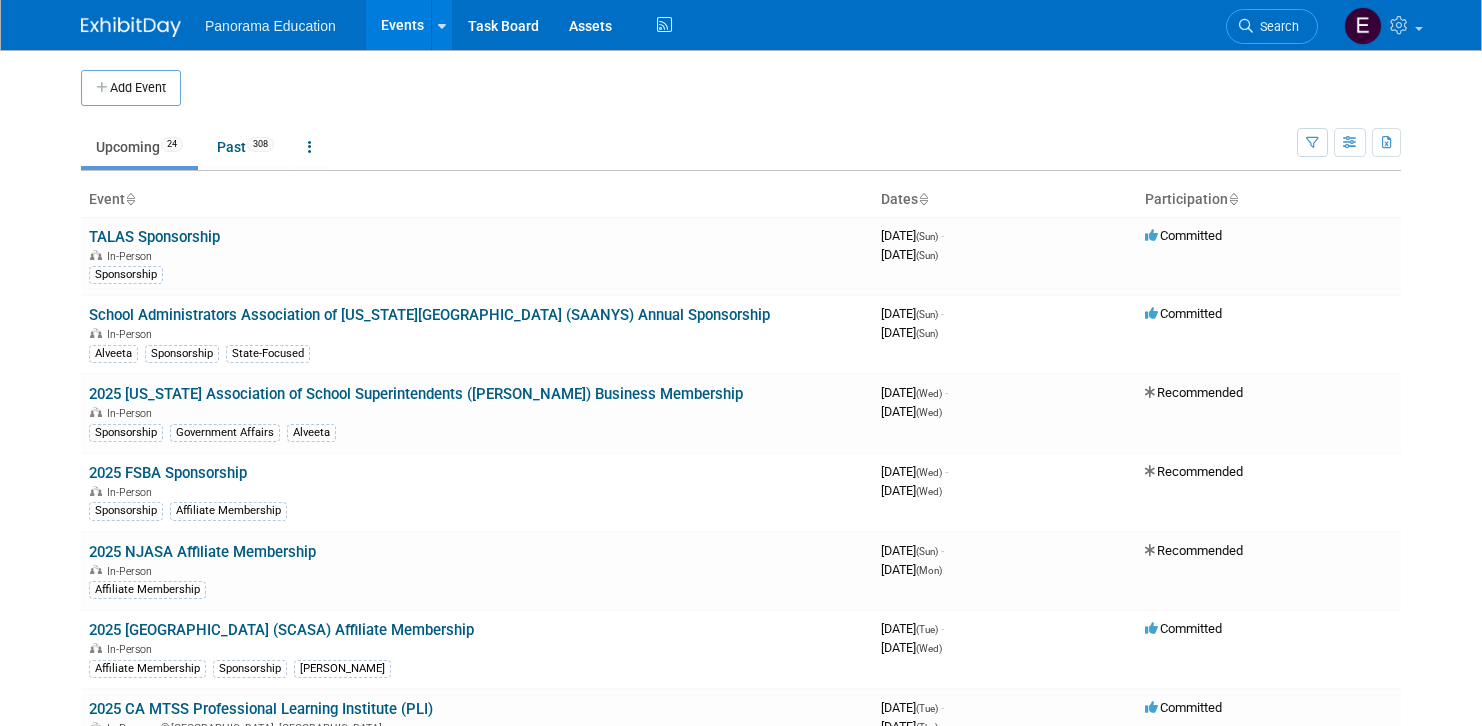 scroll, scrollTop: 0, scrollLeft: 0, axis: both 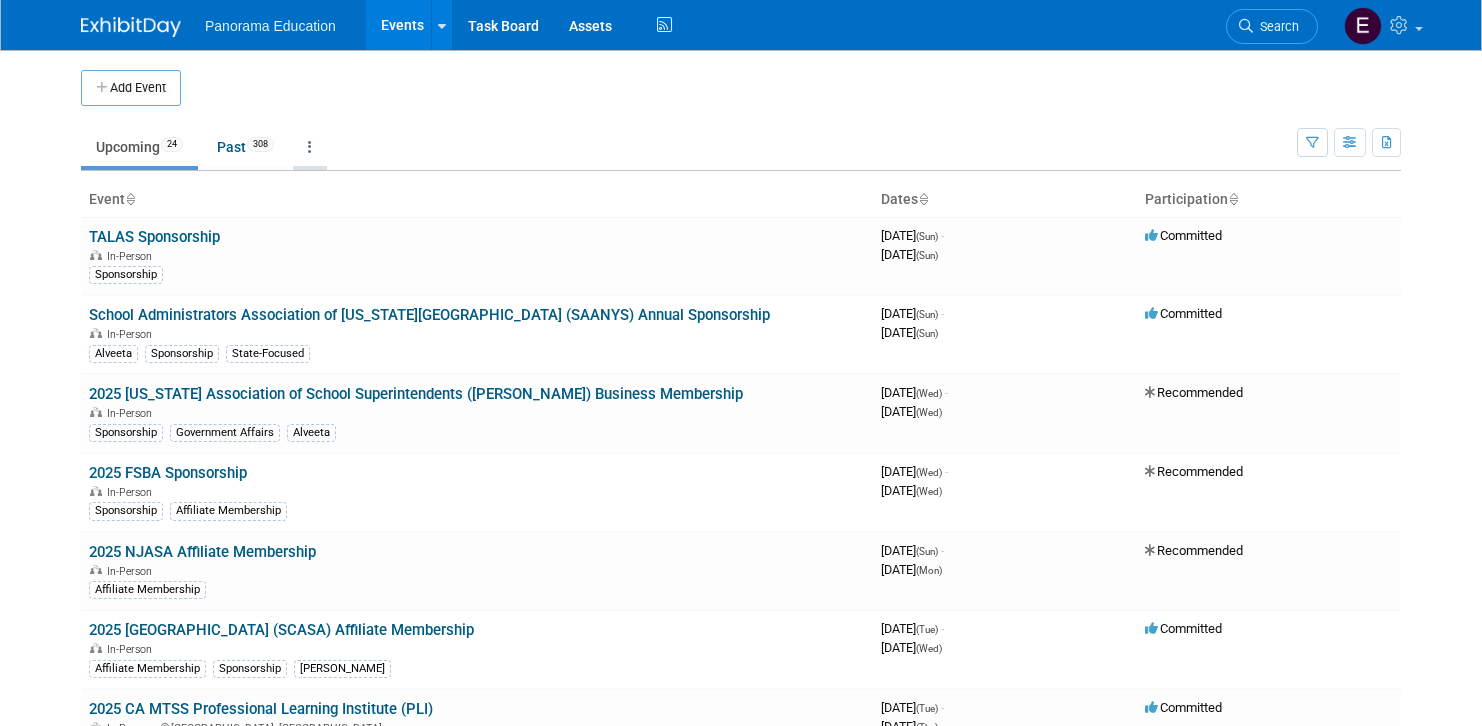 click at bounding box center (310, 147) 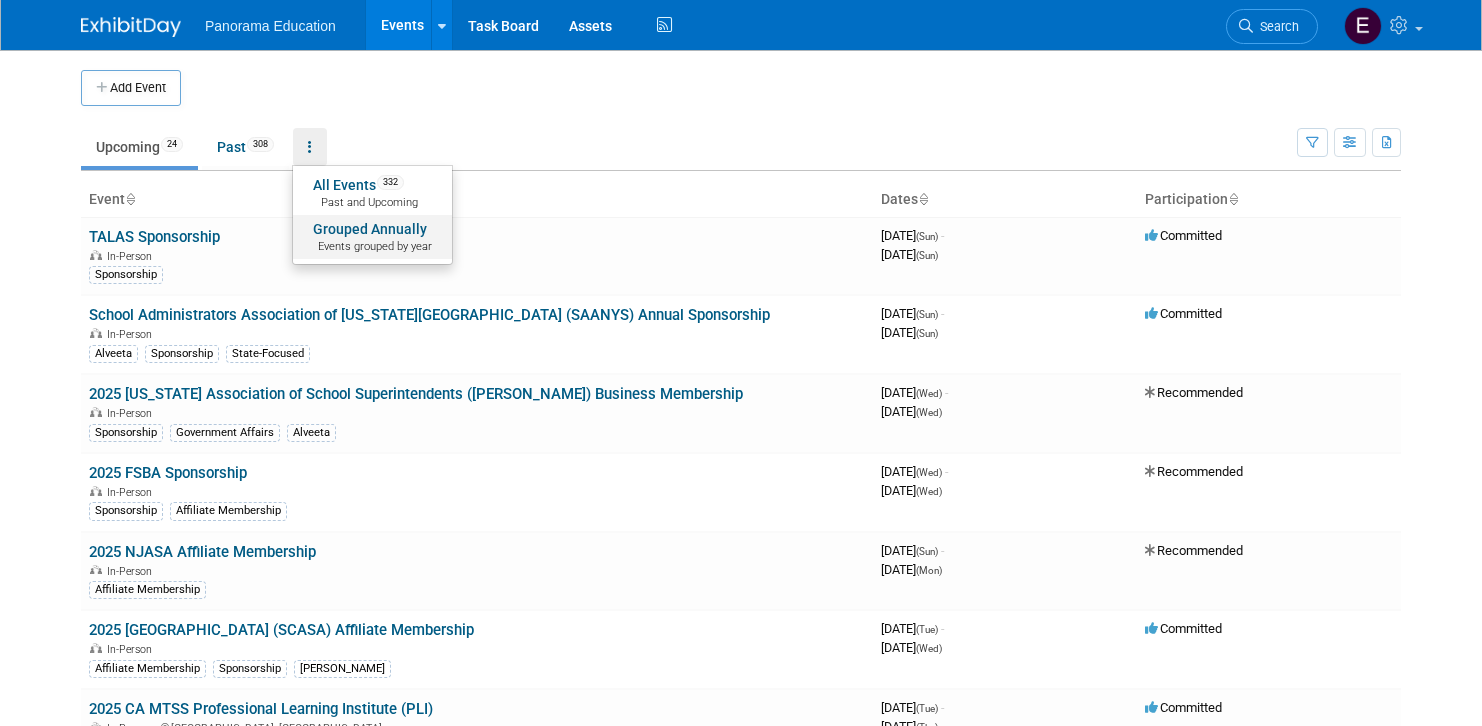 click on "Events grouped by year" at bounding box center [372, 247] 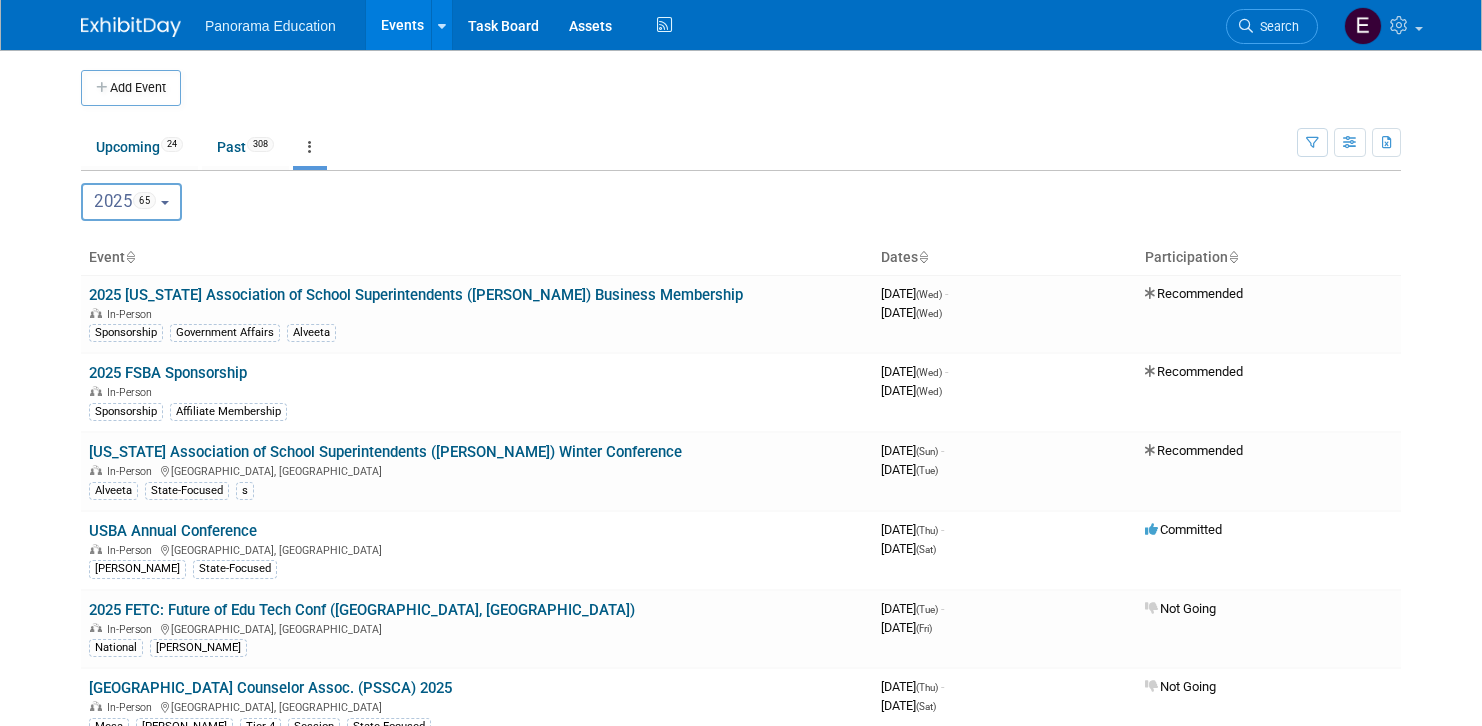 scroll, scrollTop: 0, scrollLeft: 0, axis: both 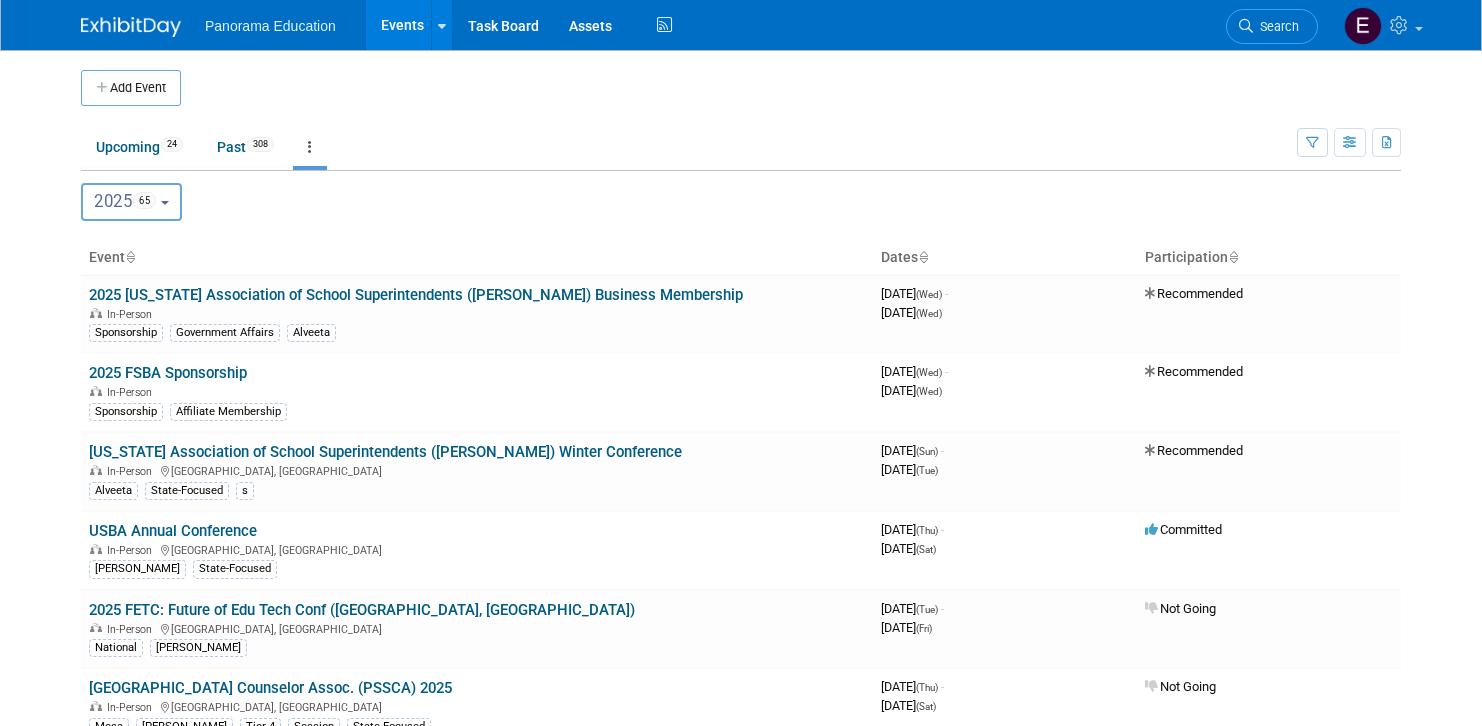 click on "65" at bounding box center (144, 200) 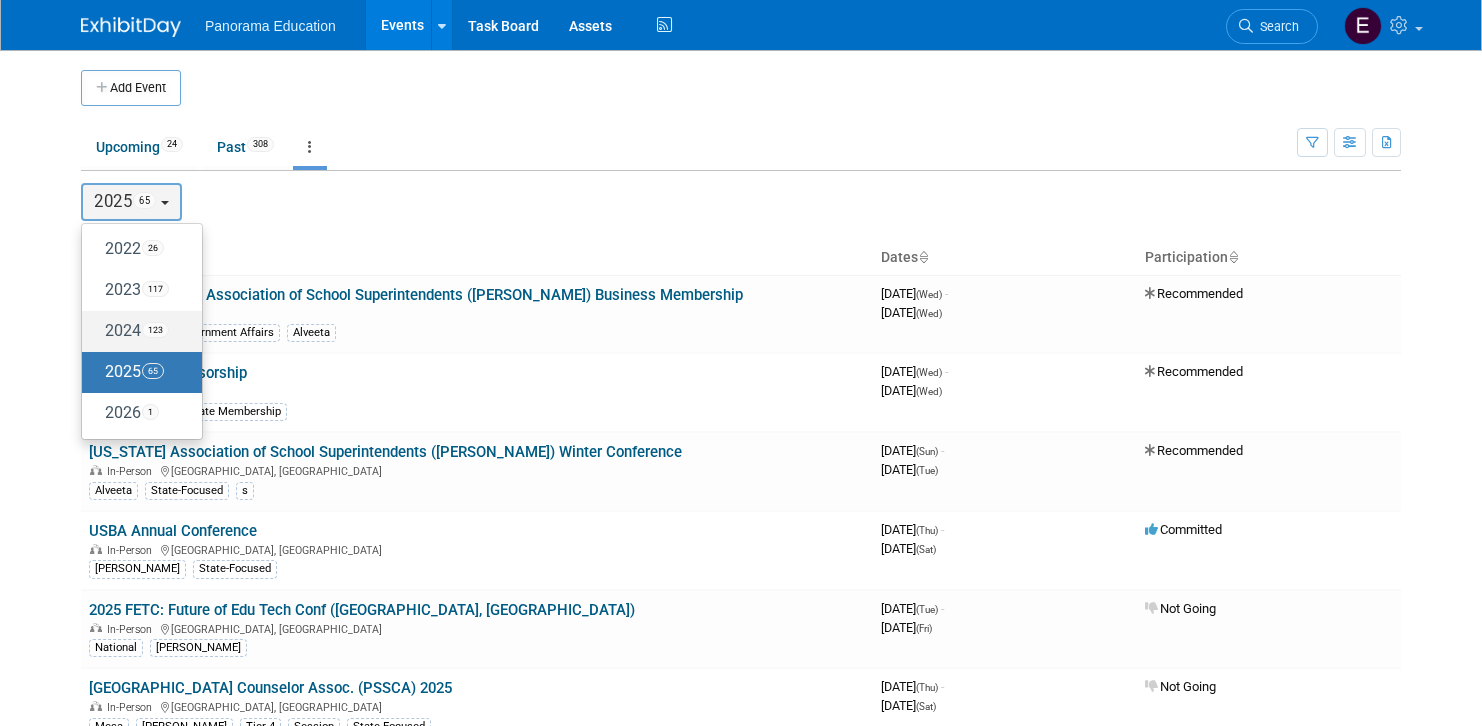 drag, startPoint x: 138, startPoint y: 336, endPoint x: 172, endPoint y: 325, distance: 35.735138 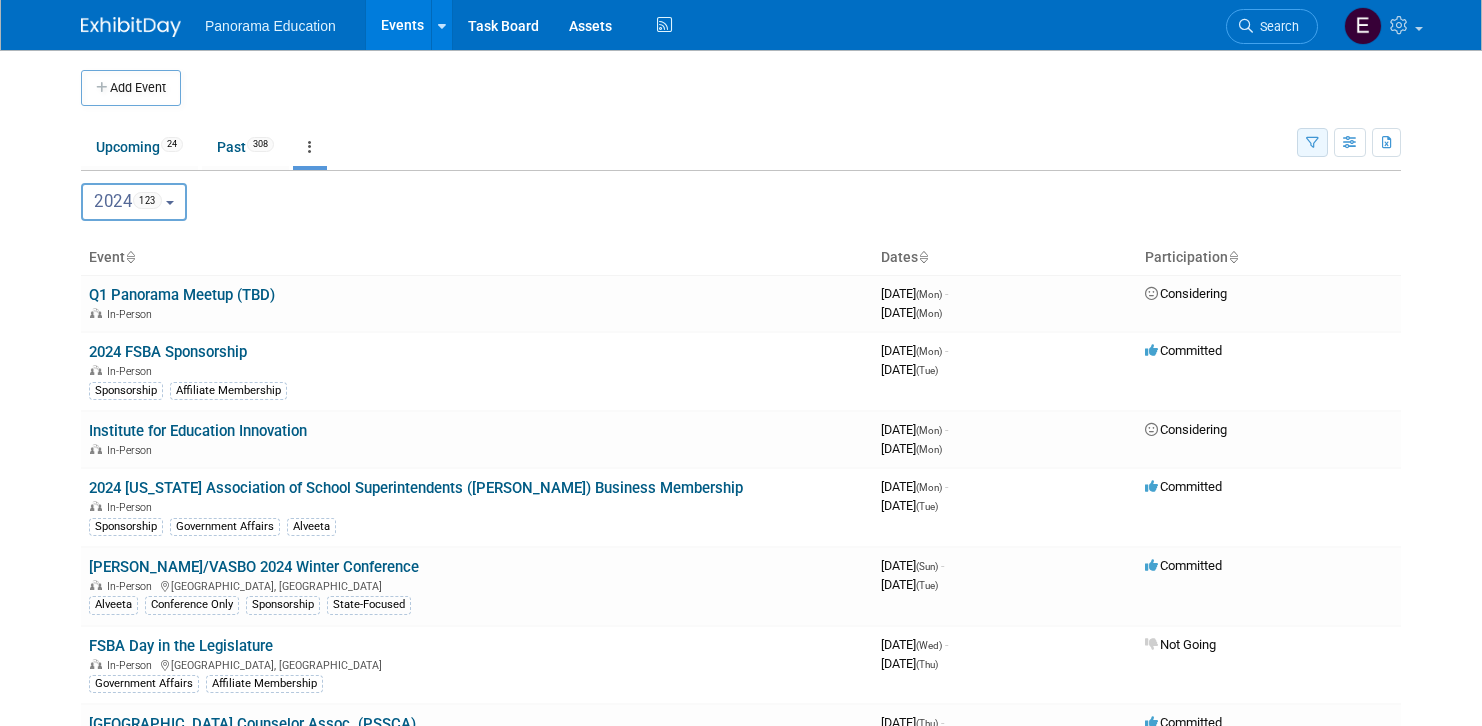scroll, scrollTop: 0, scrollLeft: 0, axis: both 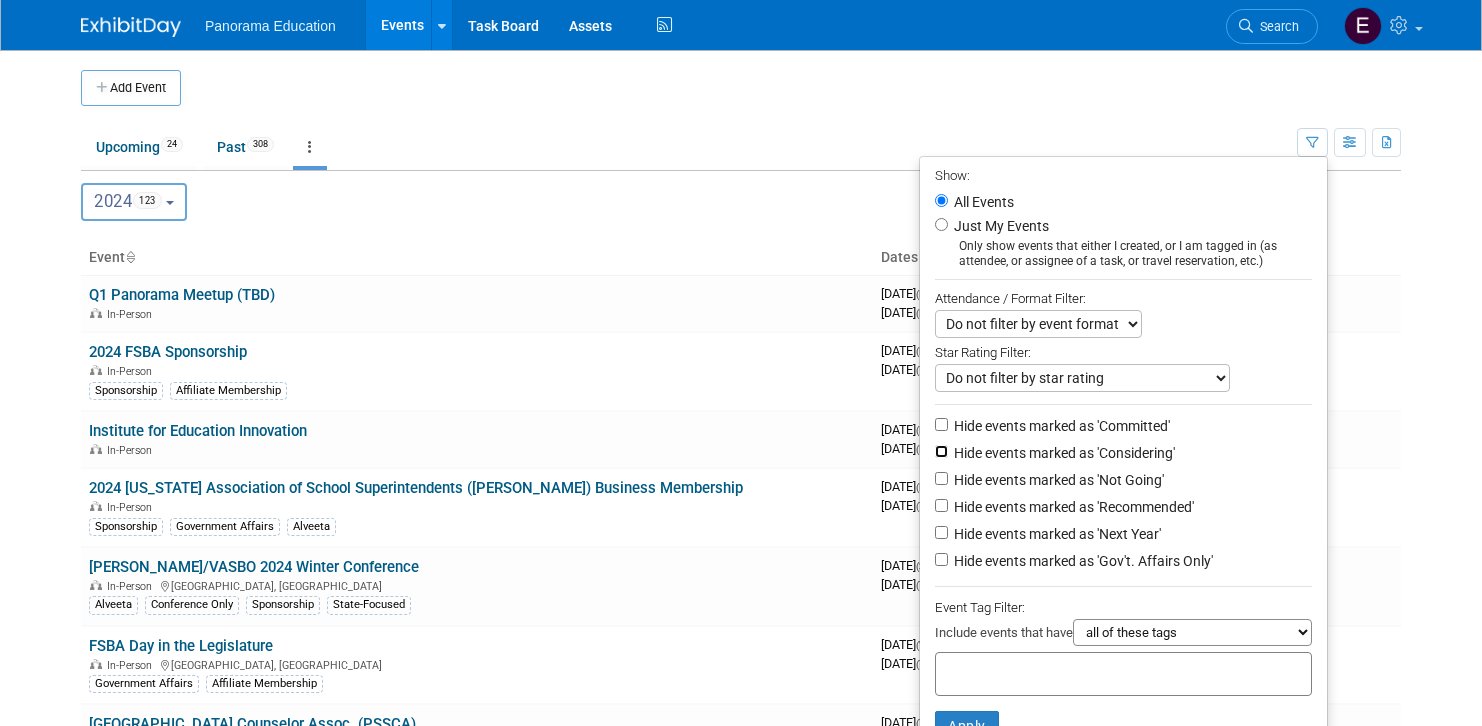 click on "Hide events marked as 'Considering'" at bounding box center [941, 451] 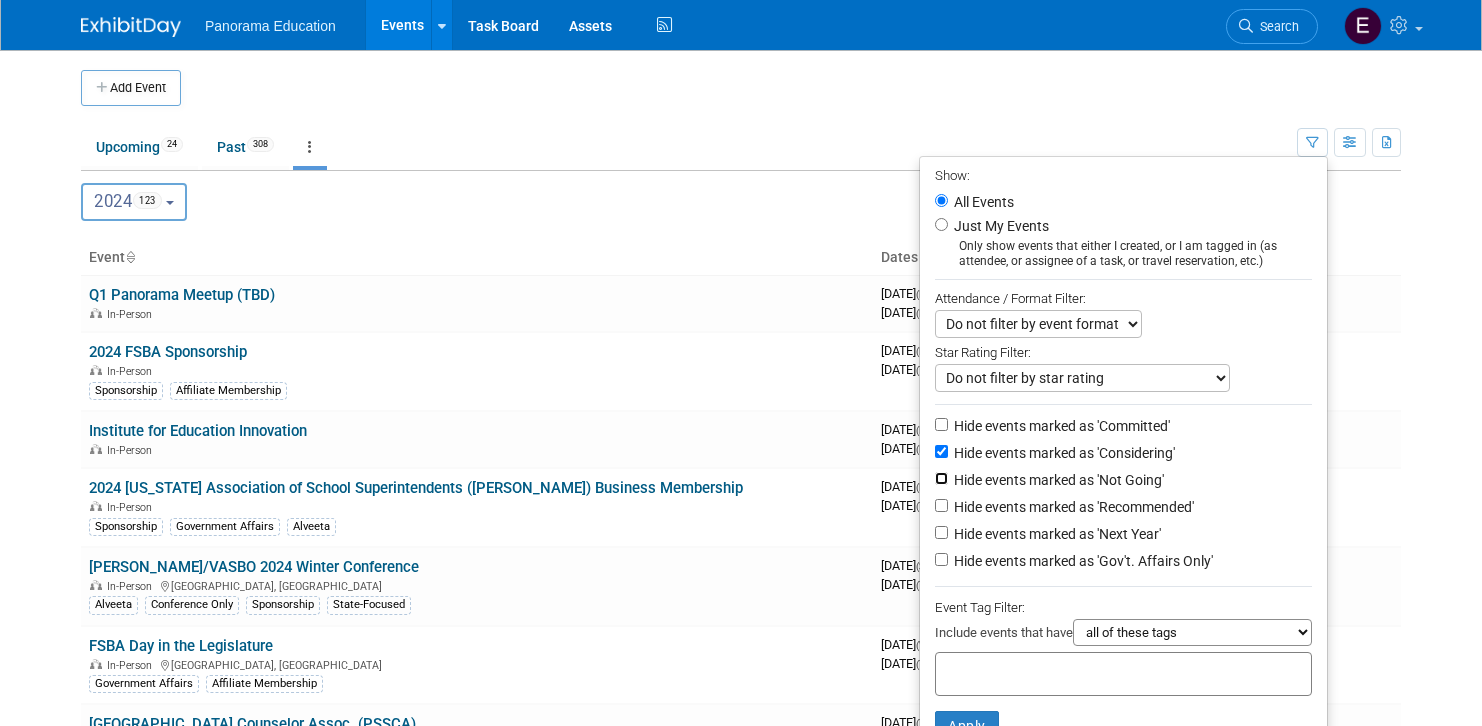 click on "Hide events marked as 'Not Going'" at bounding box center [941, 478] 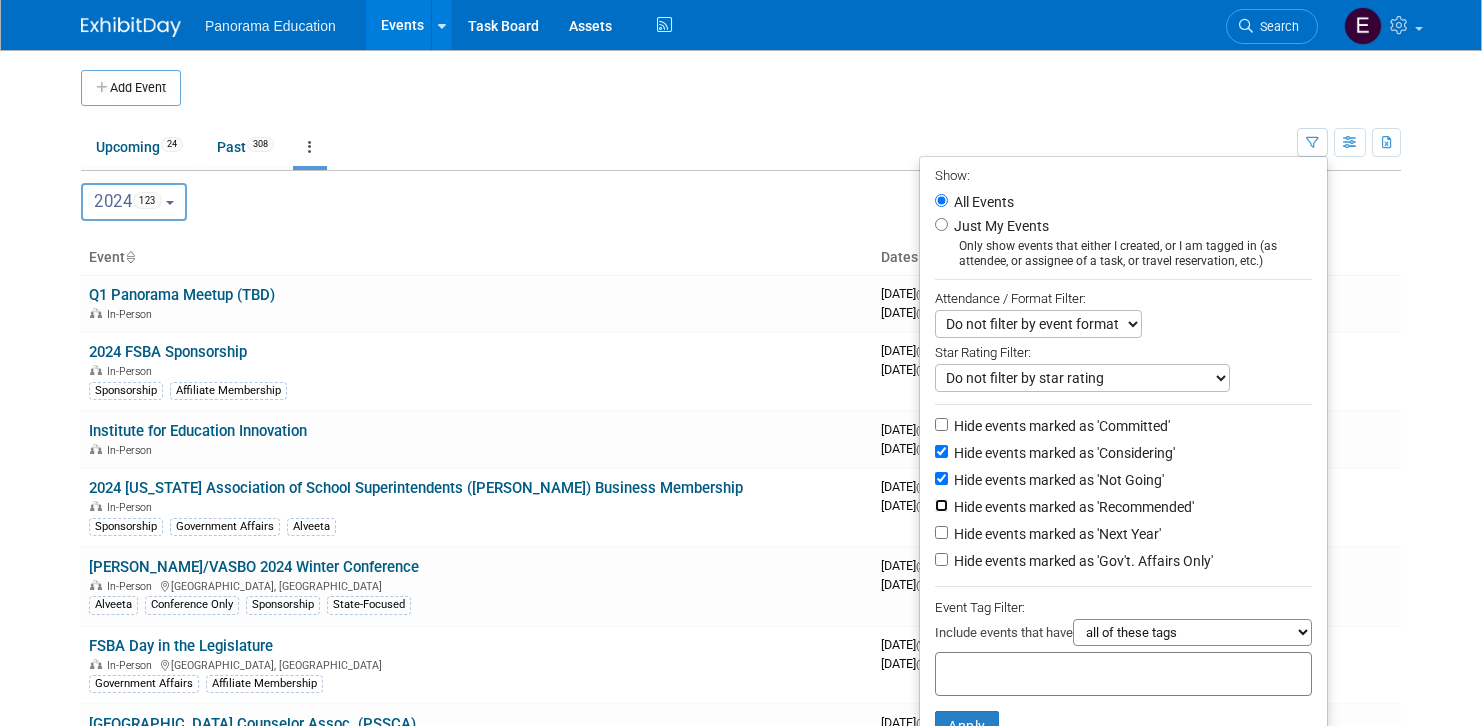 click on "Hide events marked as 'Recommended'" at bounding box center [941, 505] 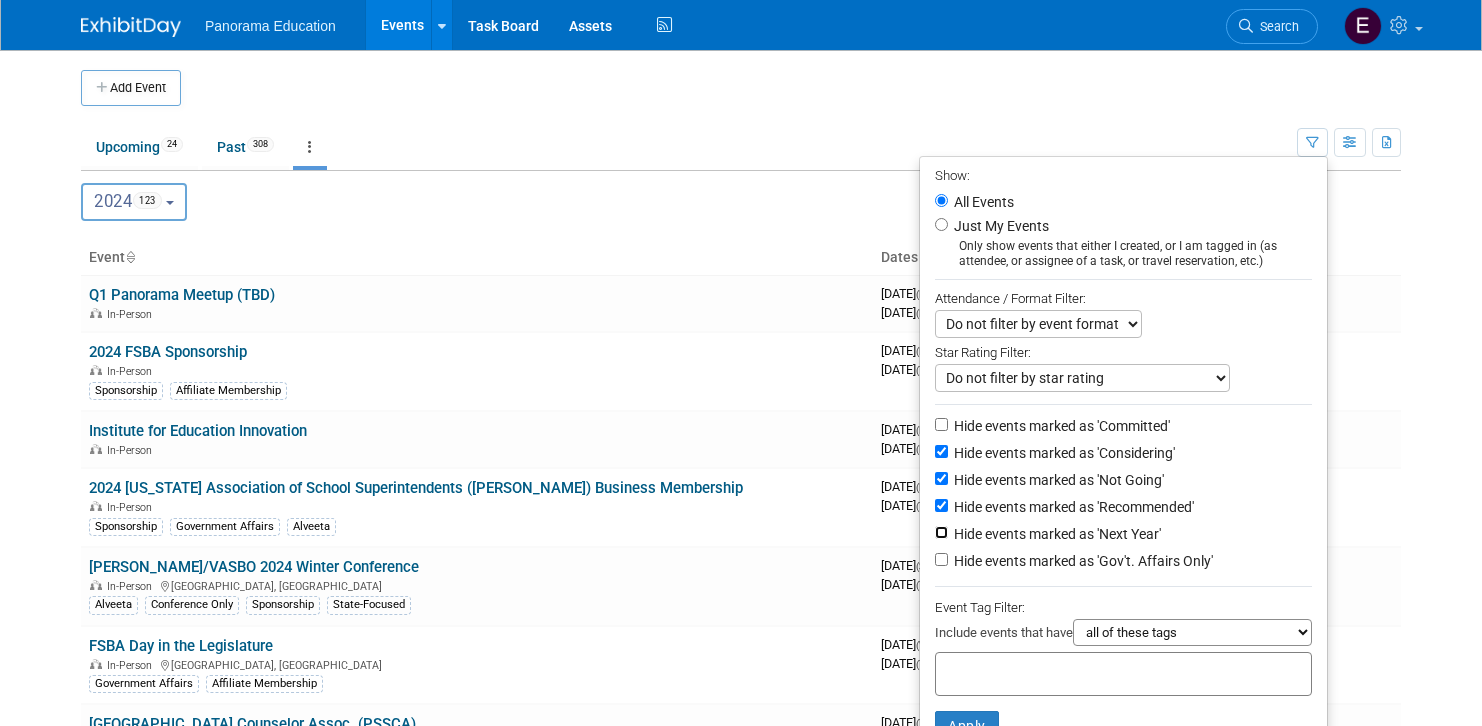 click on "Hide events marked as 'Next Year'" at bounding box center (941, 532) 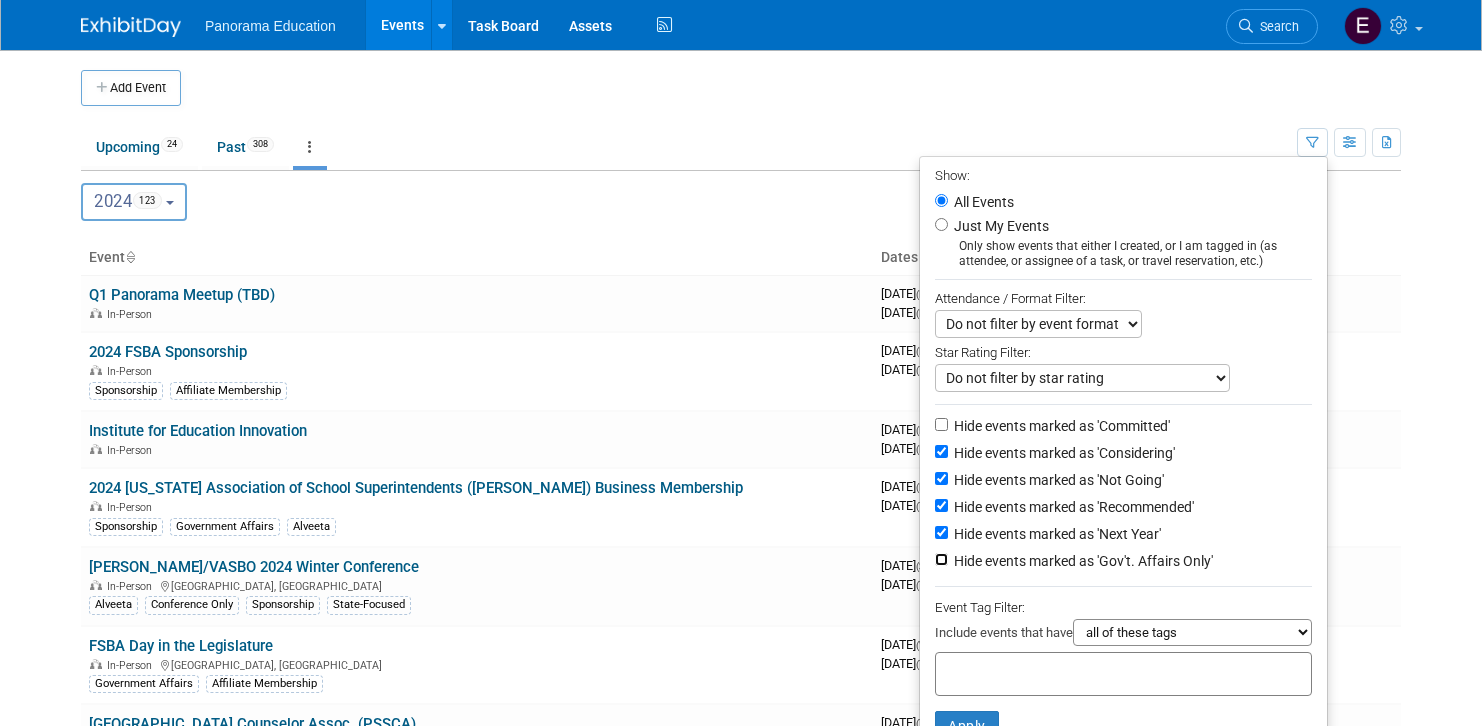 click on "Hide events marked as 'Gov't. Affairs Only'" at bounding box center (941, 559) 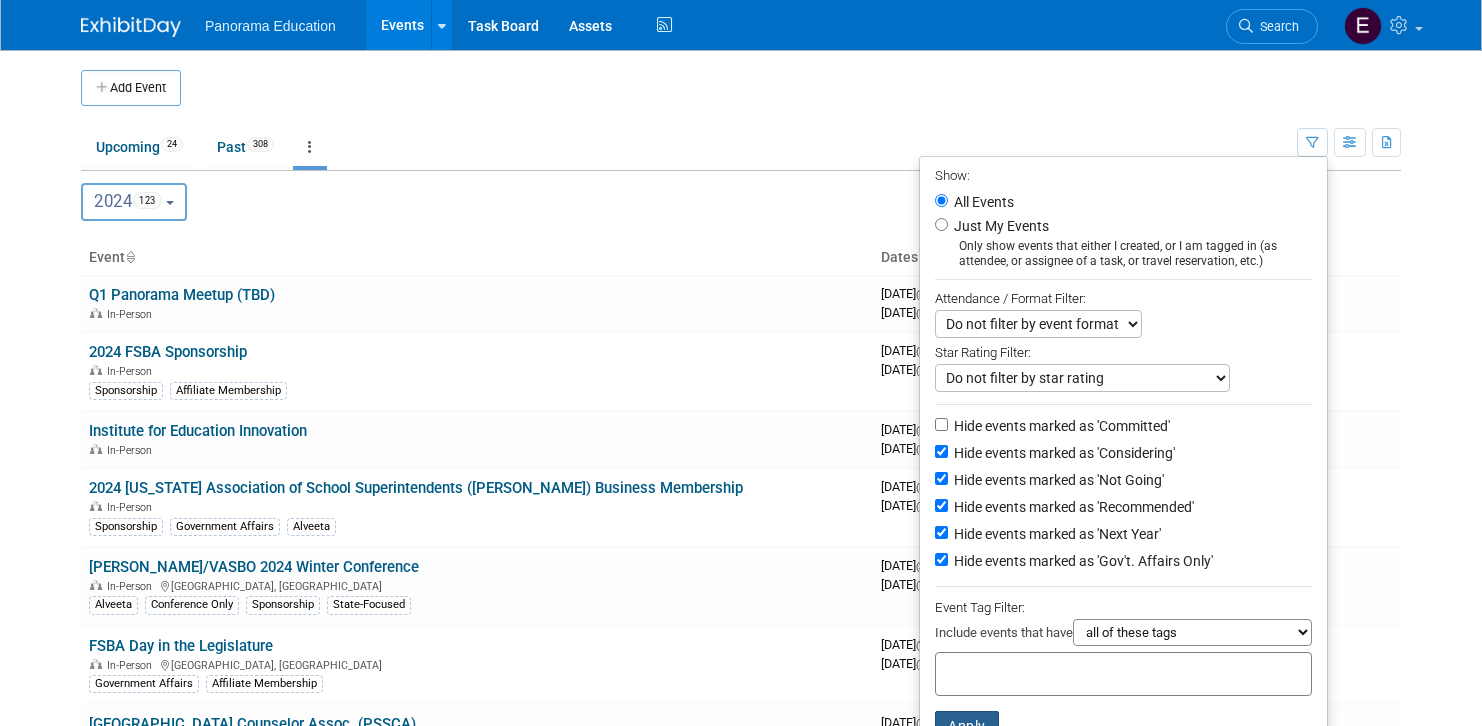 click on "Apply" at bounding box center [967, 726] 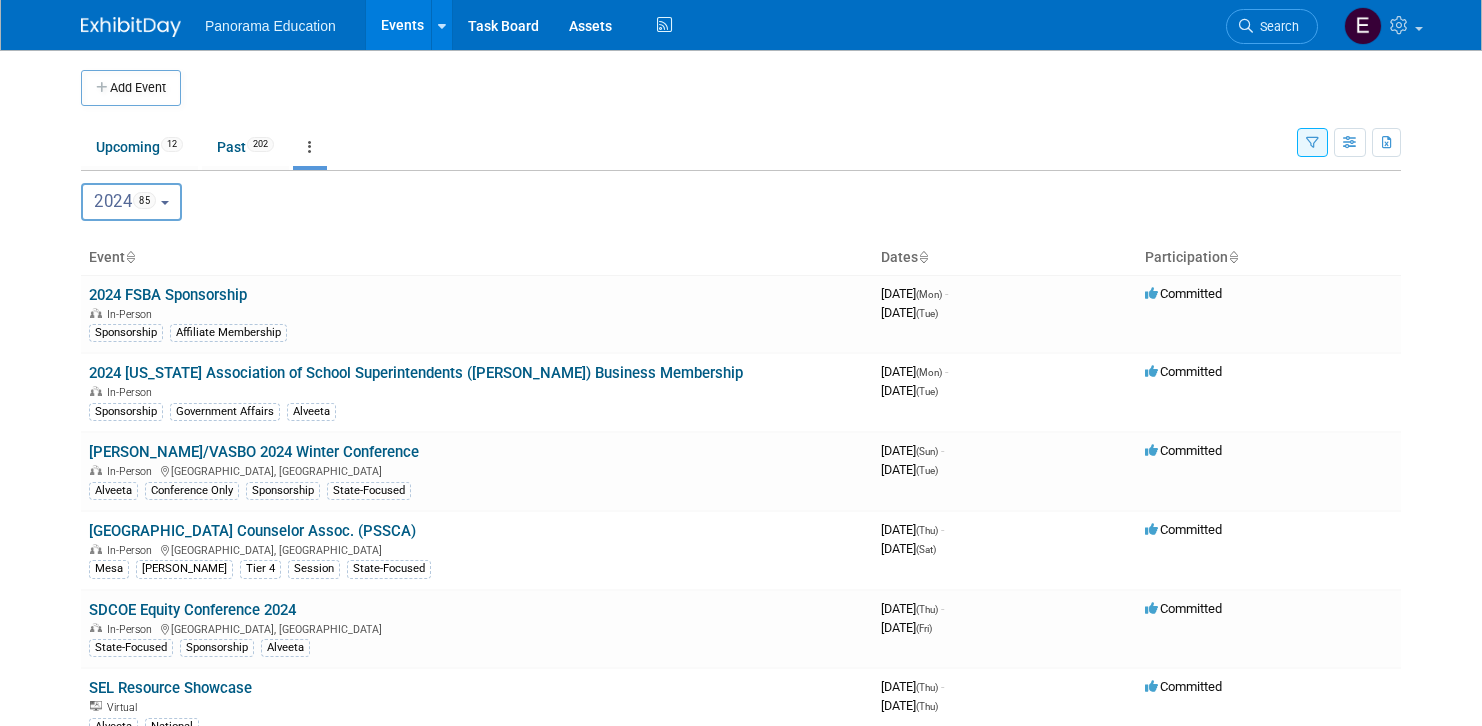 scroll, scrollTop: 0, scrollLeft: 0, axis: both 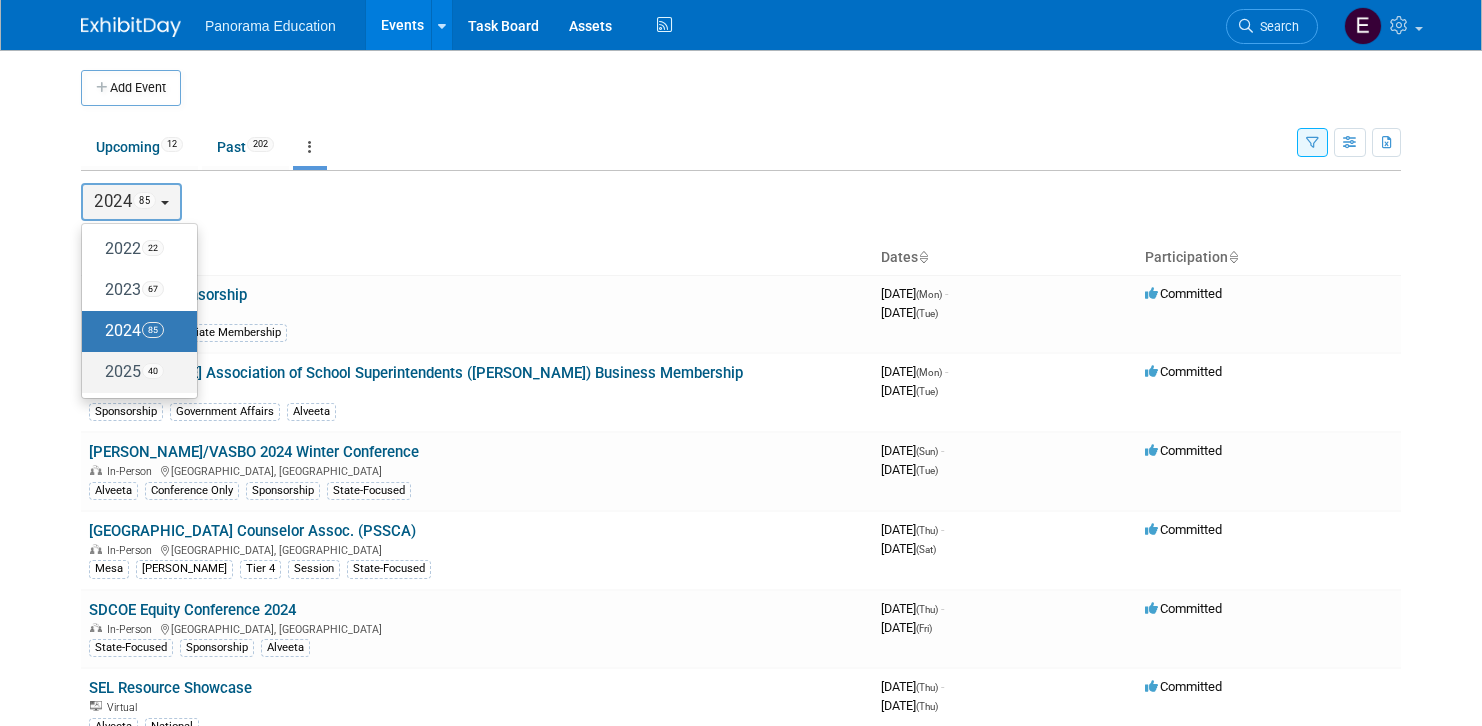 click on "2025  40" at bounding box center (134, 372) 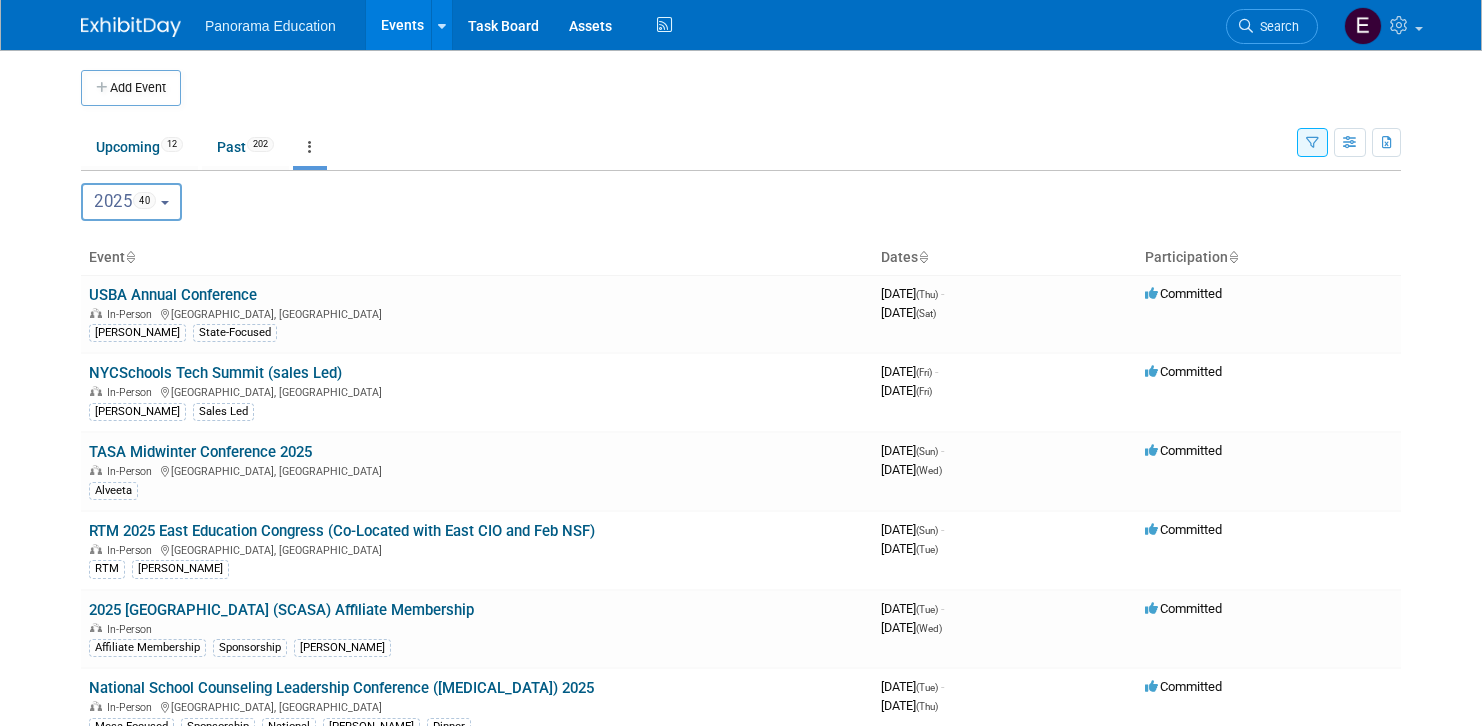scroll, scrollTop: 0, scrollLeft: 0, axis: both 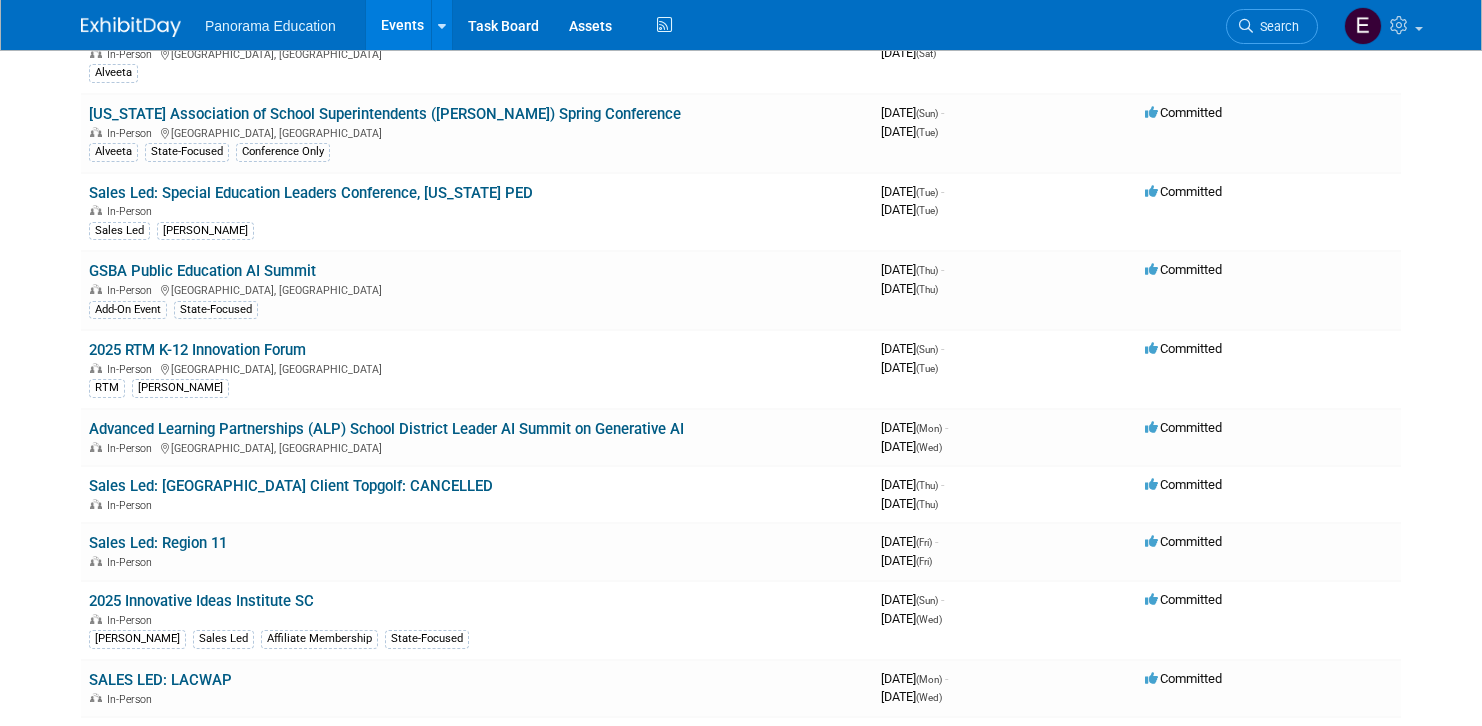 click at bounding box center (1246, 26) 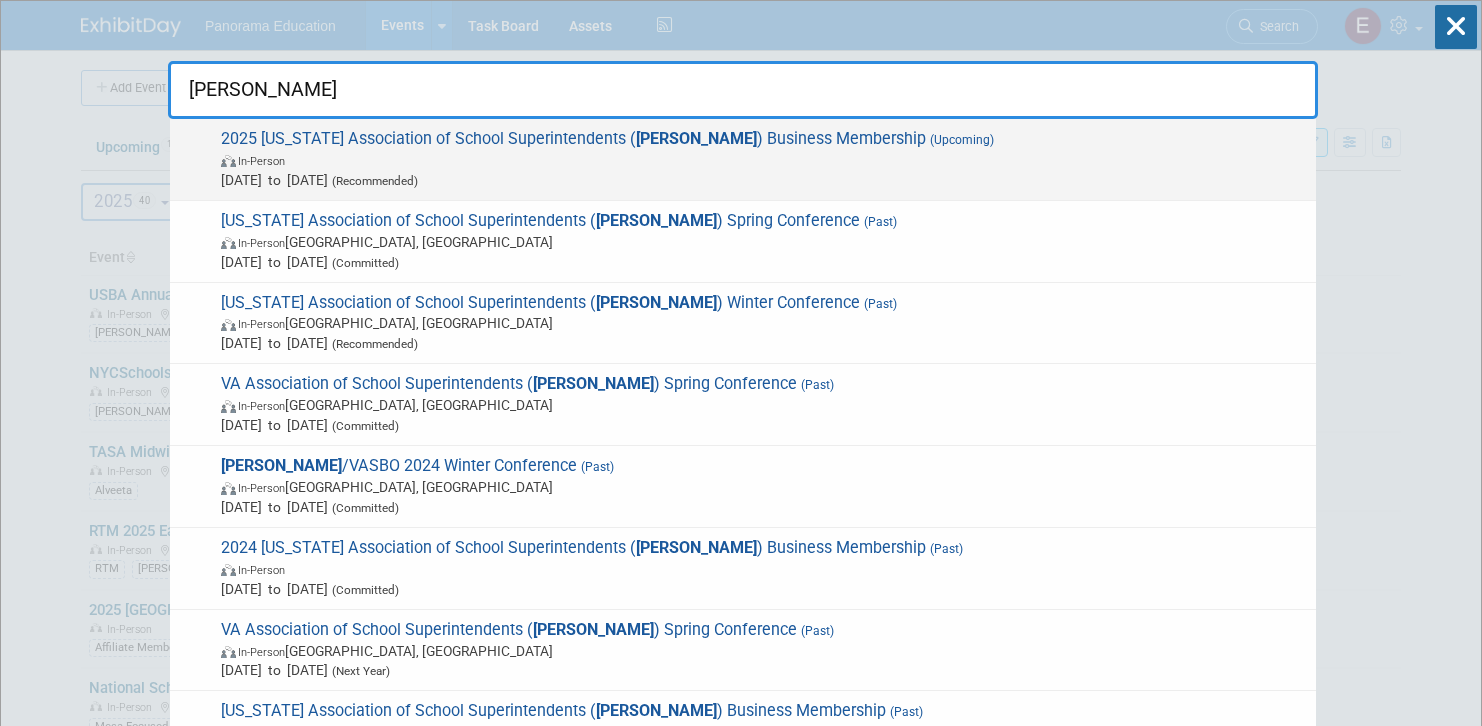 type on "vass" 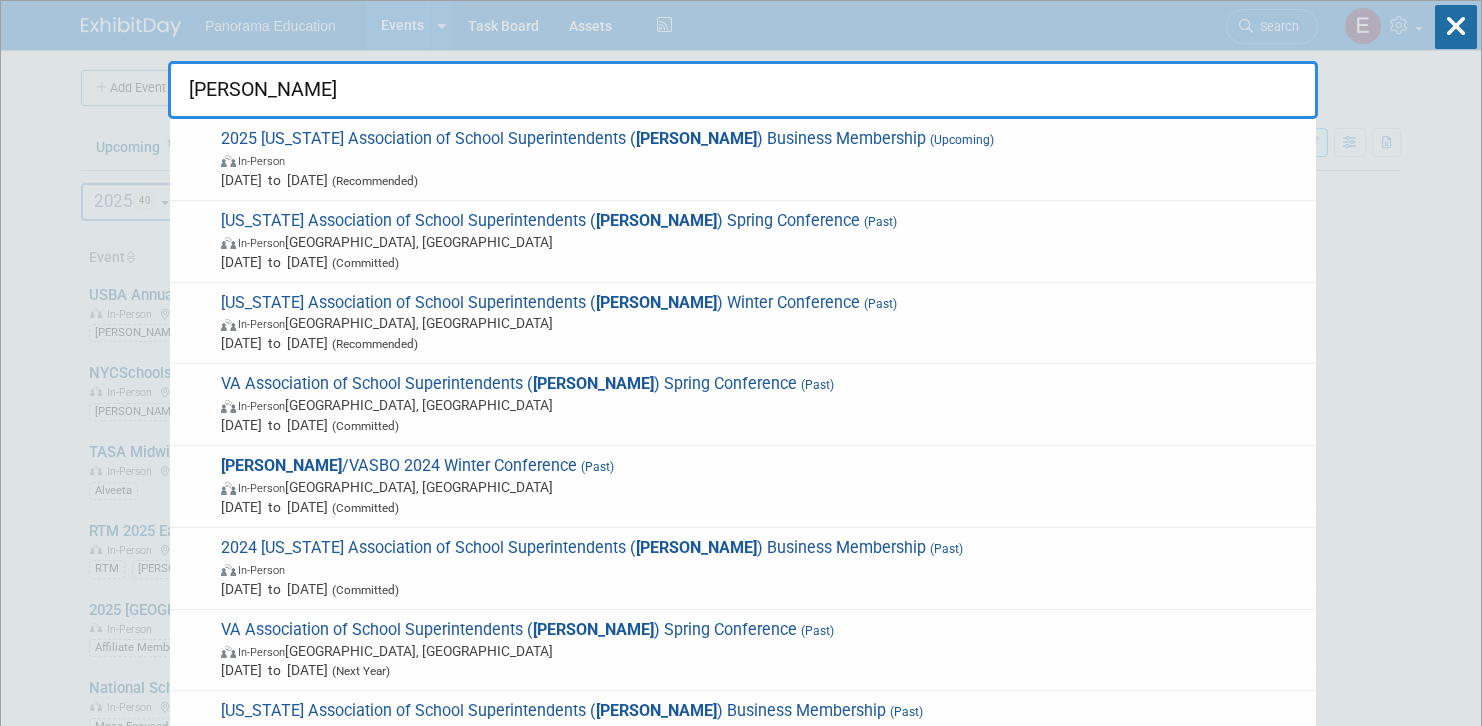 click on "Jan 1, 2025  to  Dec 31, 2025  (Recommended)" at bounding box center (763, 180) 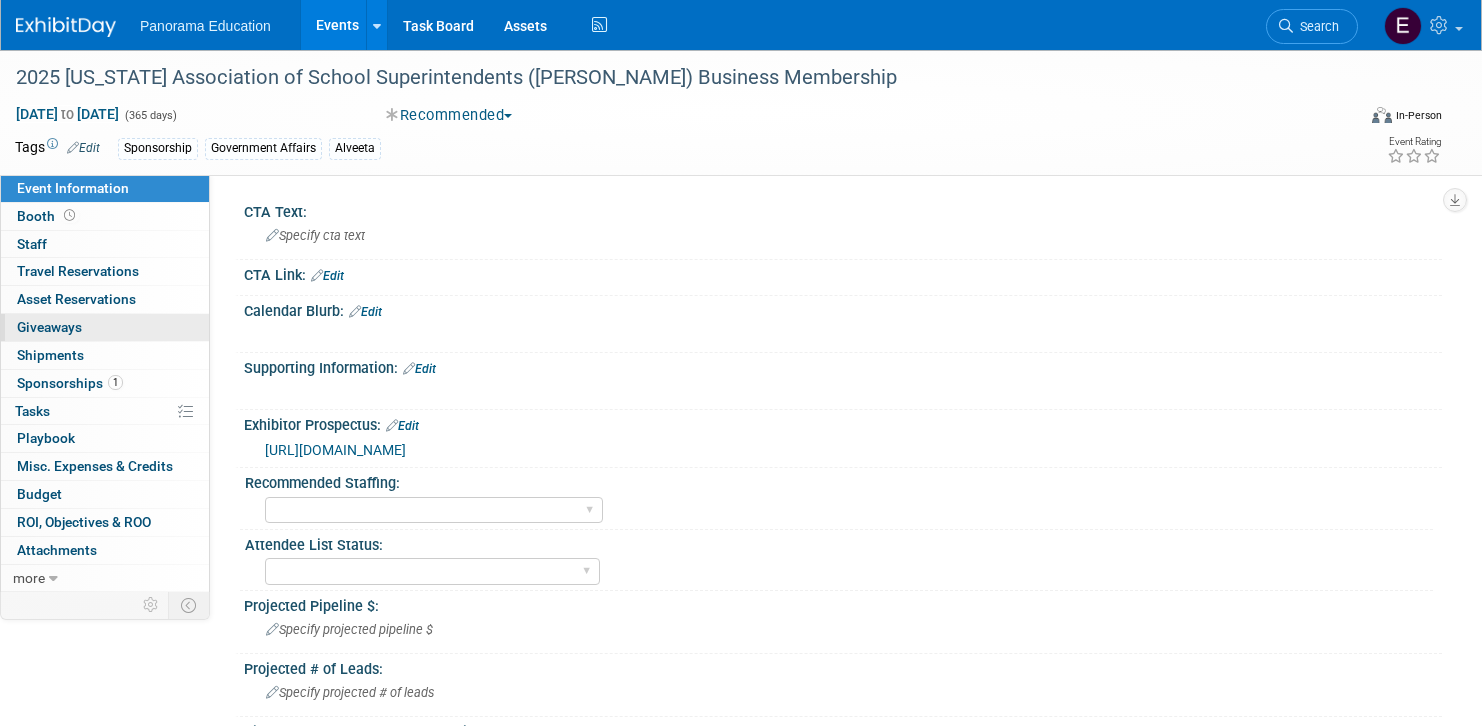 scroll, scrollTop: 0, scrollLeft: 0, axis: both 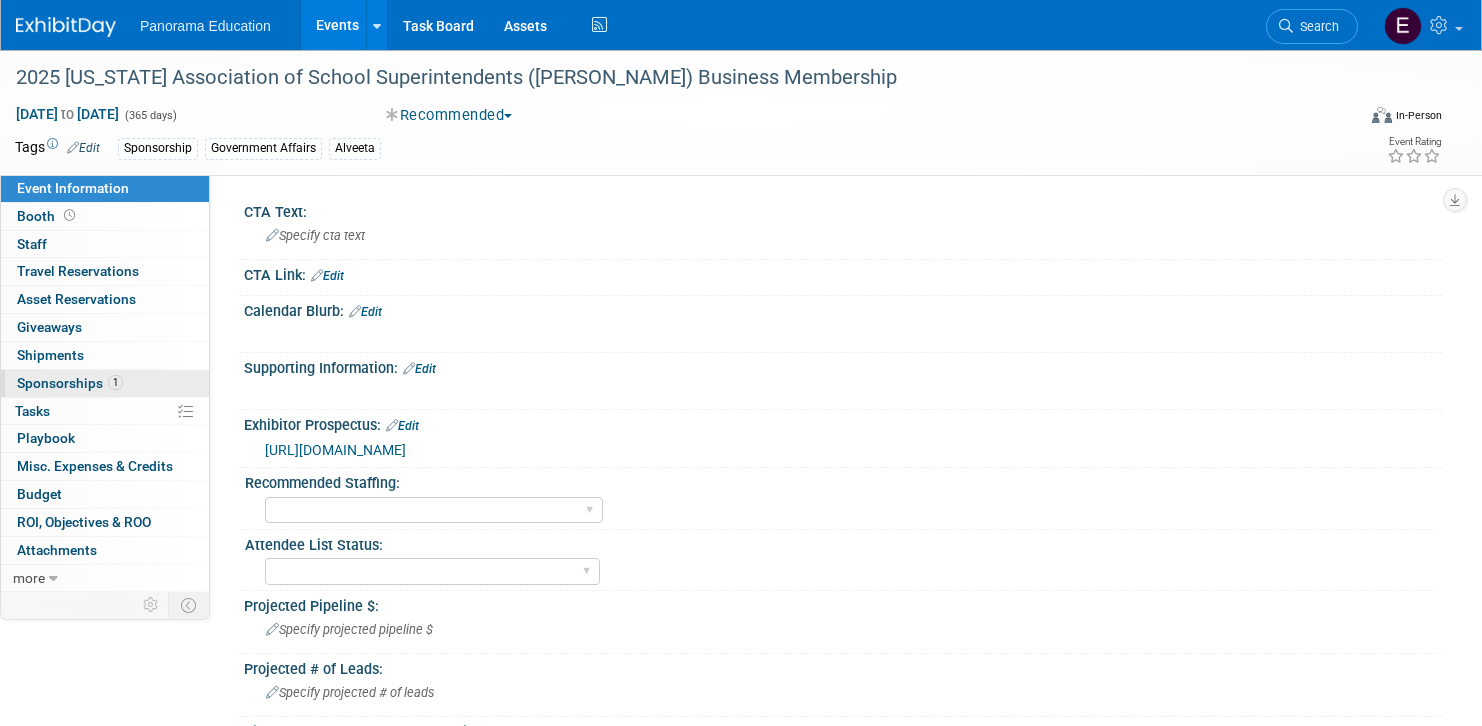 click on "Sponsorships 1" at bounding box center [70, 383] 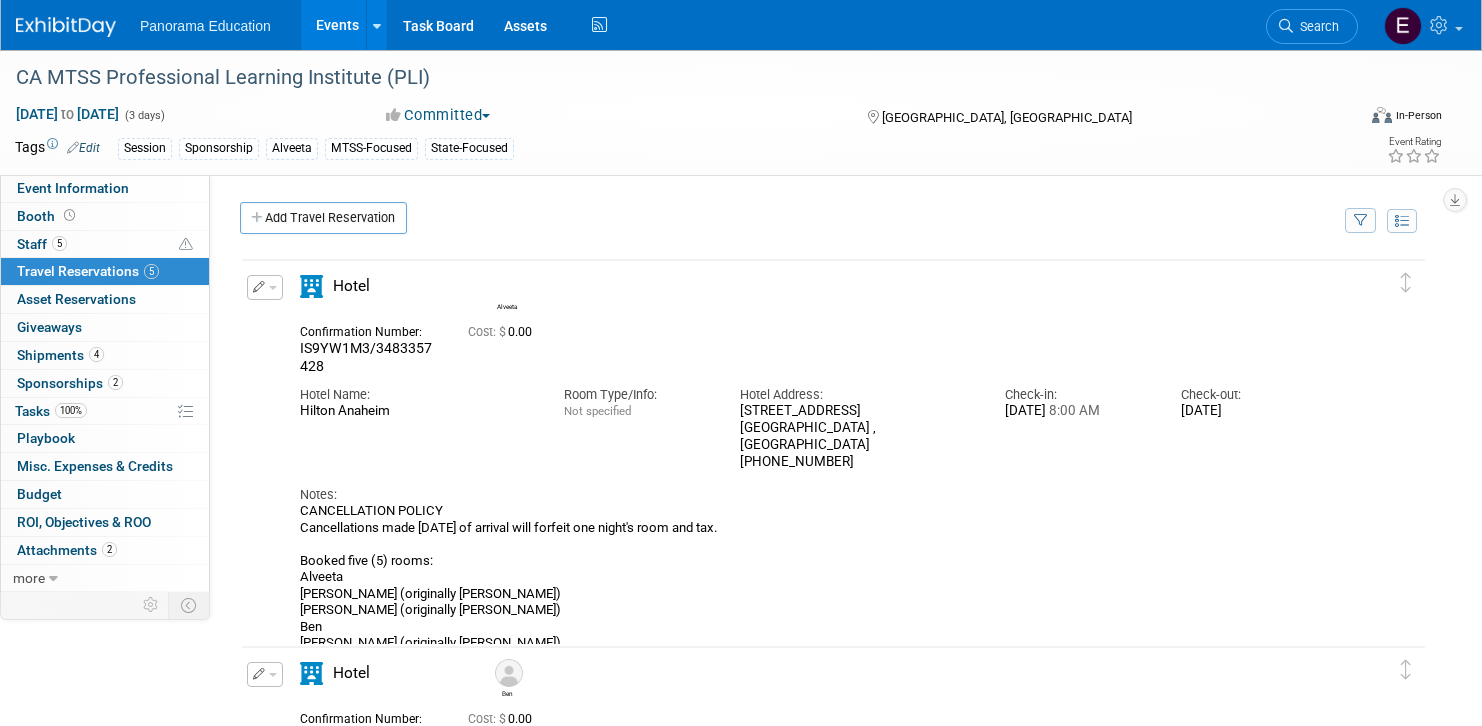 scroll, scrollTop: 146, scrollLeft: 0, axis: vertical 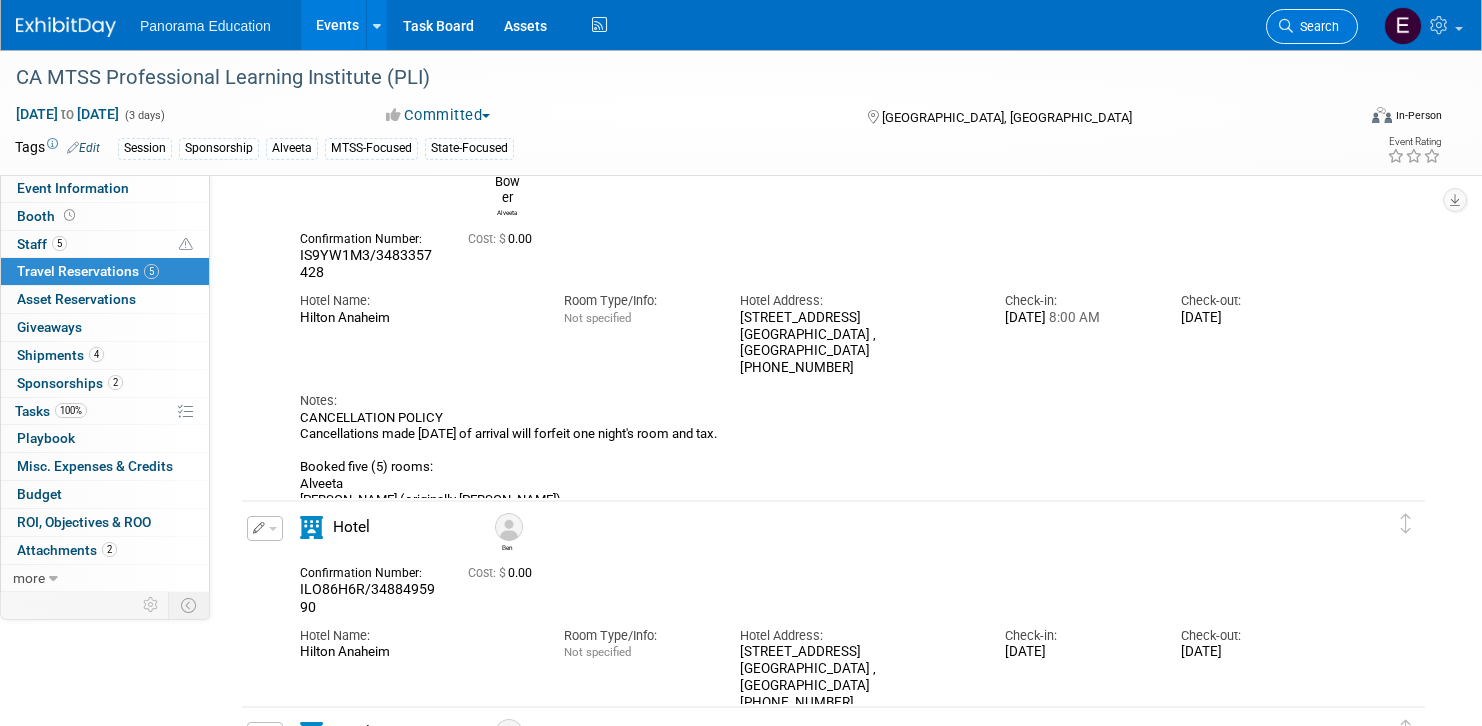 click on "Search" at bounding box center (1316, 26) 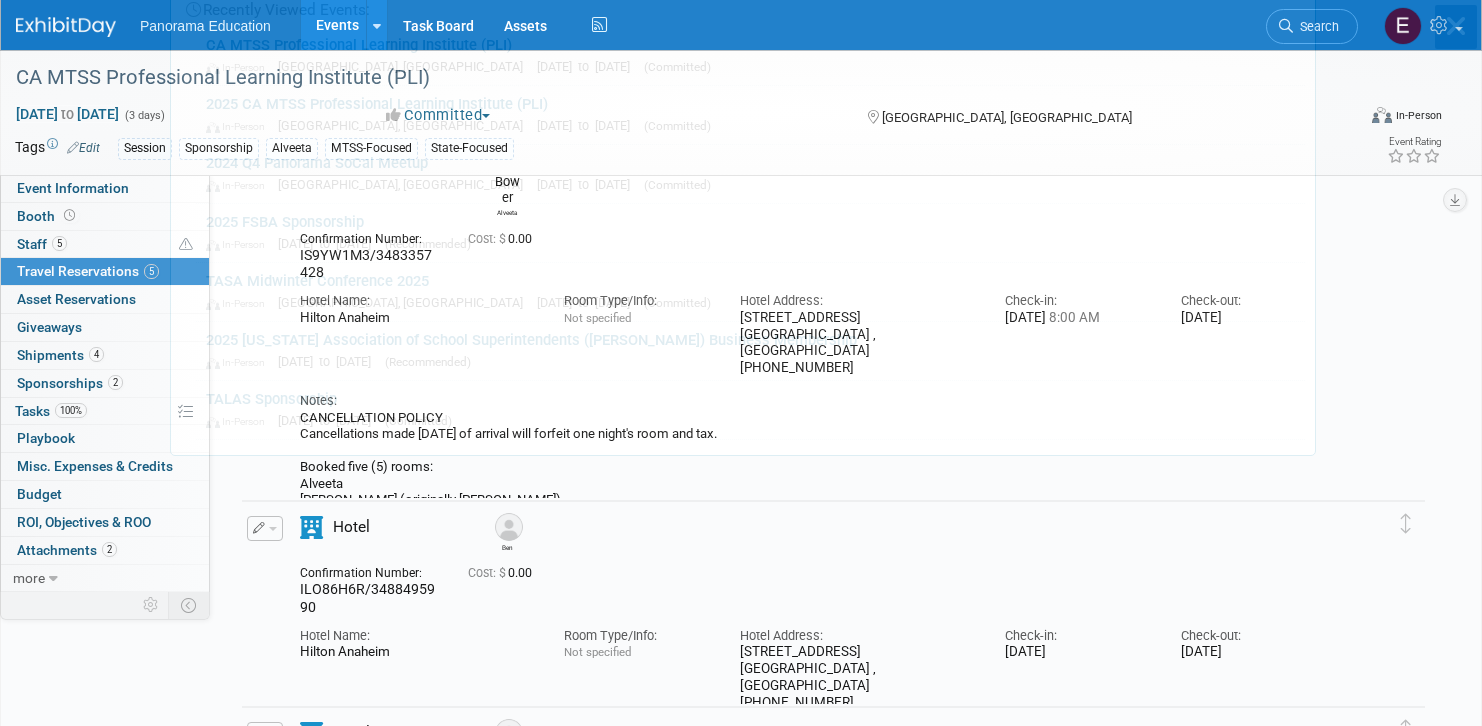 scroll, scrollTop: 0, scrollLeft: 0, axis: both 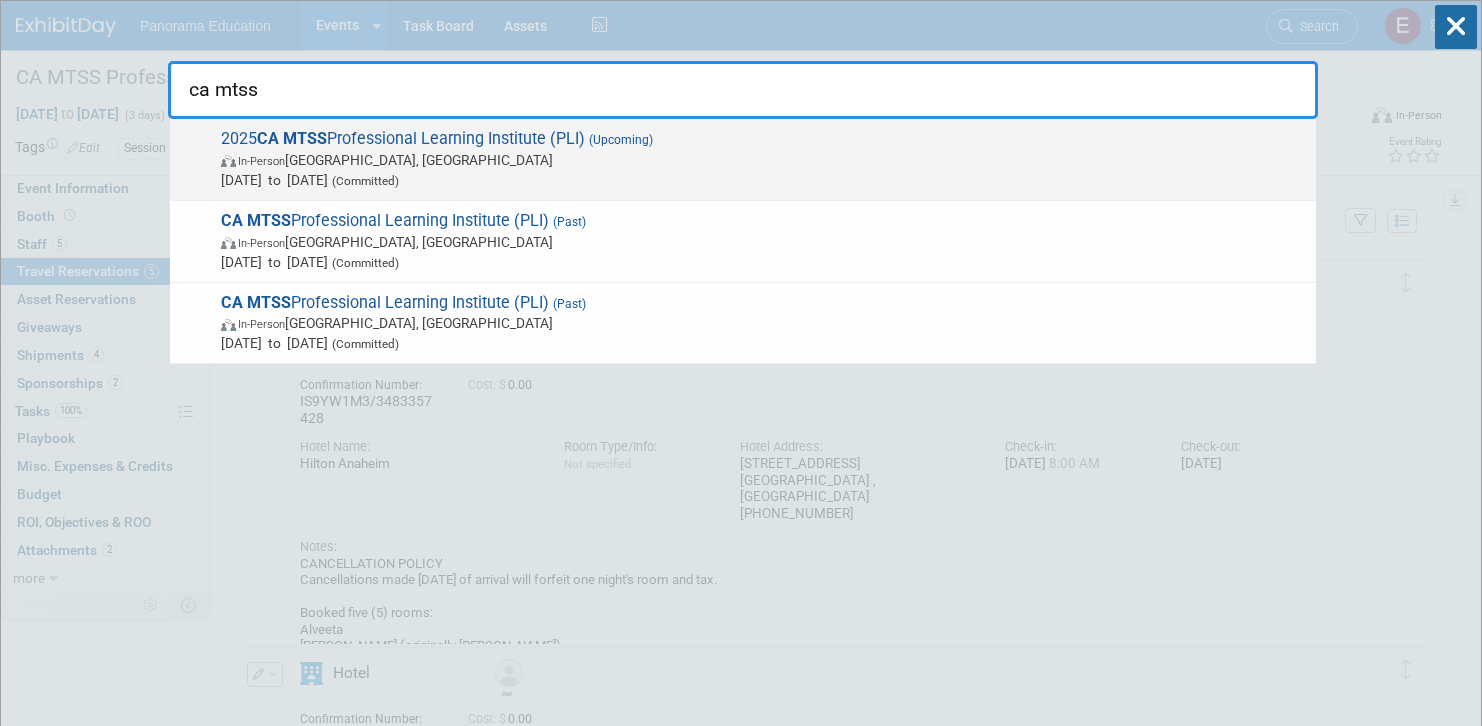 type on "ca mtss" 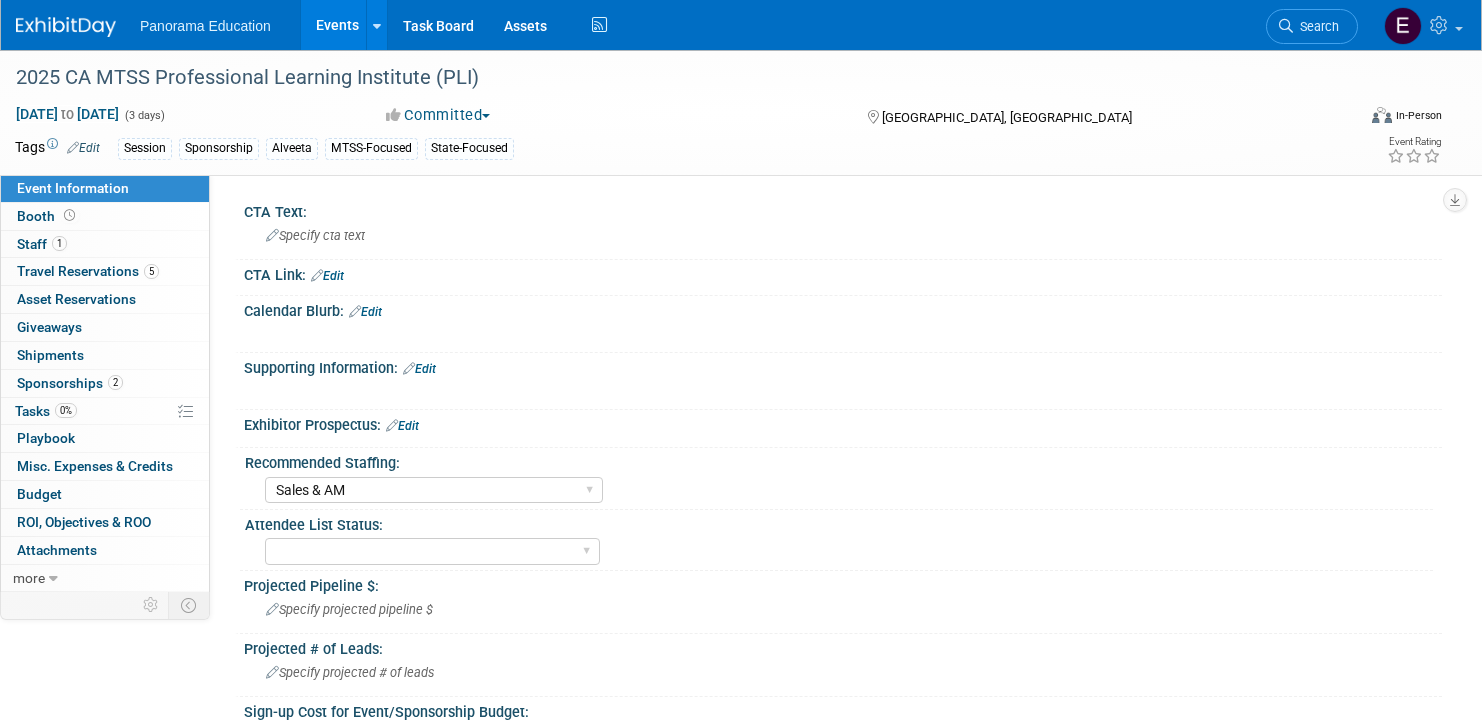 select on "Sales & AM" 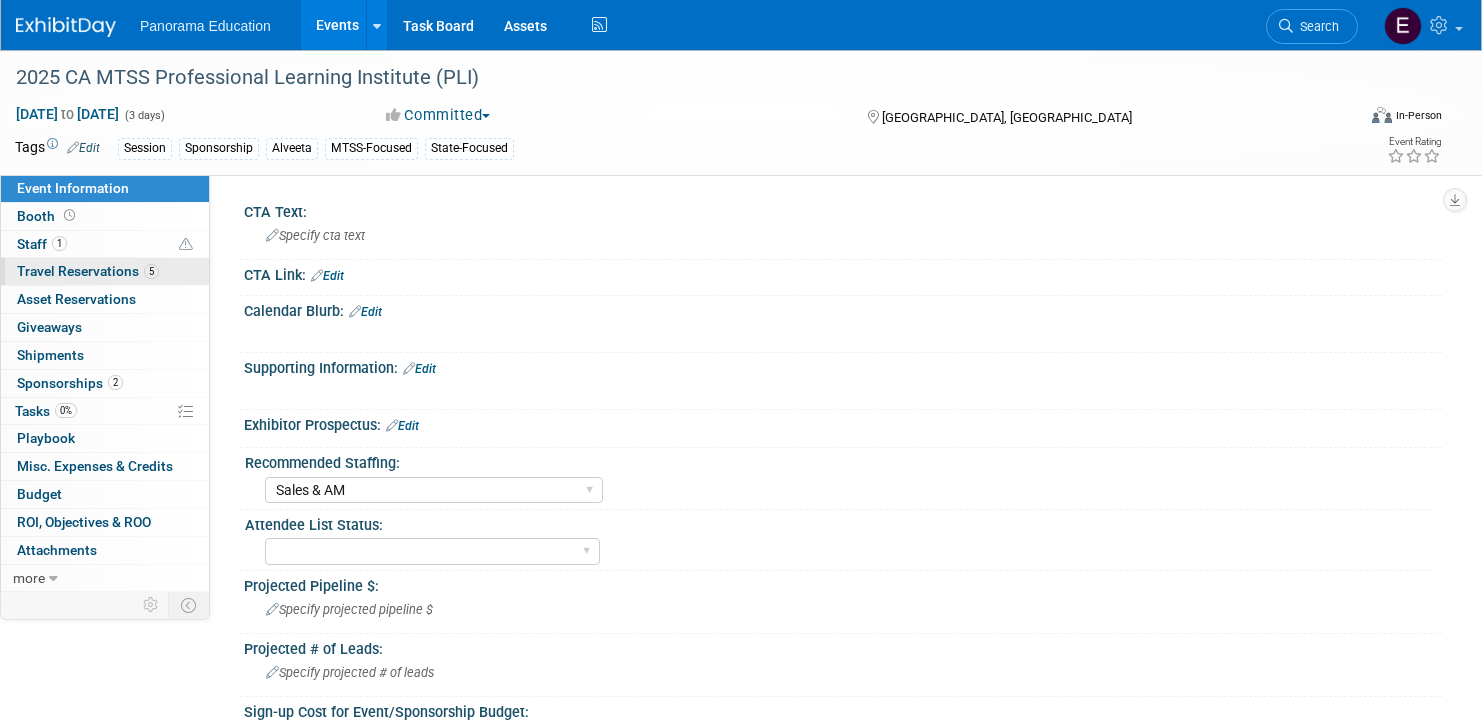 click on "Travel Reservations 5" at bounding box center (88, 271) 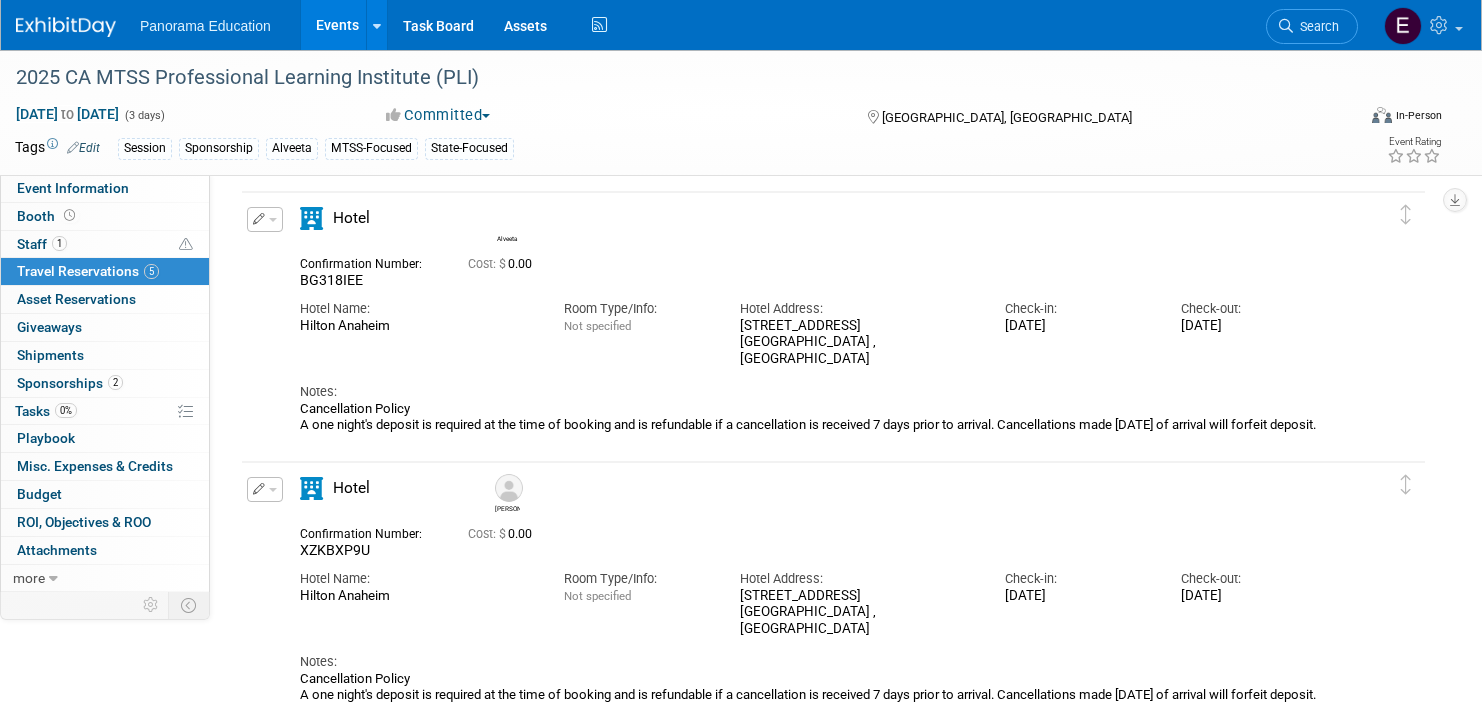 scroll, scrollTop: 57, scrollLeft: 0, axis: vertical 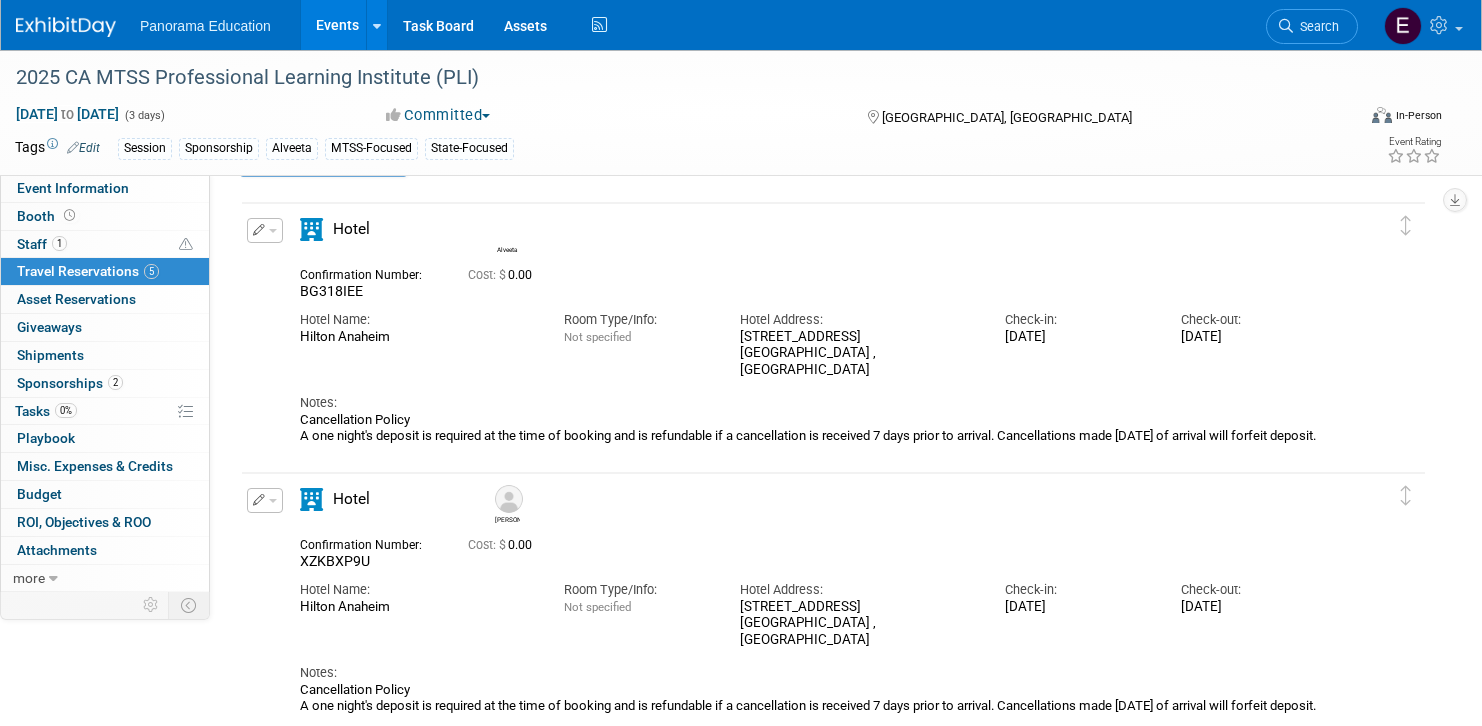 click at bounding box center (265, 230) 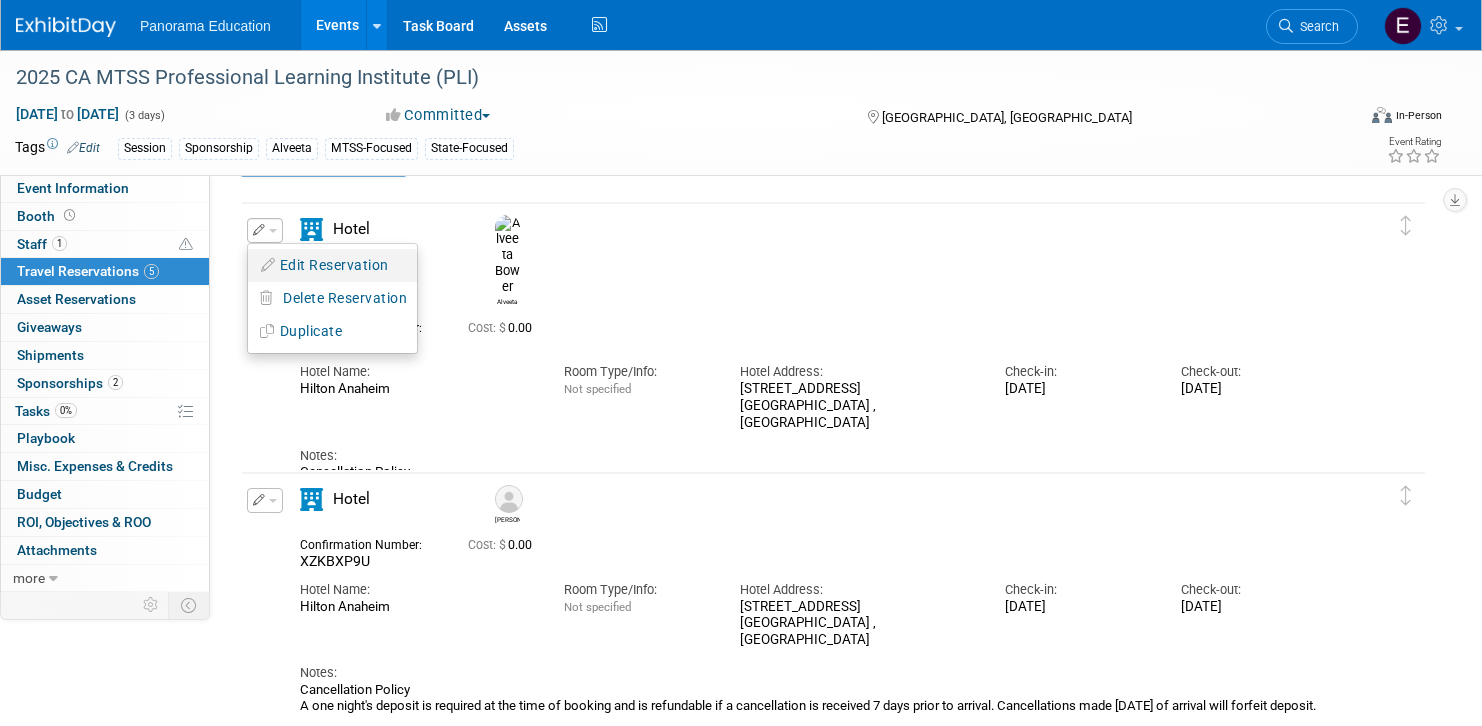 click on "Edit Reservation" at bounding box center [332, 265] 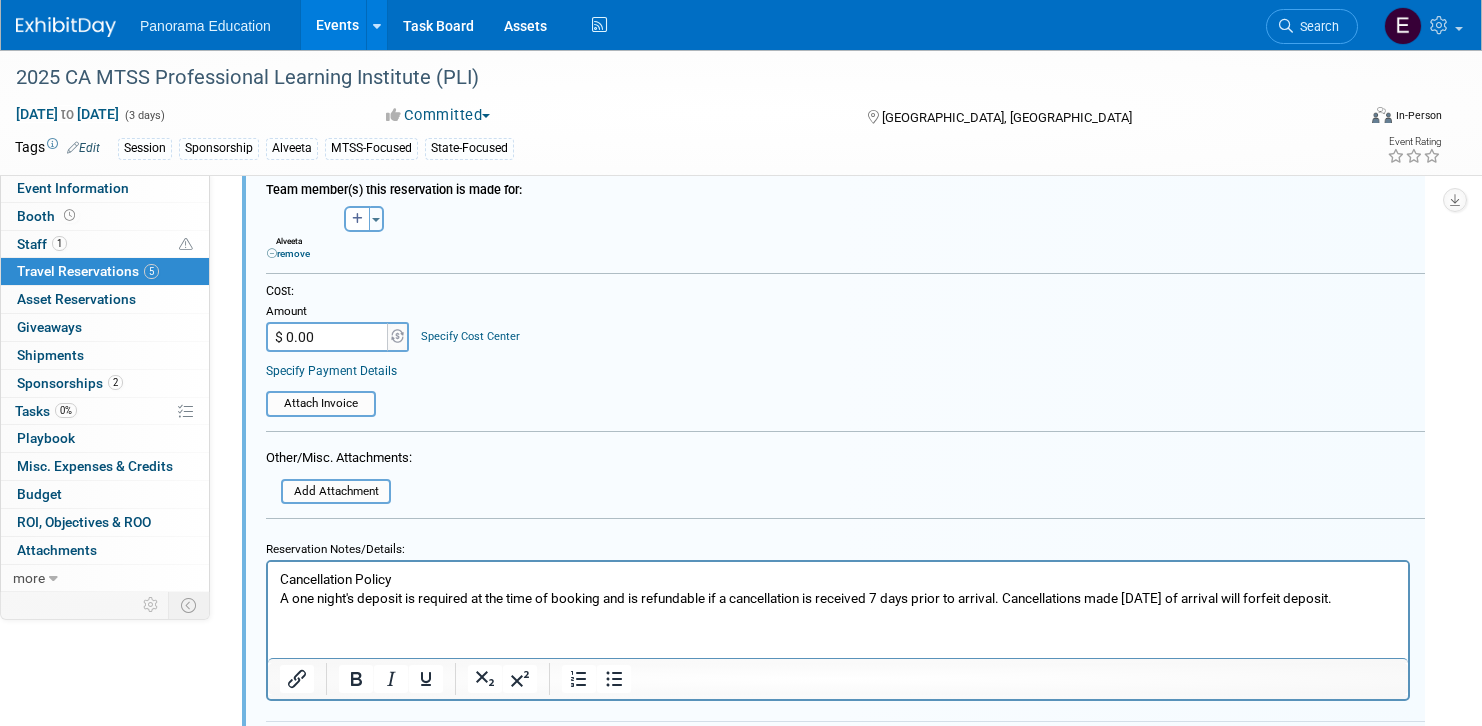 scroll, scrollTop: 843, scrollLeft: 0, axis: vertical 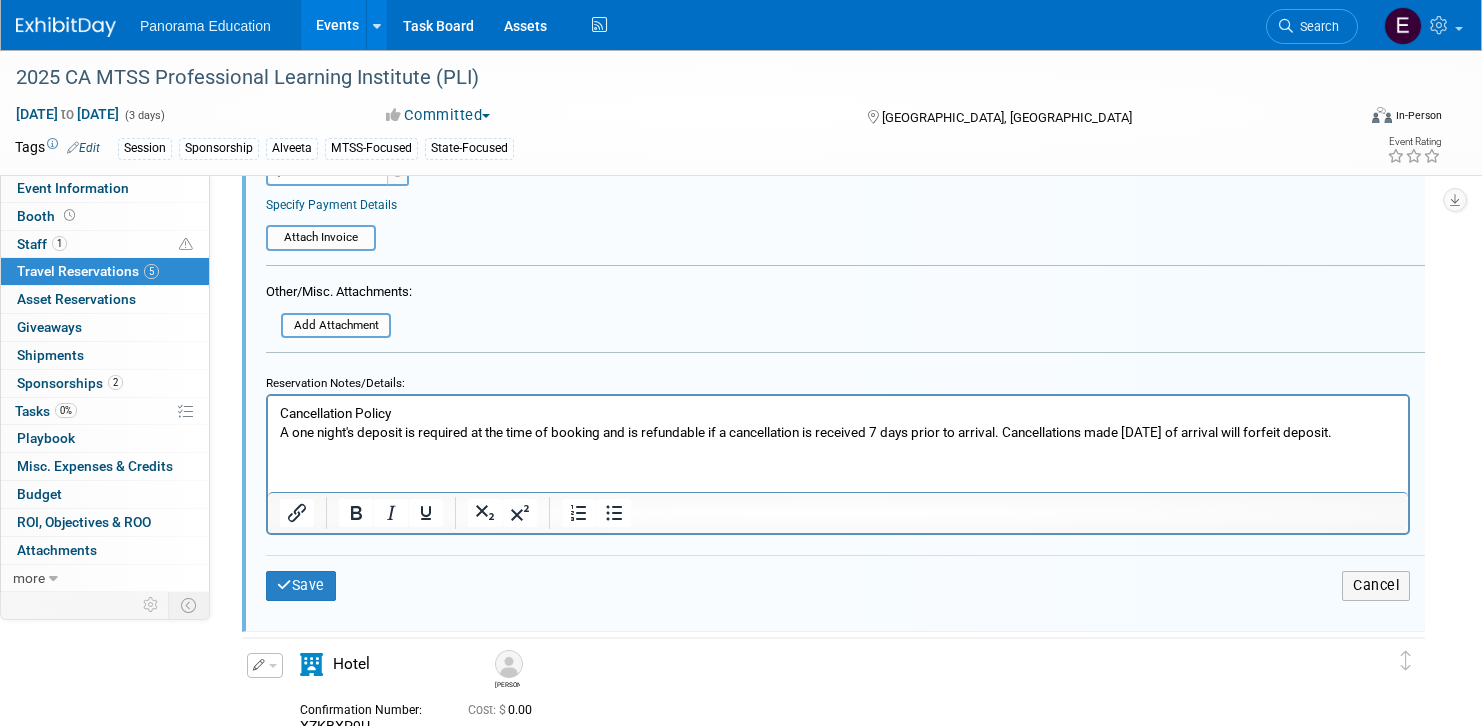 click on "Cancellation Policy A one night's deposit is required at the time of booking and is refundable if a cancellation is received 7 days prior to arrival. Cancellations made [DATE] of arrival will forfeit deposit." at bounding box center [838, 419] 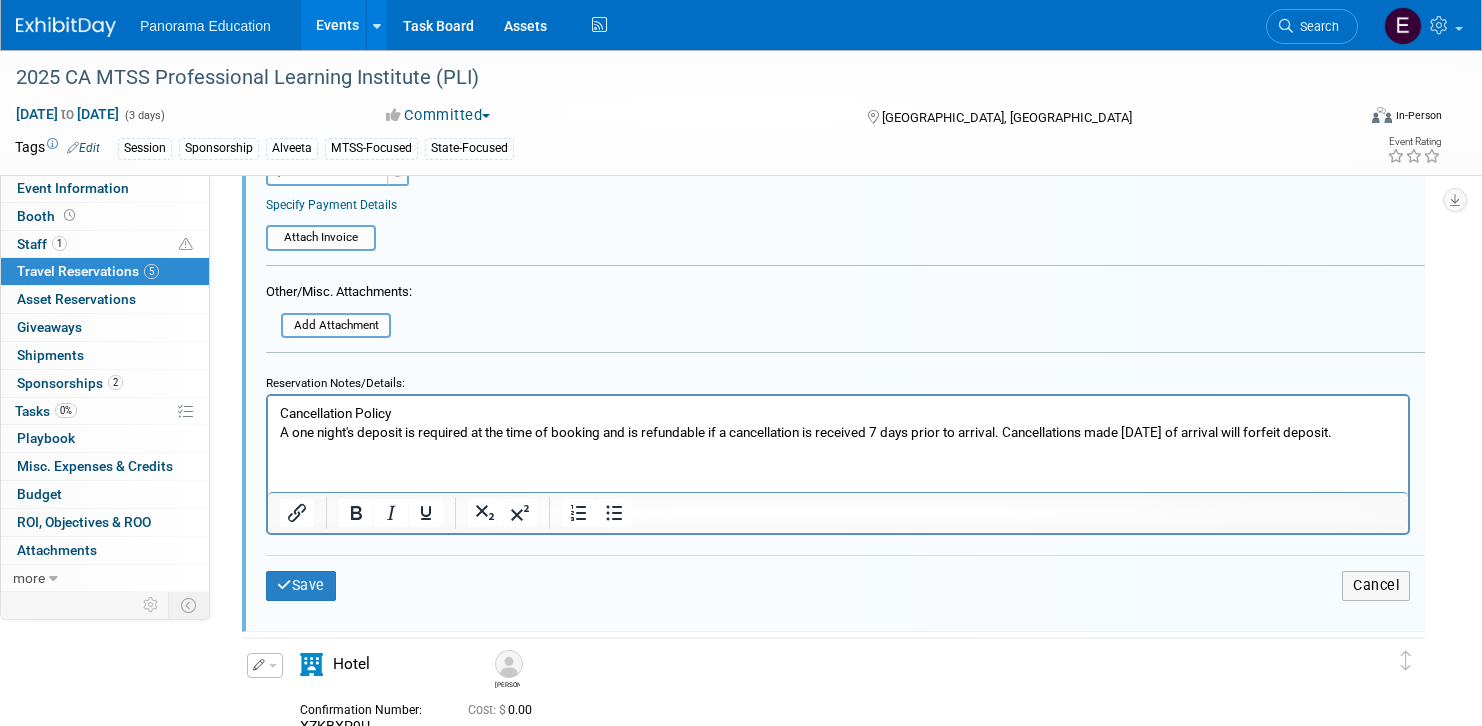 type 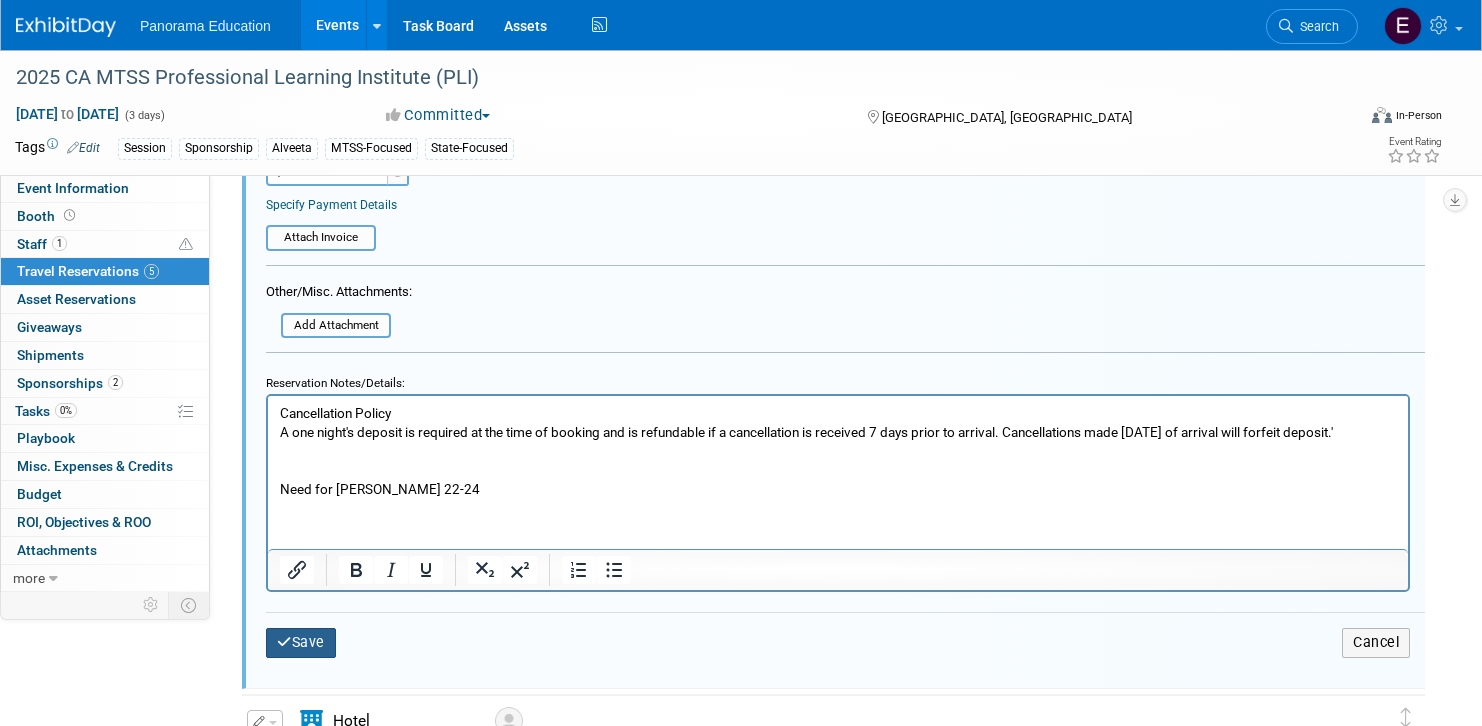 click on "Save" at bounding box center [301, 642] 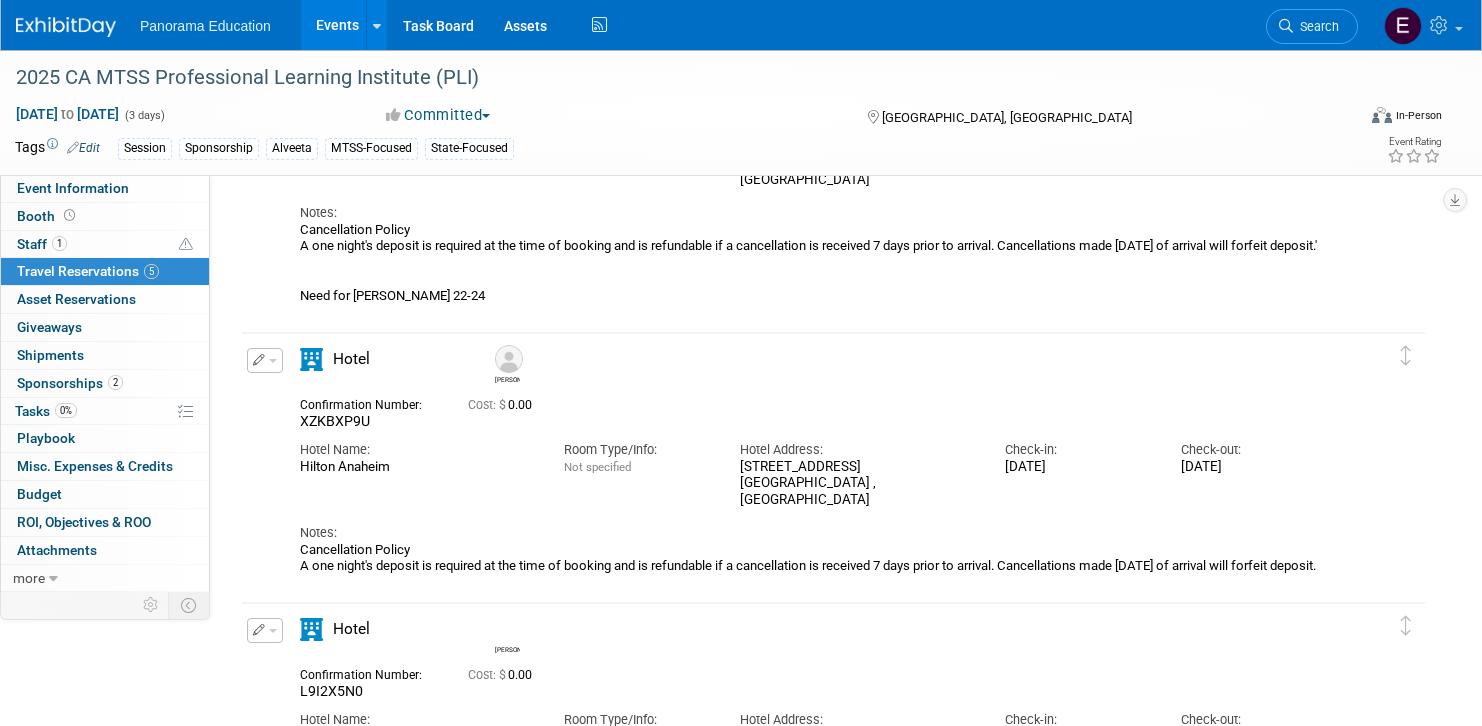 scroll, scrollTop: 292, scrollLeft: 0, axis: vertical 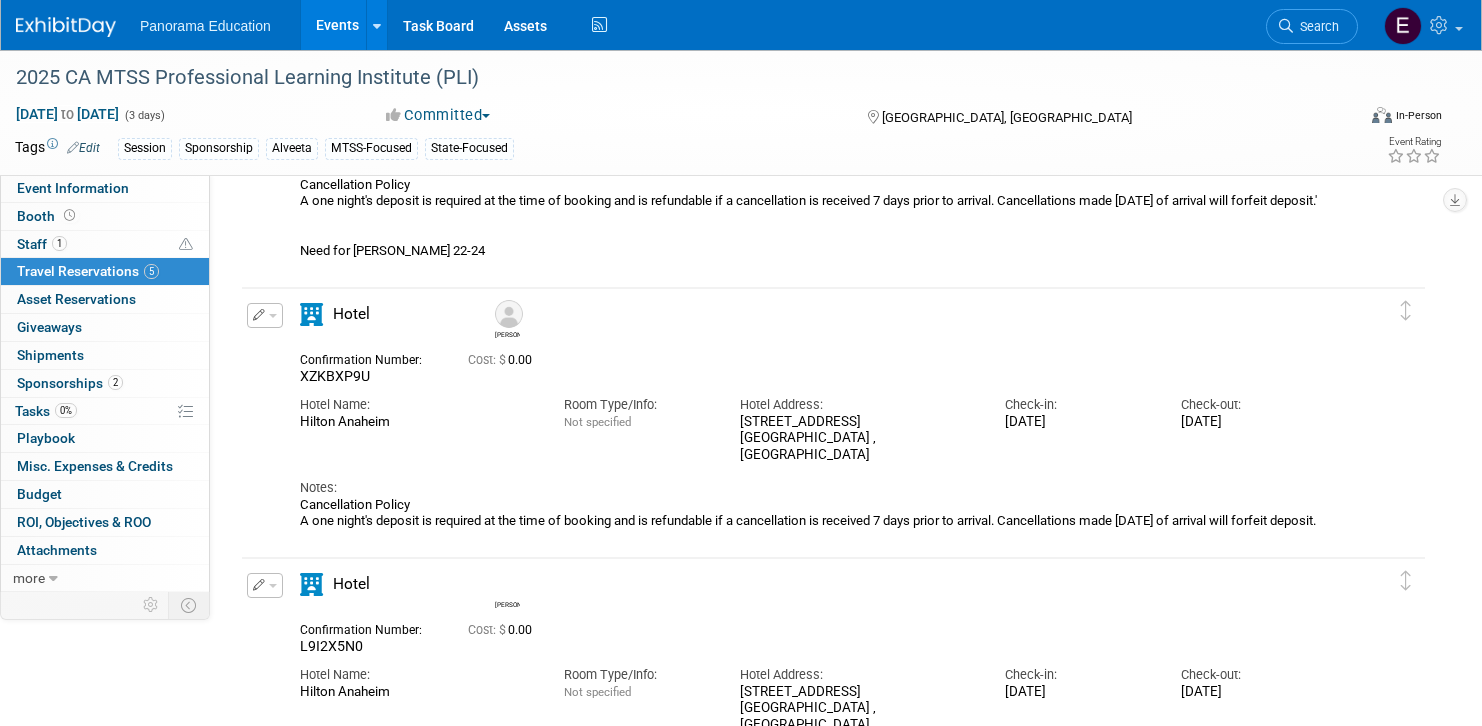 click at bounding box center [265, 315] 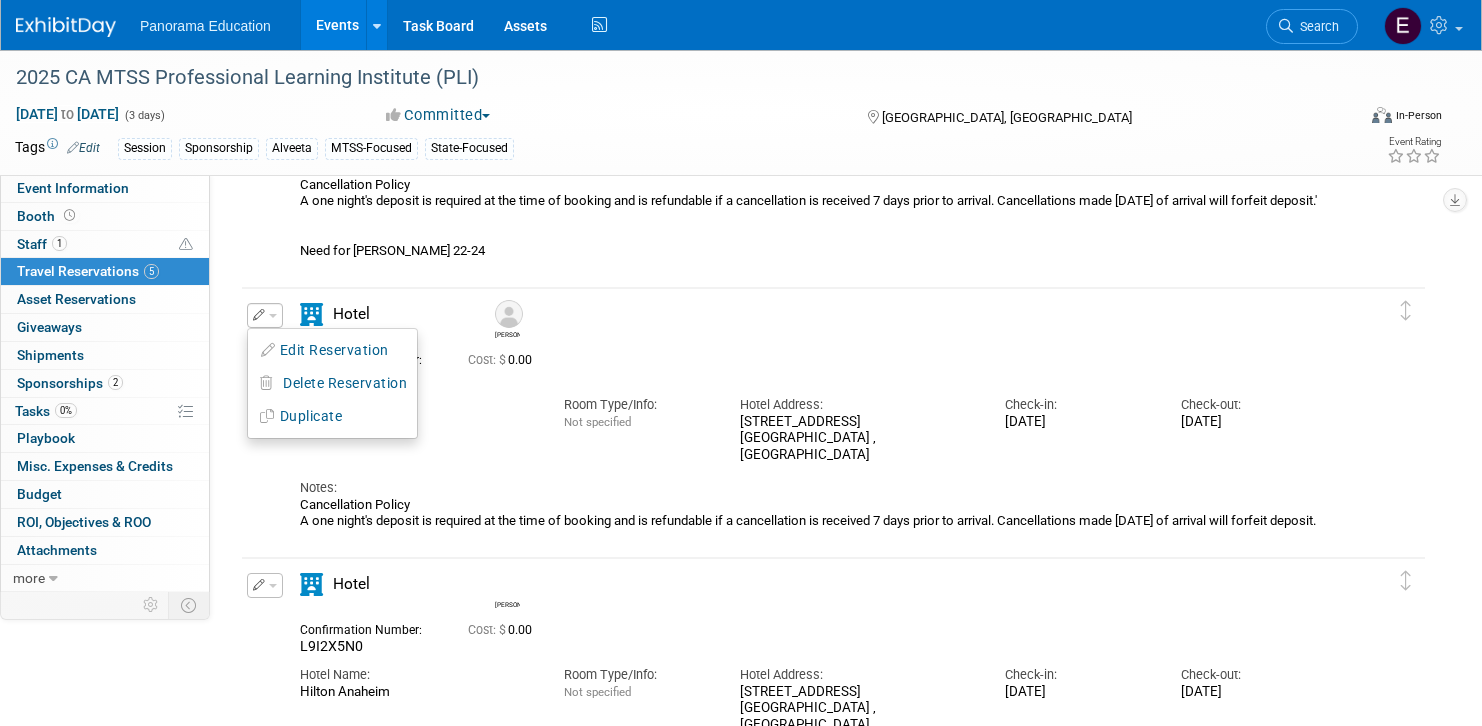 drag, startPoint x: 621, startPoint y: 363, endPoint x: 586, endPoint y: 346, distance: 38.910152 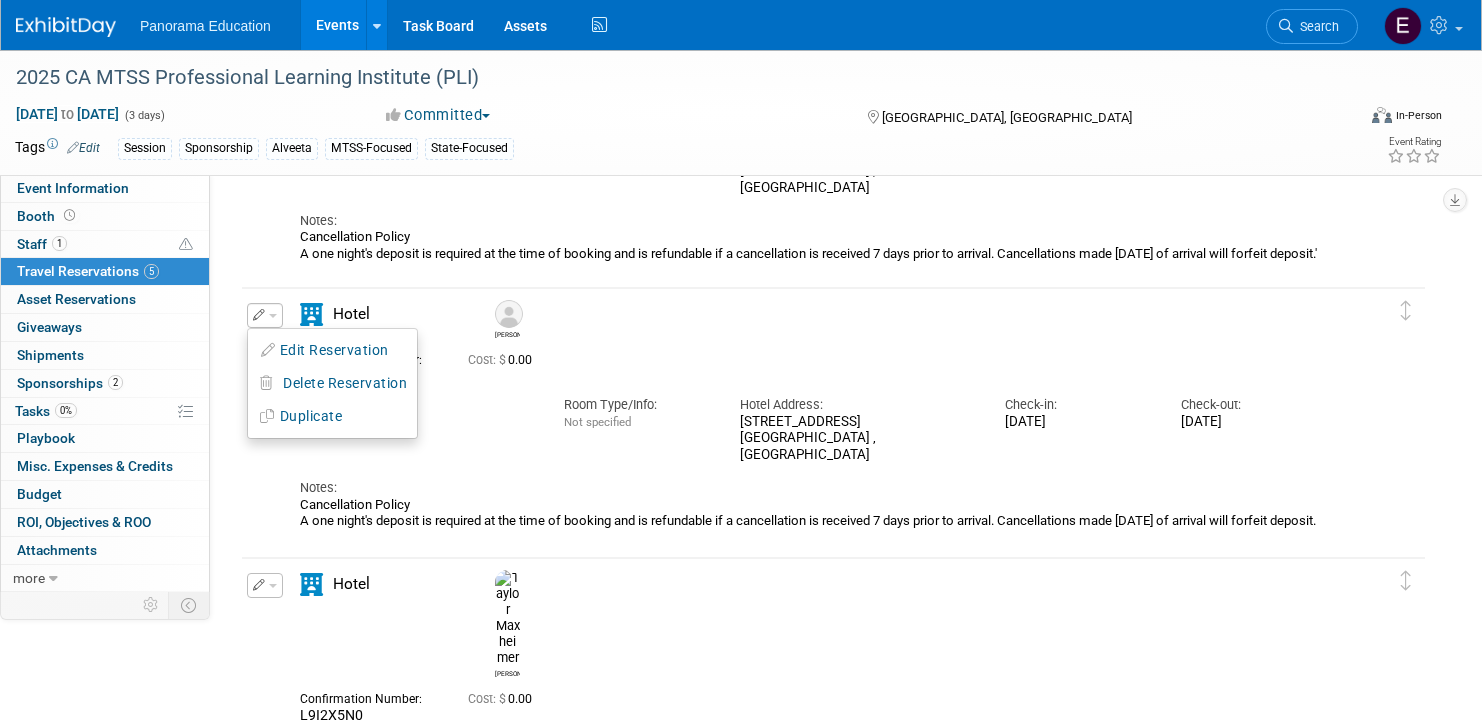 click on "Cost: $  0.00" at bounding box center [849, 360] 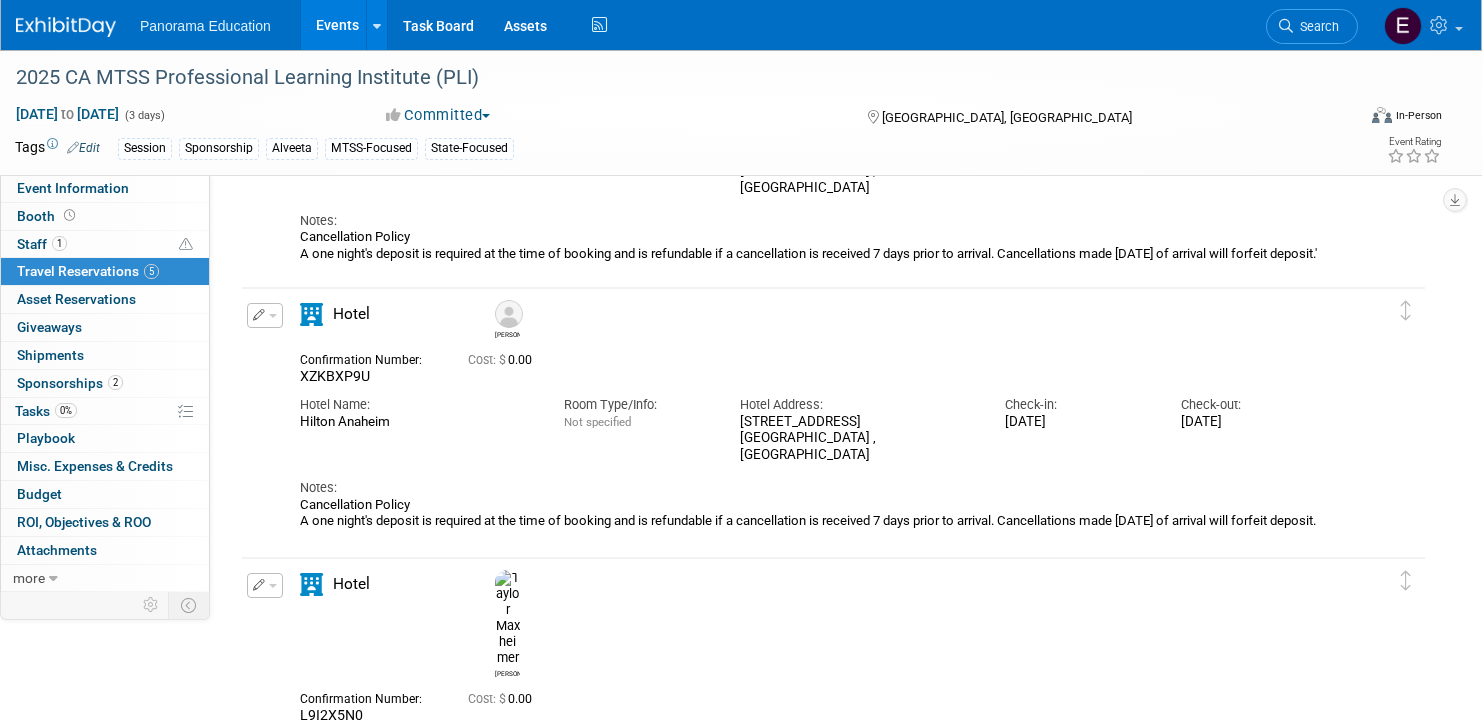 click at bounding box center [509, 314] 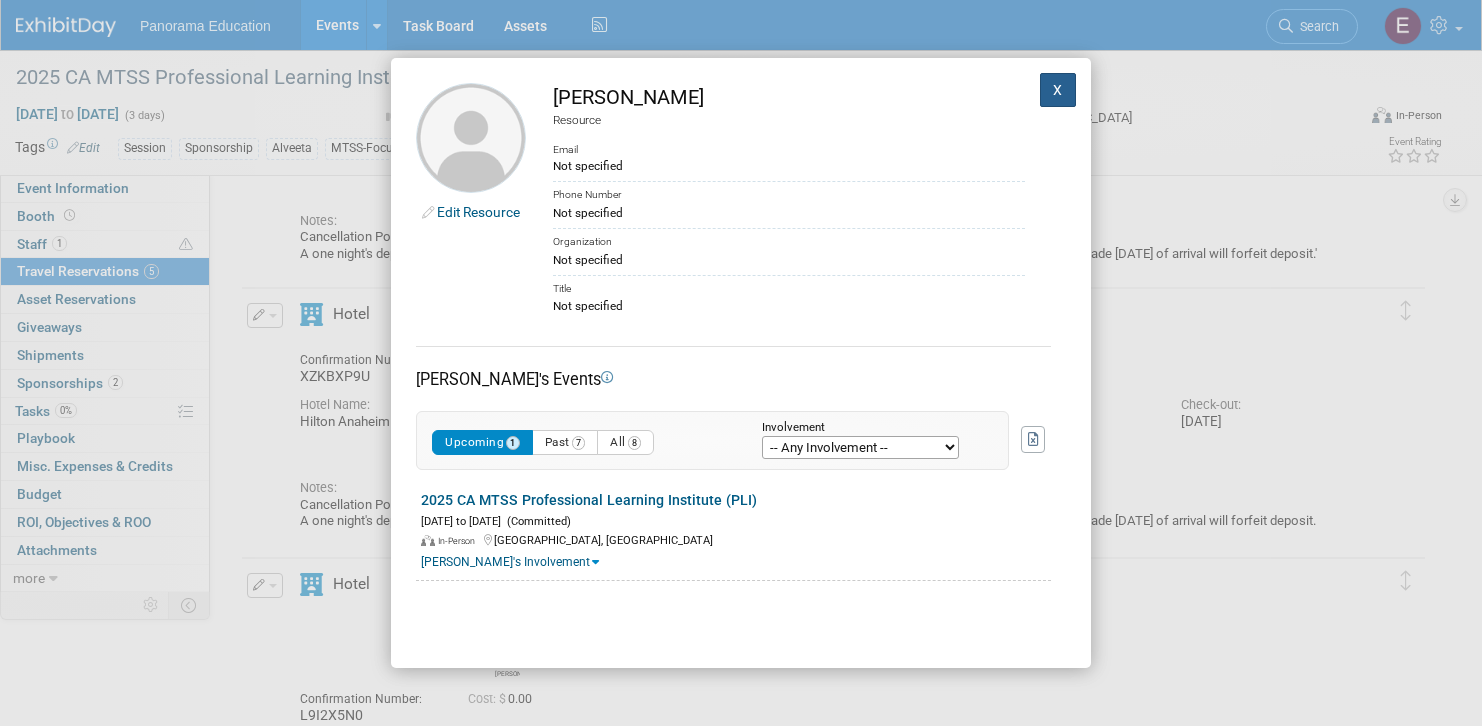 click on "X" at bounding box center [1058, 90] 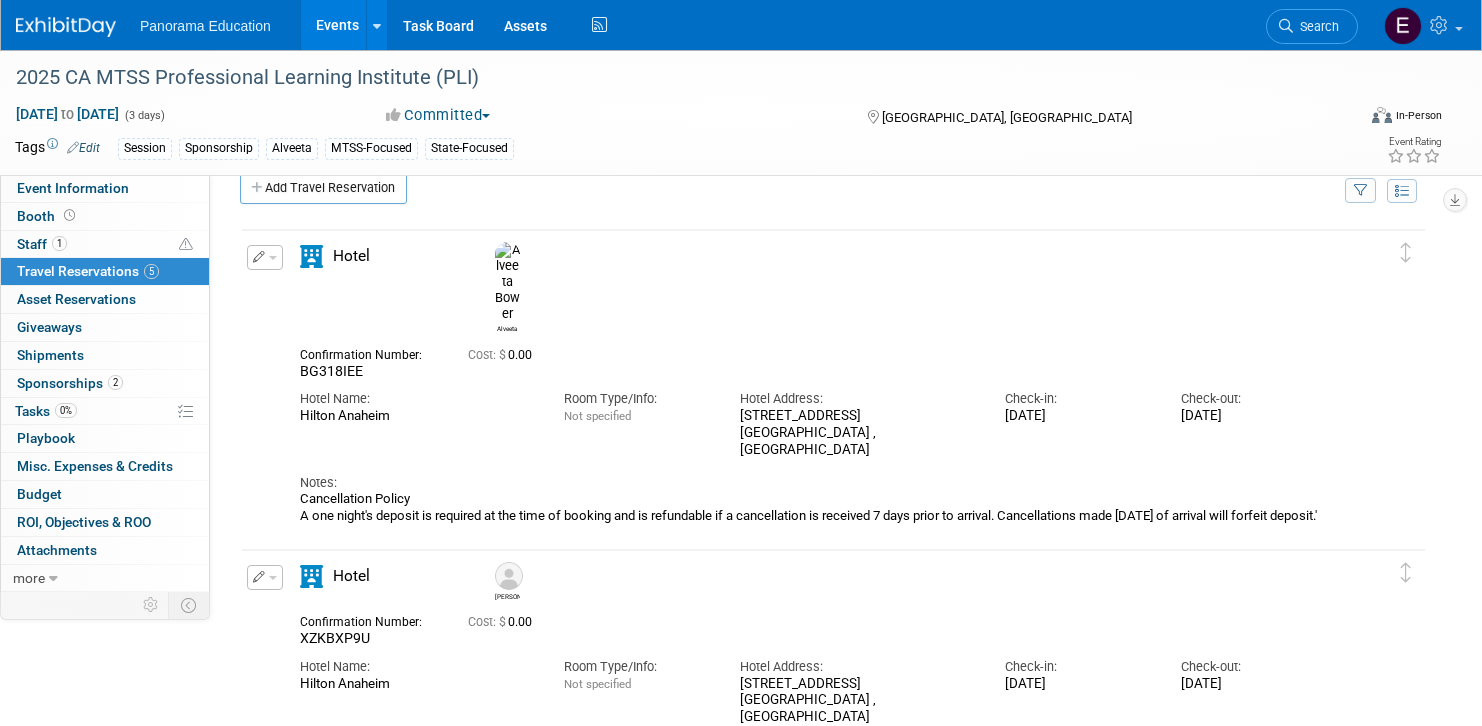 scroll, scrollTop: 0, scrollLeft: 0, axis: both 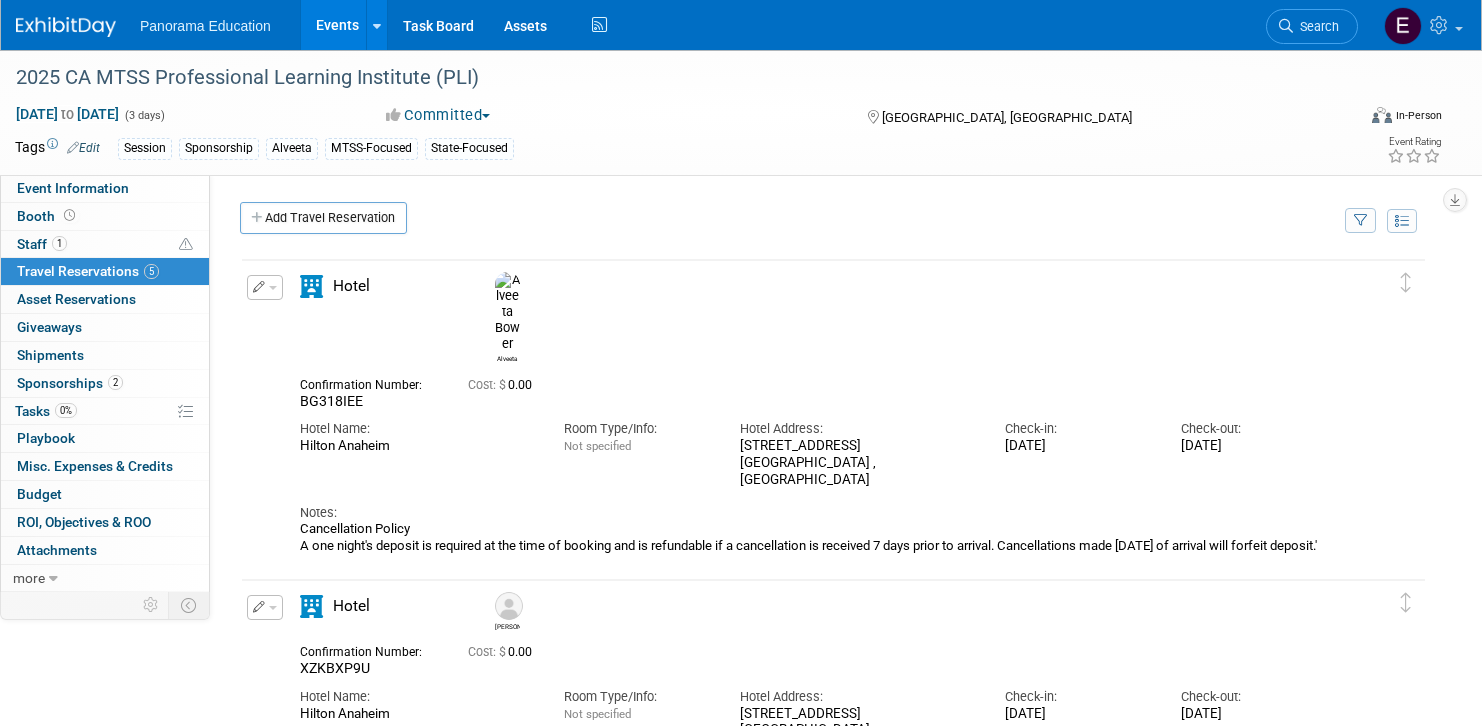 click at bounding box center [265, 287] 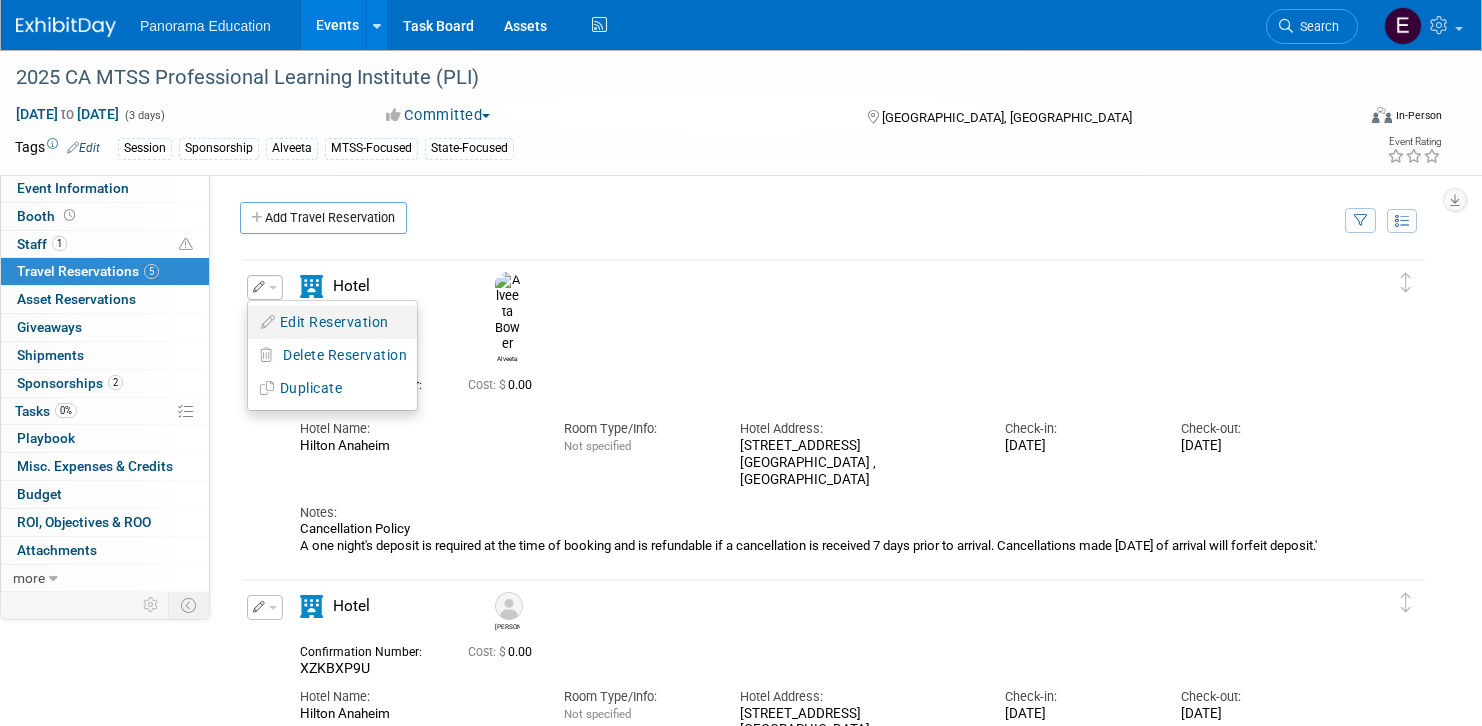 click on "Edit Reservation" at bounding box center (332, 322) 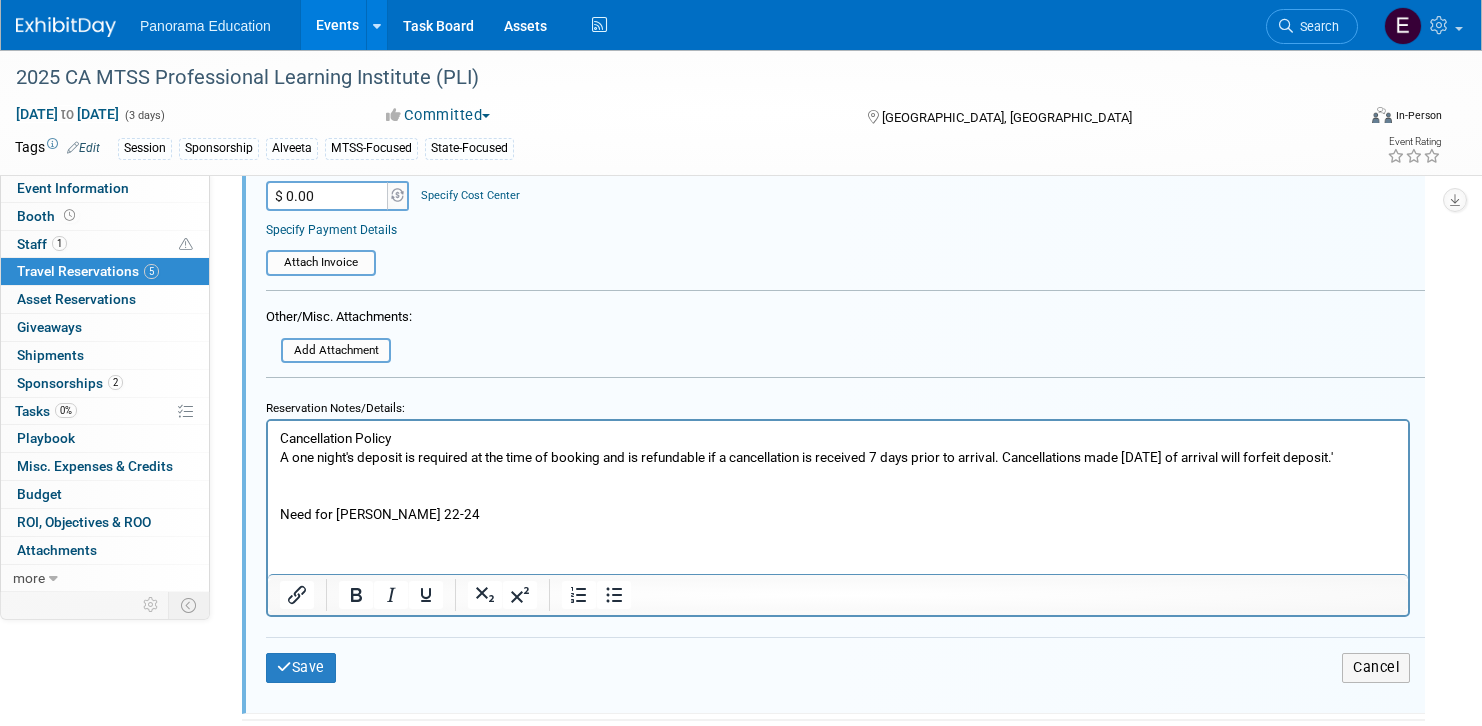 scroll, scrollTop: 821, scrollLeft: 0, axis: vertical 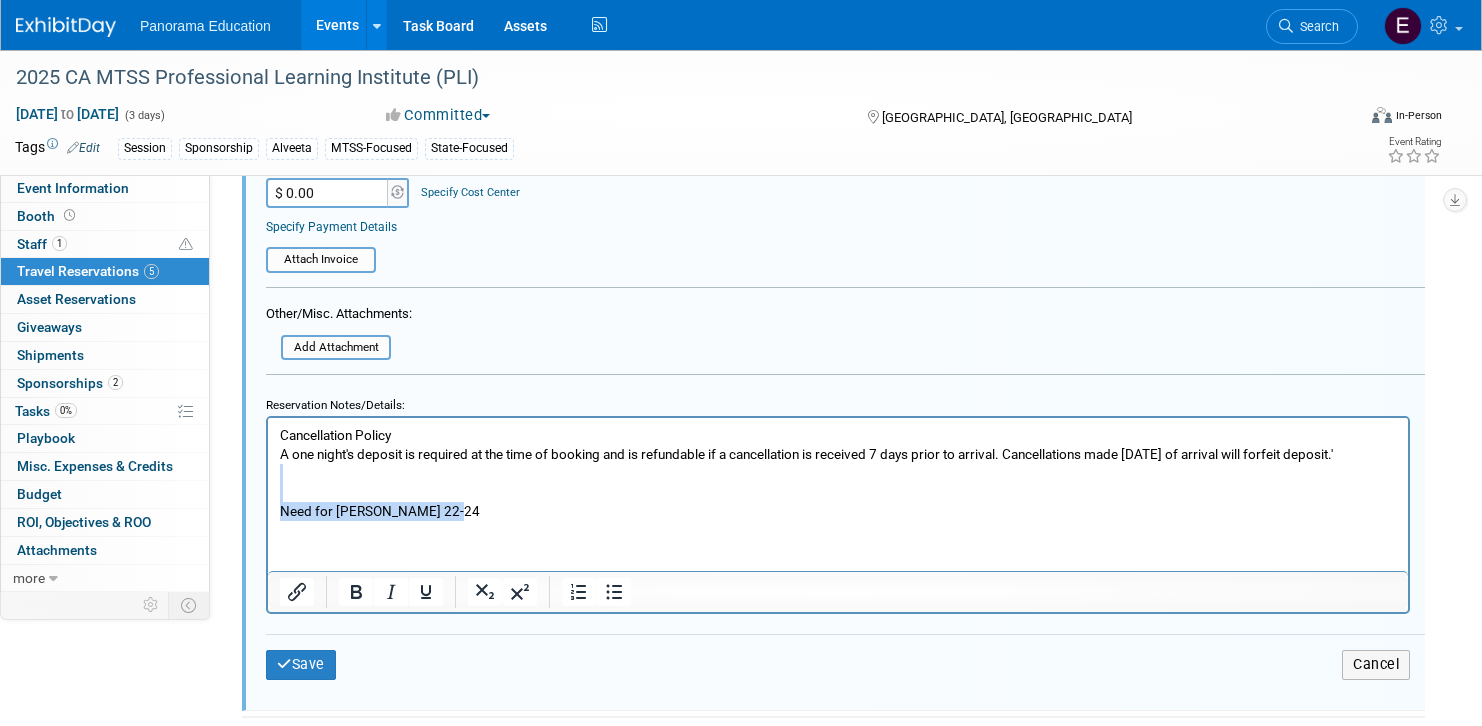 drag, startPoint x: 499, startPoint y: 509, endPoint x: 282, endPoint y: 495, distance: 217.45114 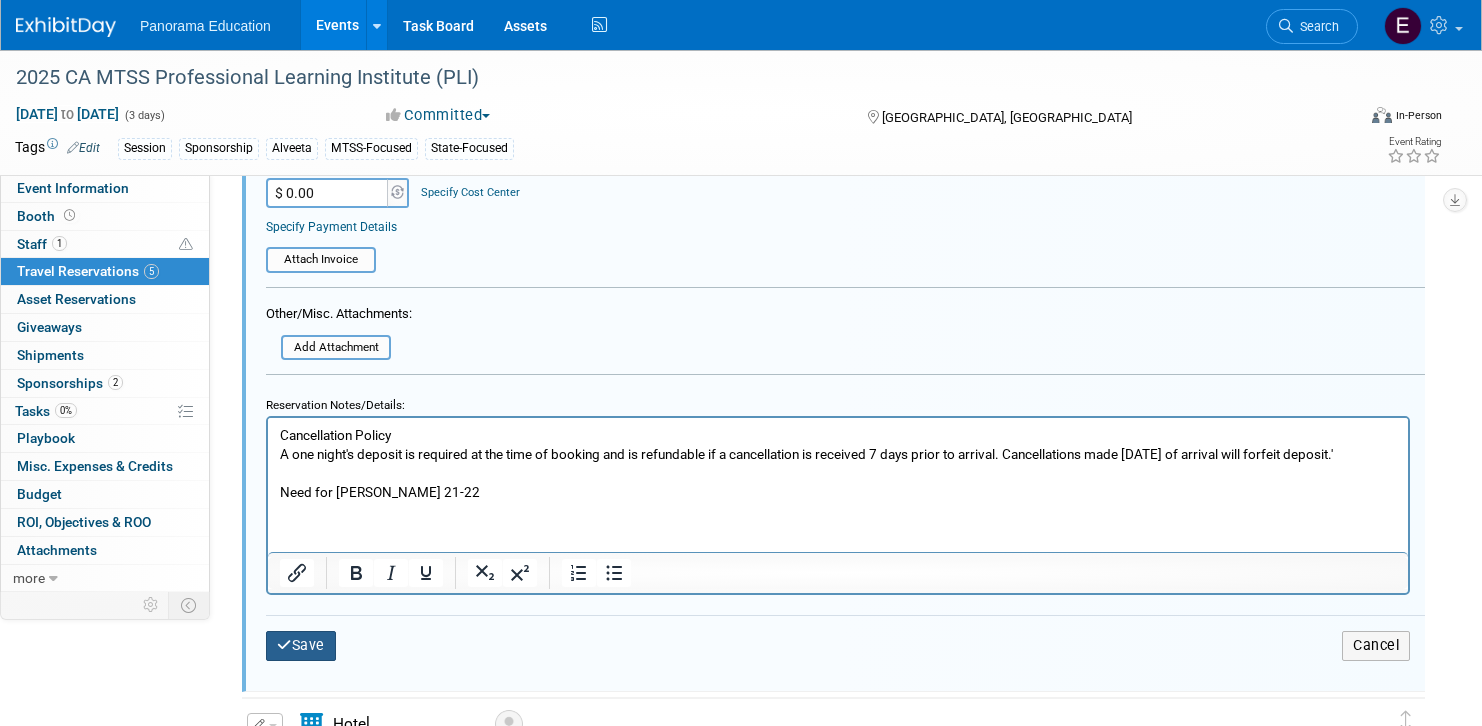 click on "Save" at bounding box center [301, 645] 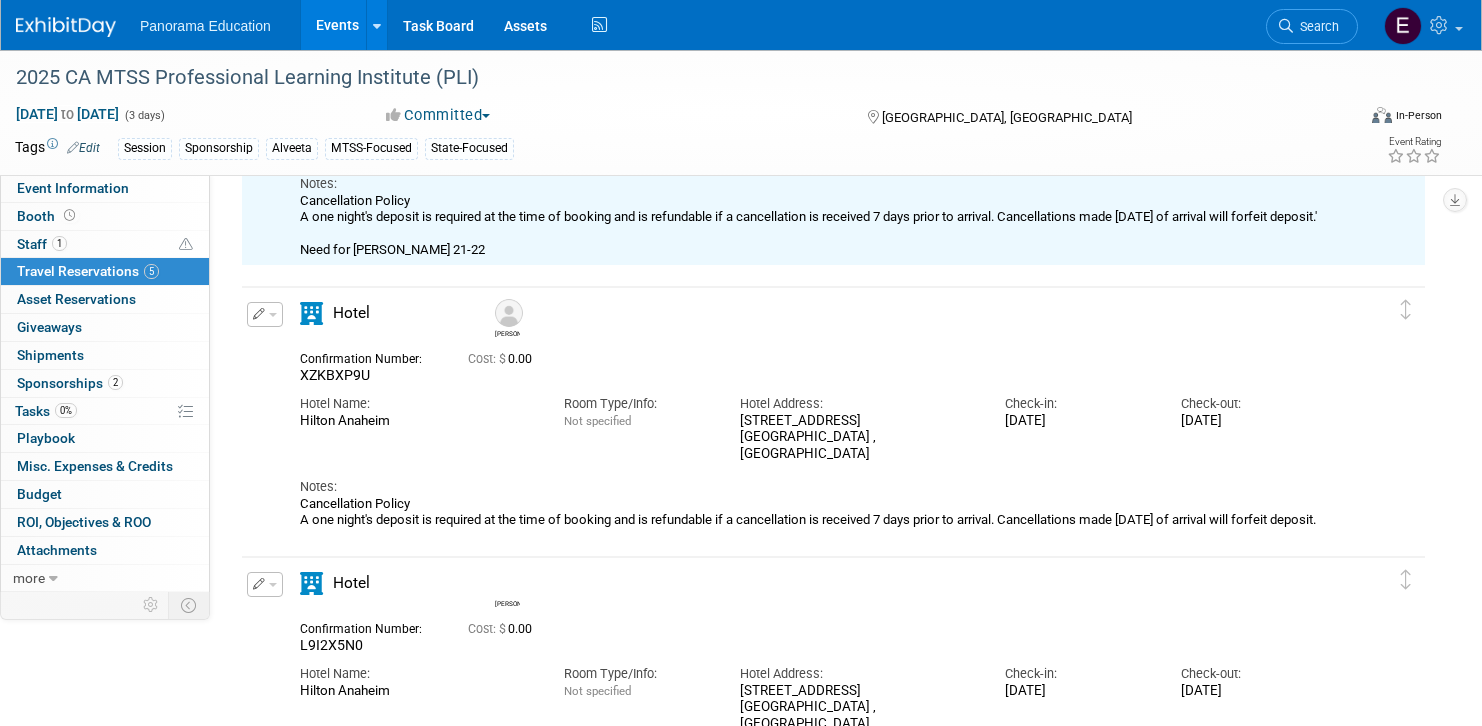 scroll, scrollTop: 287, scrollLeft: 0, axis: vertical 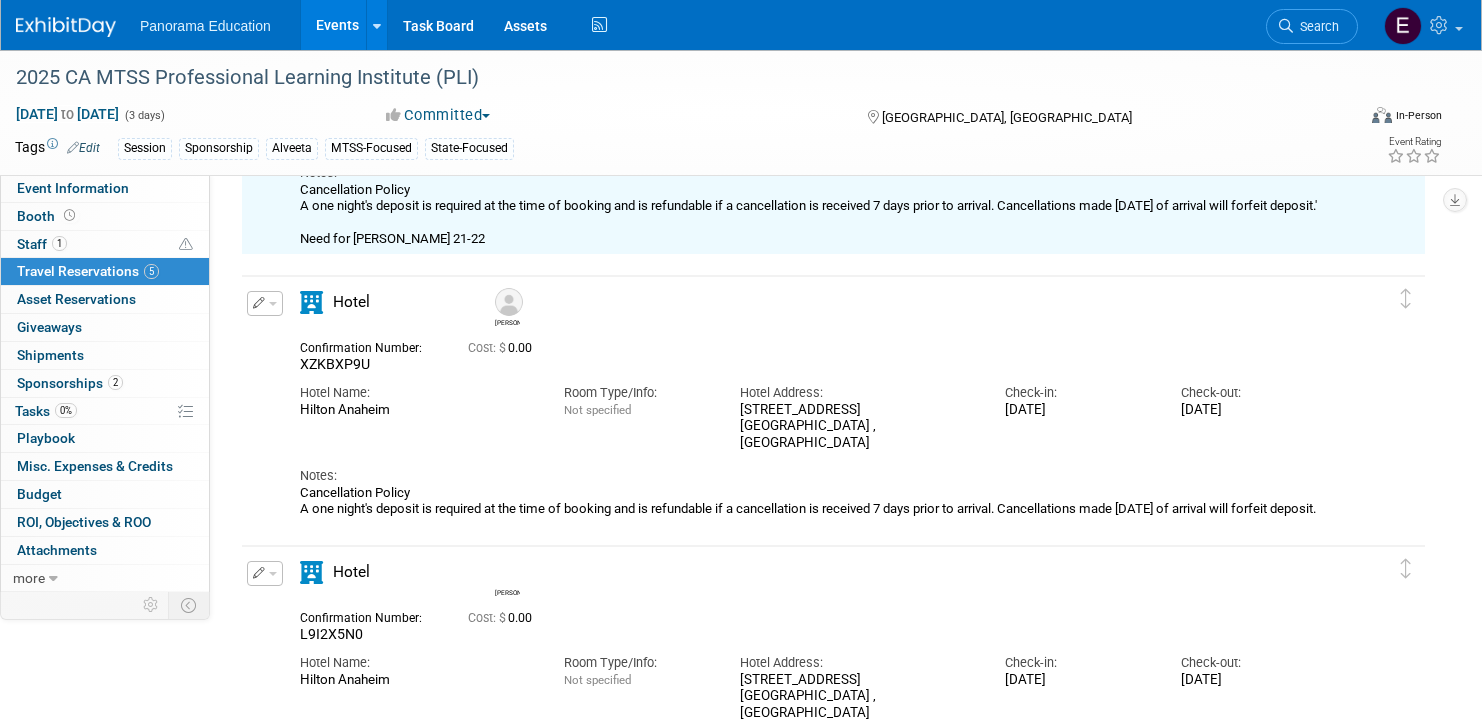 click at bounding box center [265, 303] 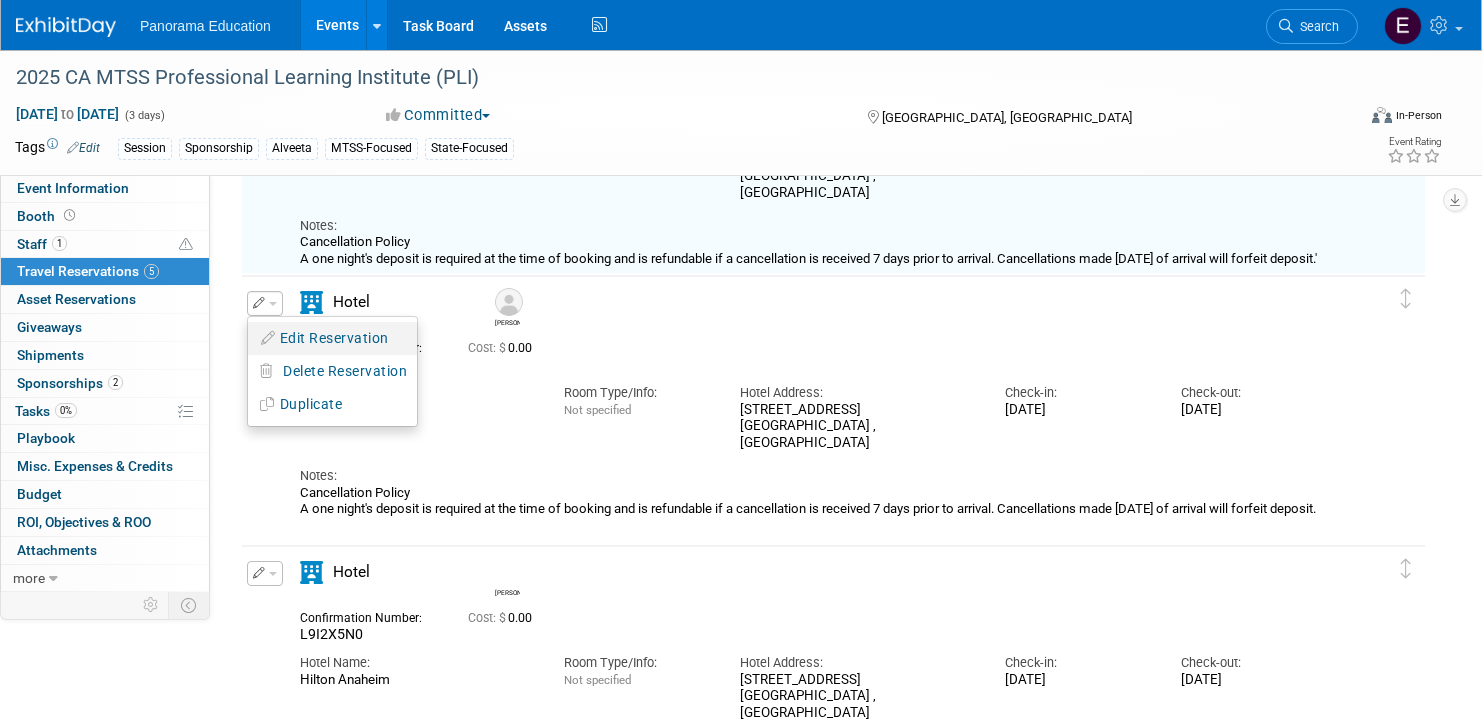 click on "Edit Reservation" at bounding box center (332, 338) 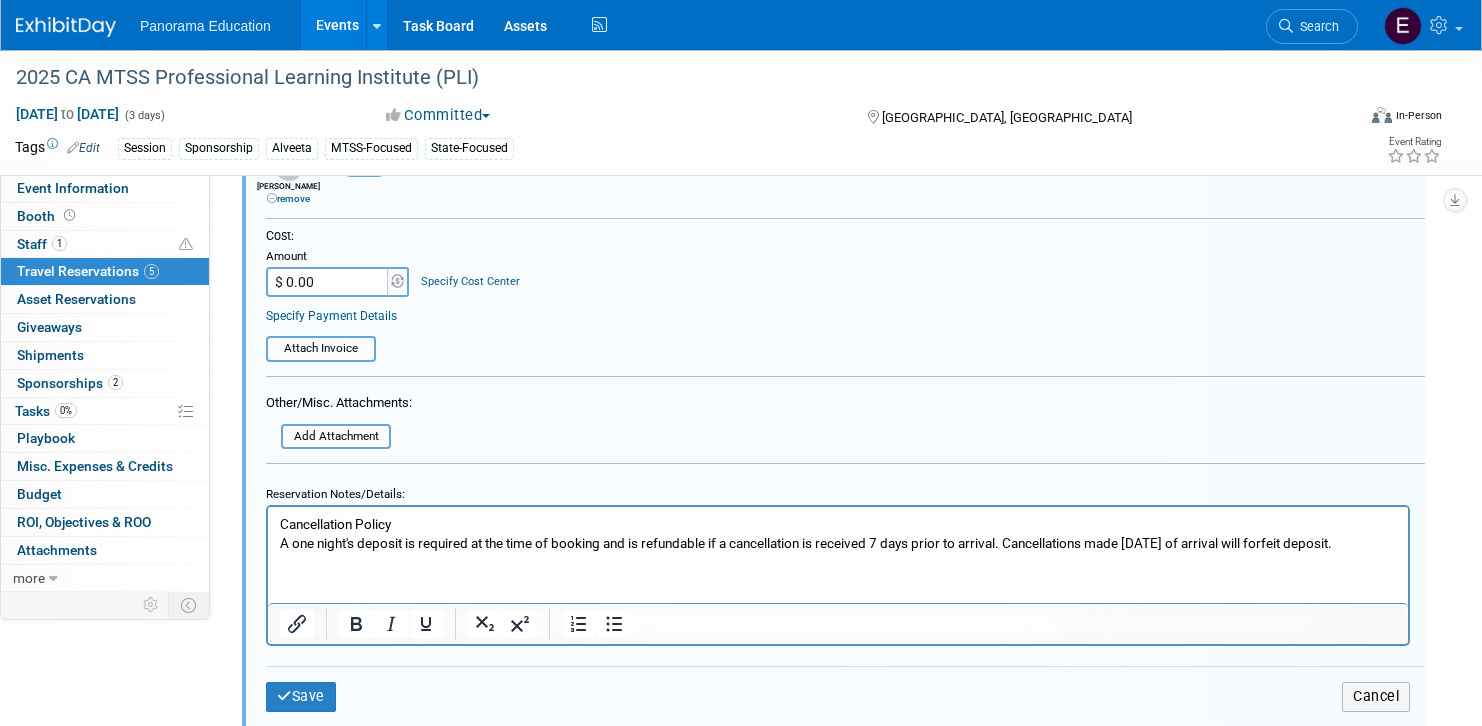 scroll, scrollTop: 1102, scrollLeft: 0, axis: vertical 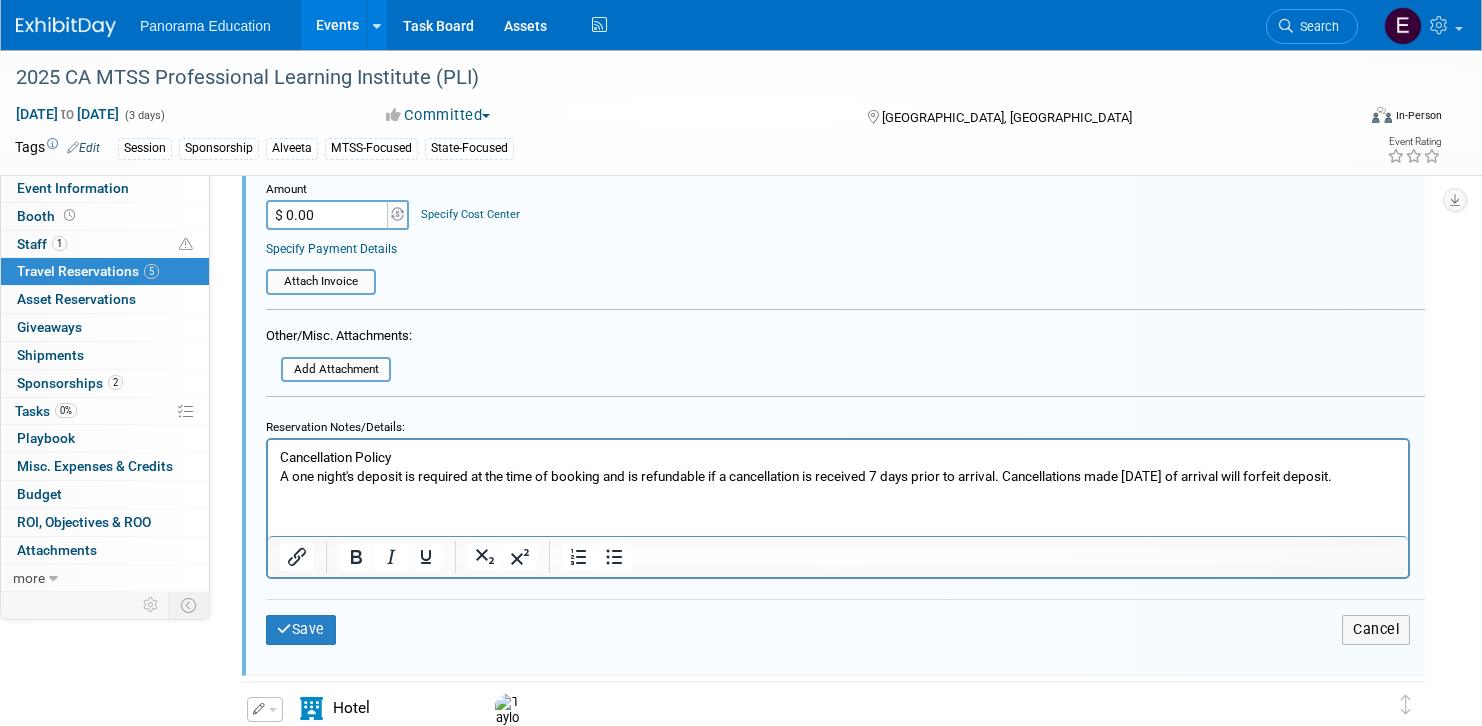 click on "Cancellation Policy A one night's deposit is required at the time of booking and is refundable if a cancellation is received 7 days prior to arrival. Cancellations made [DATE] of arrival will forfeit deposit." at bounding box center [838, 463] 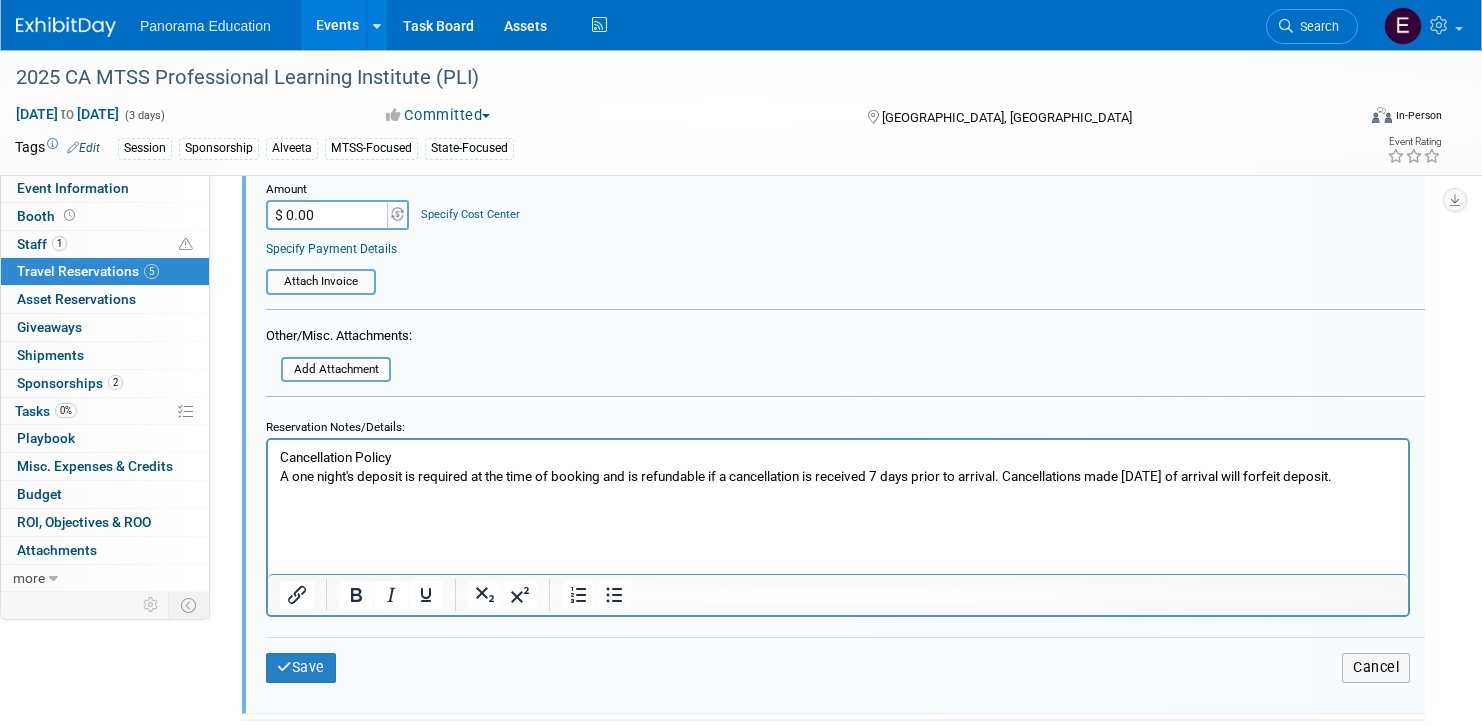 type 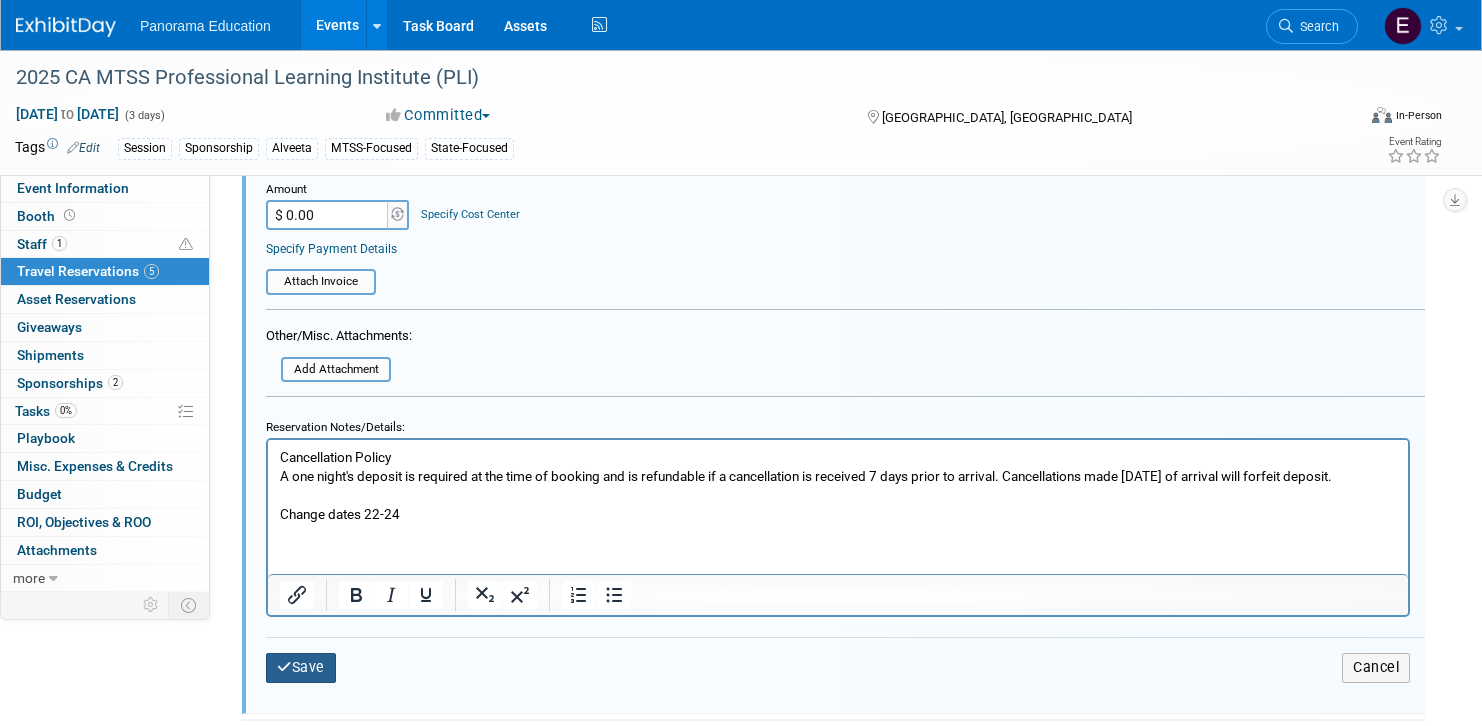 click on "Save" at bounding box center [301, 667] 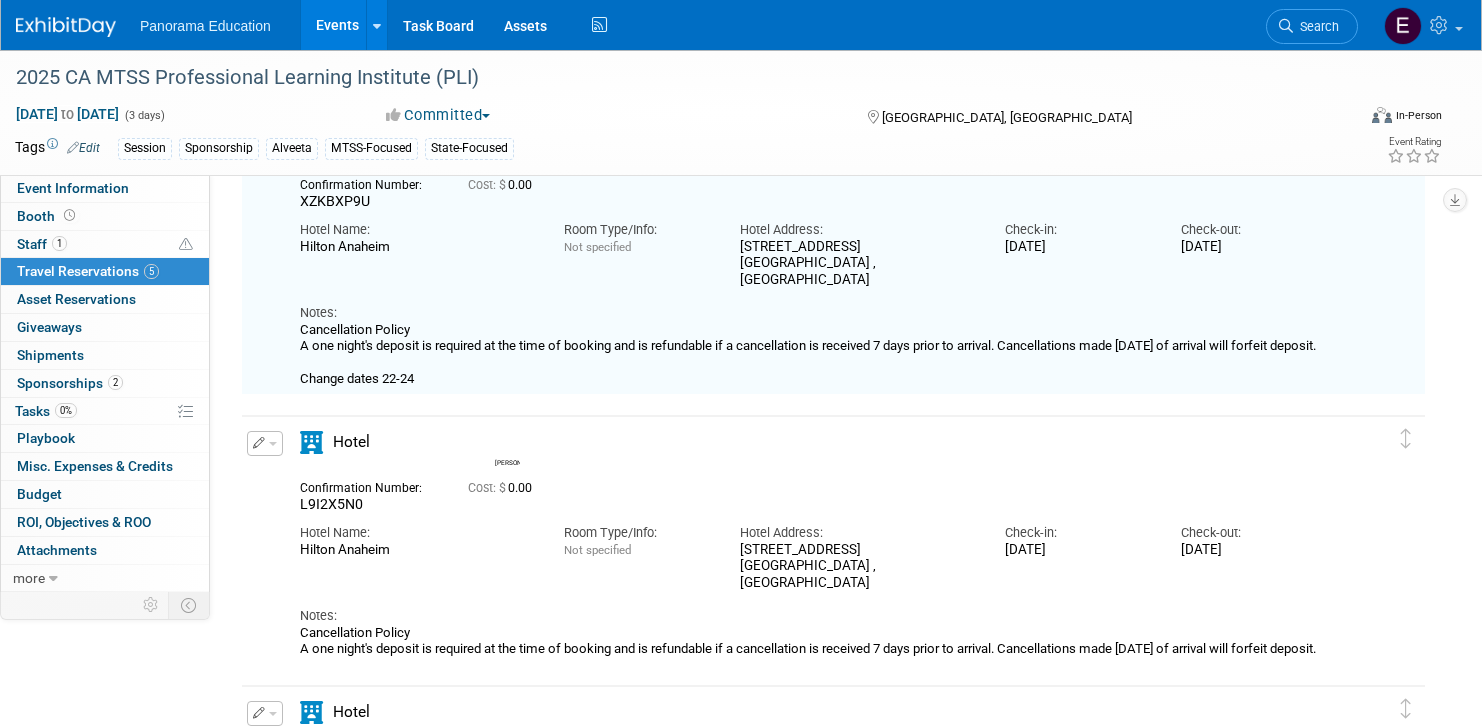 scroll, scrollTop: 588, scrollLeft: 0, axis: vertical 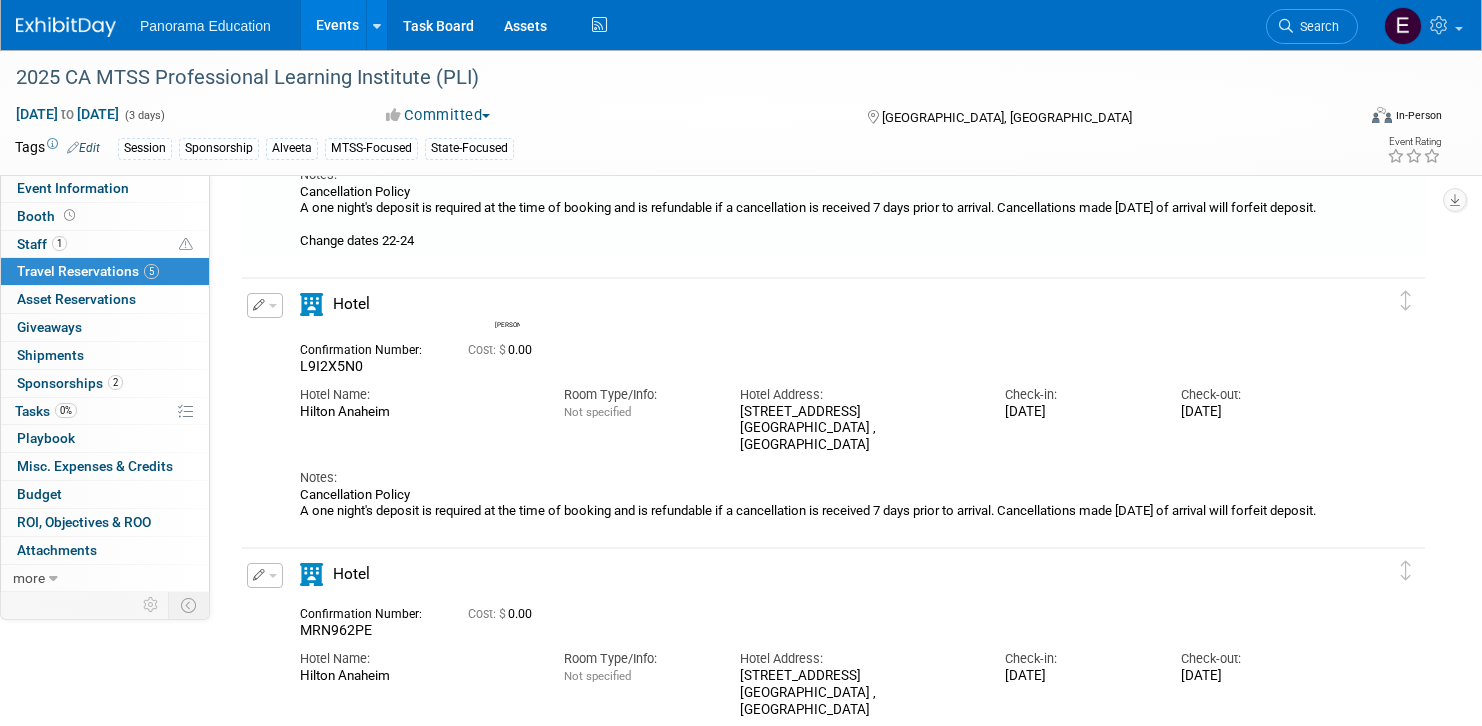 click at bounding box center [265, 305] 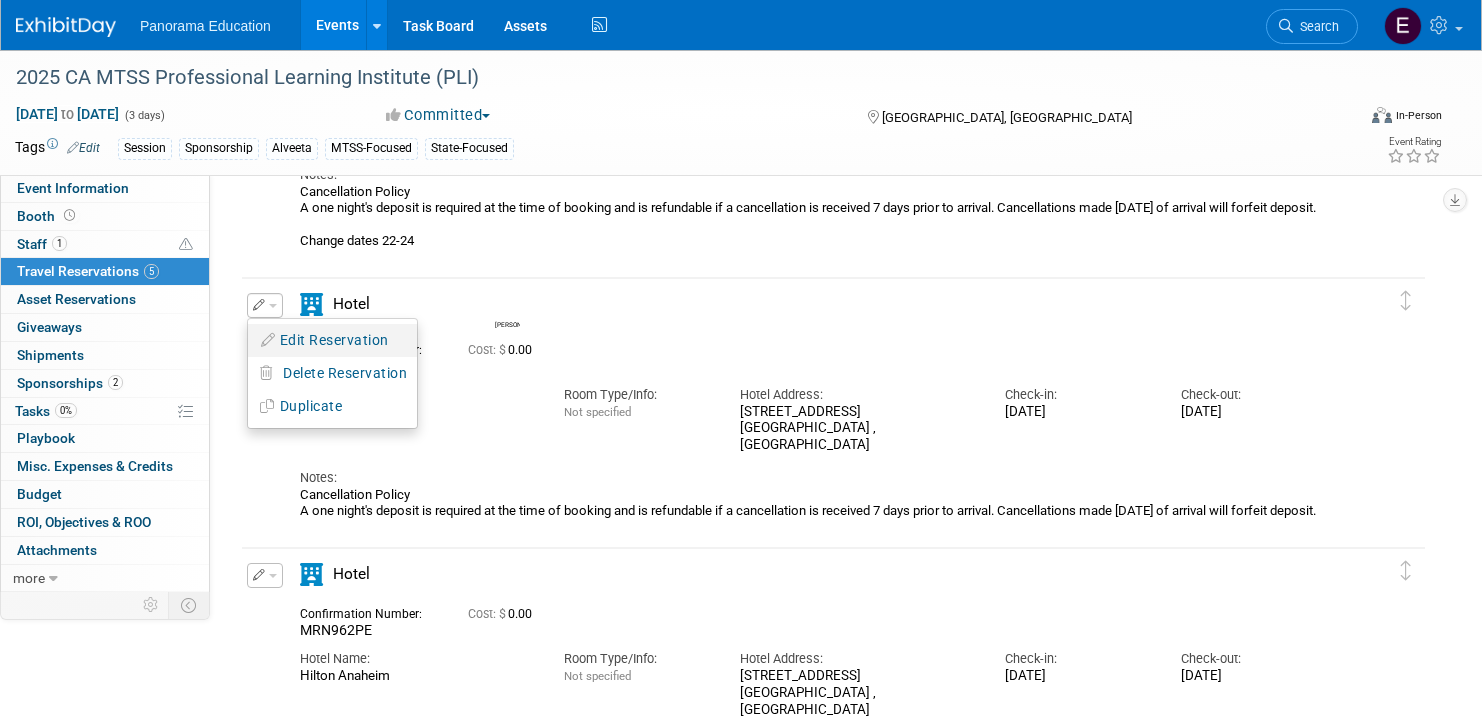 click on "Edit Reservation" at bounding box center [332, 340] 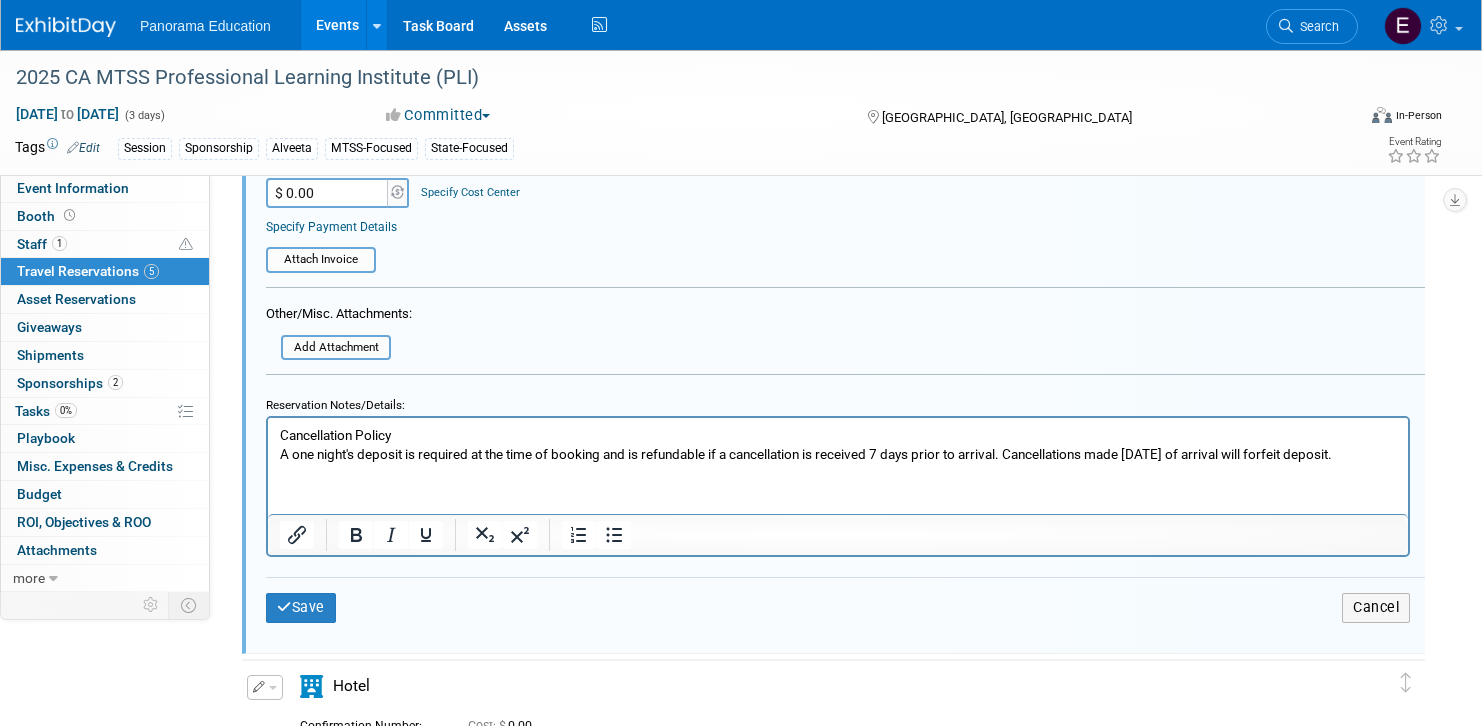 scroll, scrollTop: 1443, scrollLeft: 0, axis: vertical 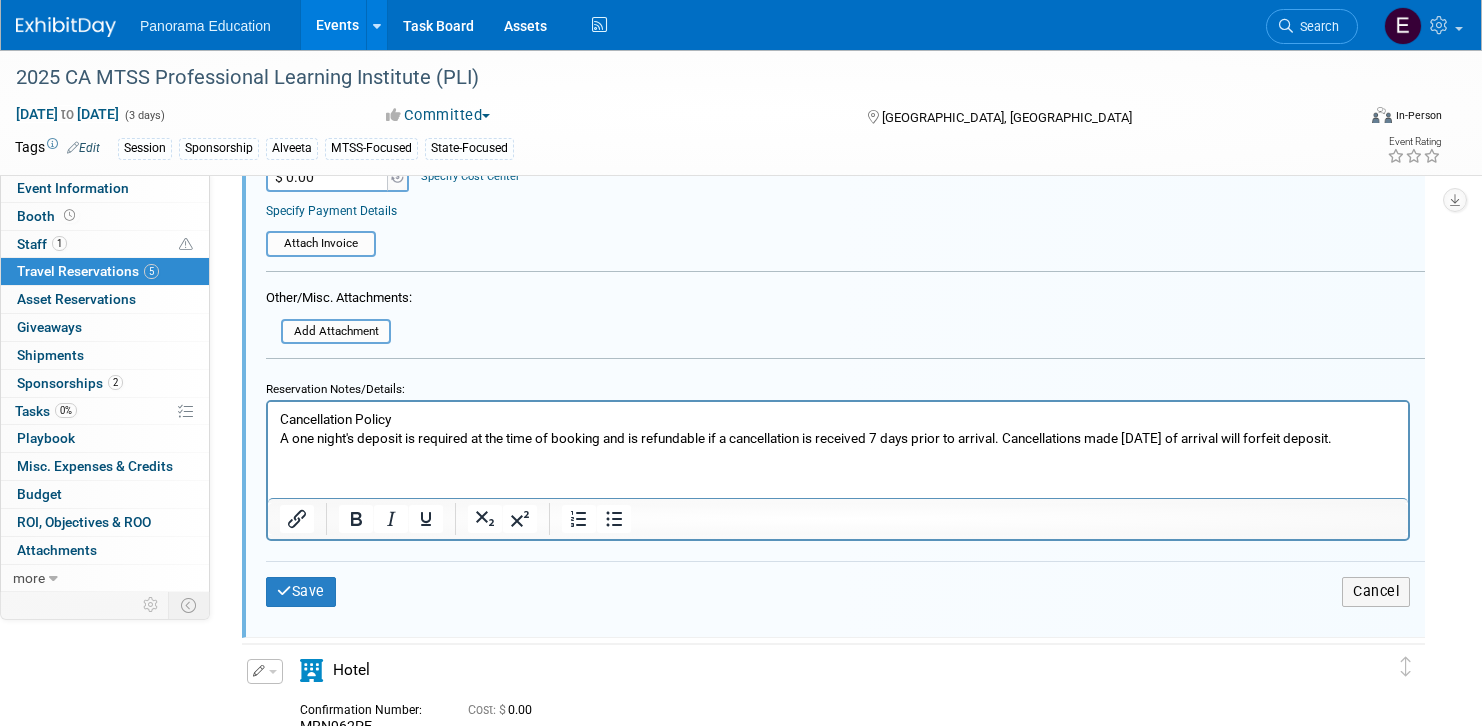 drag, startPoint x: 84, startPoint y: 92, endPoint x: 354, endPoint y: 498, distance: 487.5818 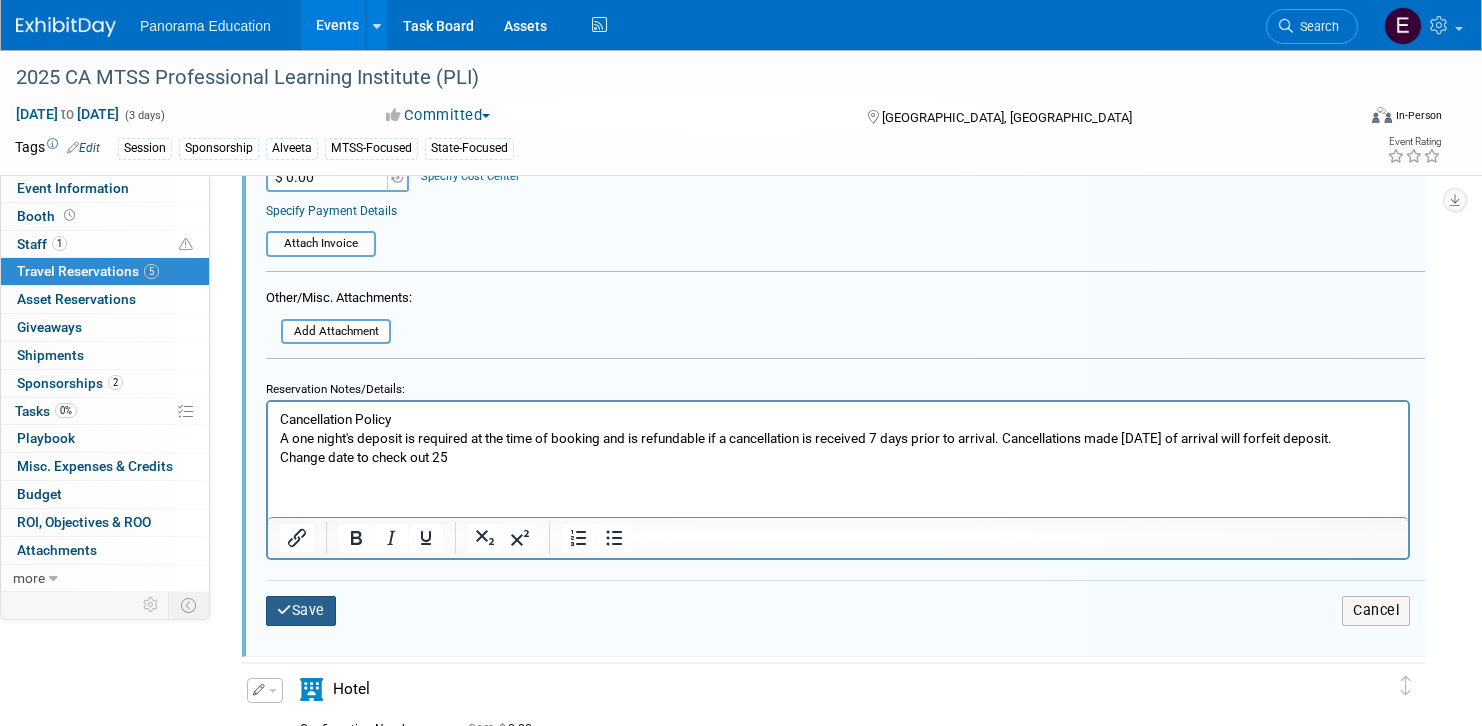 click at bounding box center [284, 610] 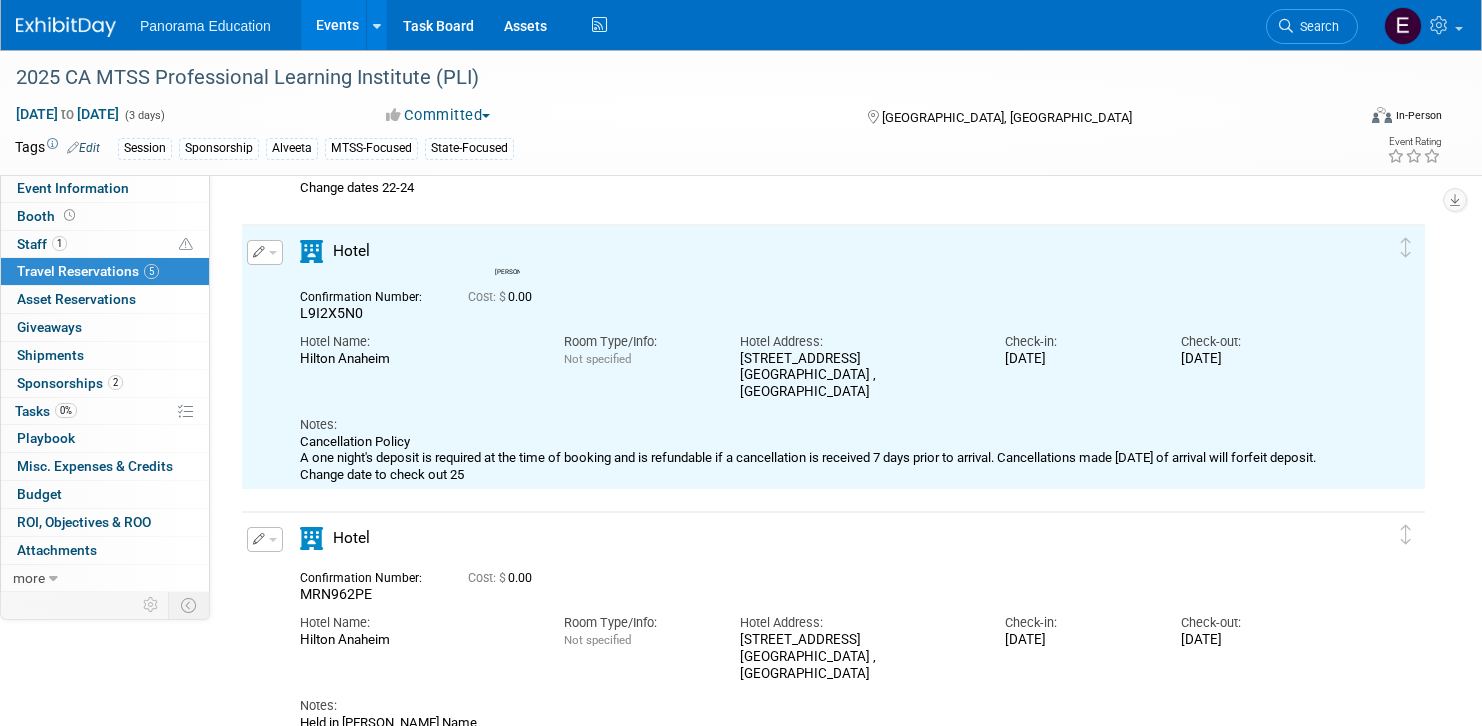 scroll, scrollTop: 582, scrollLeft: 0, axis: vertical 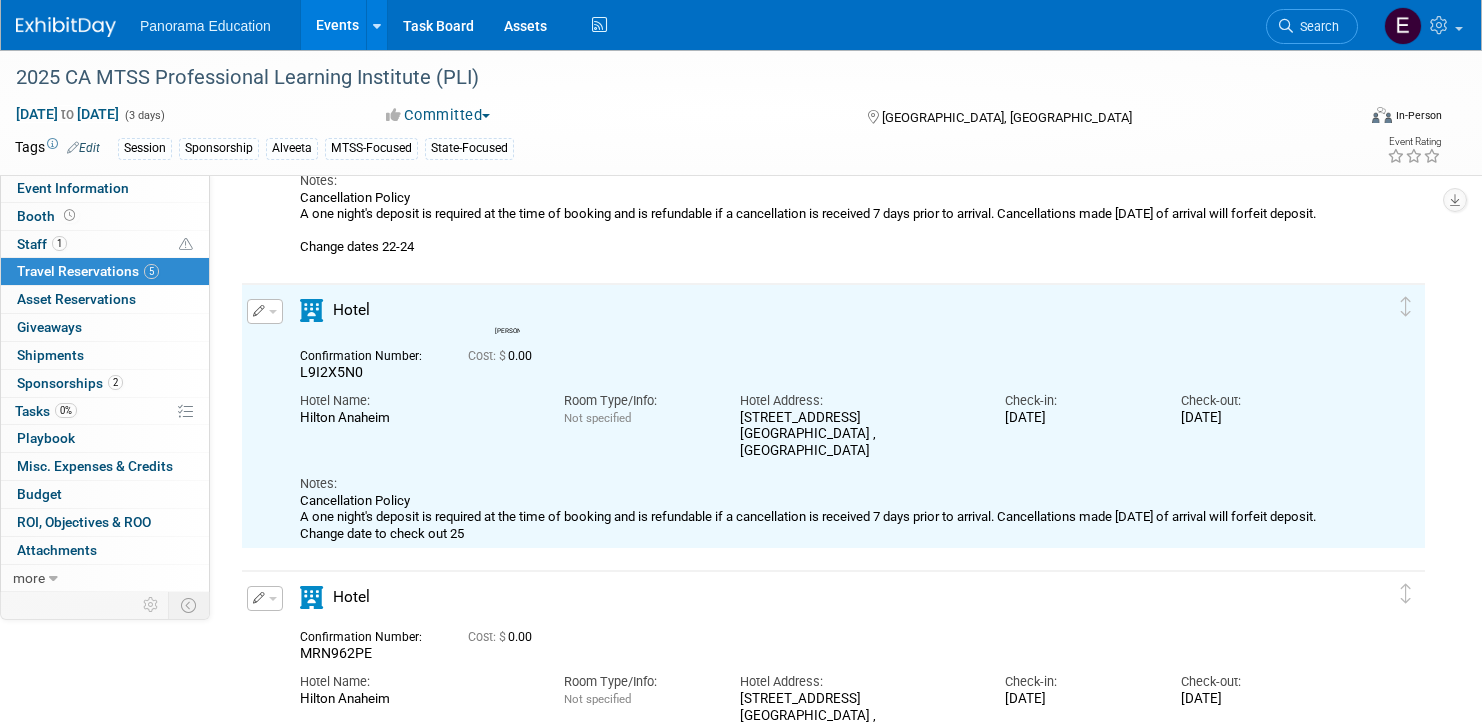 click at bounding box center [265, 311] 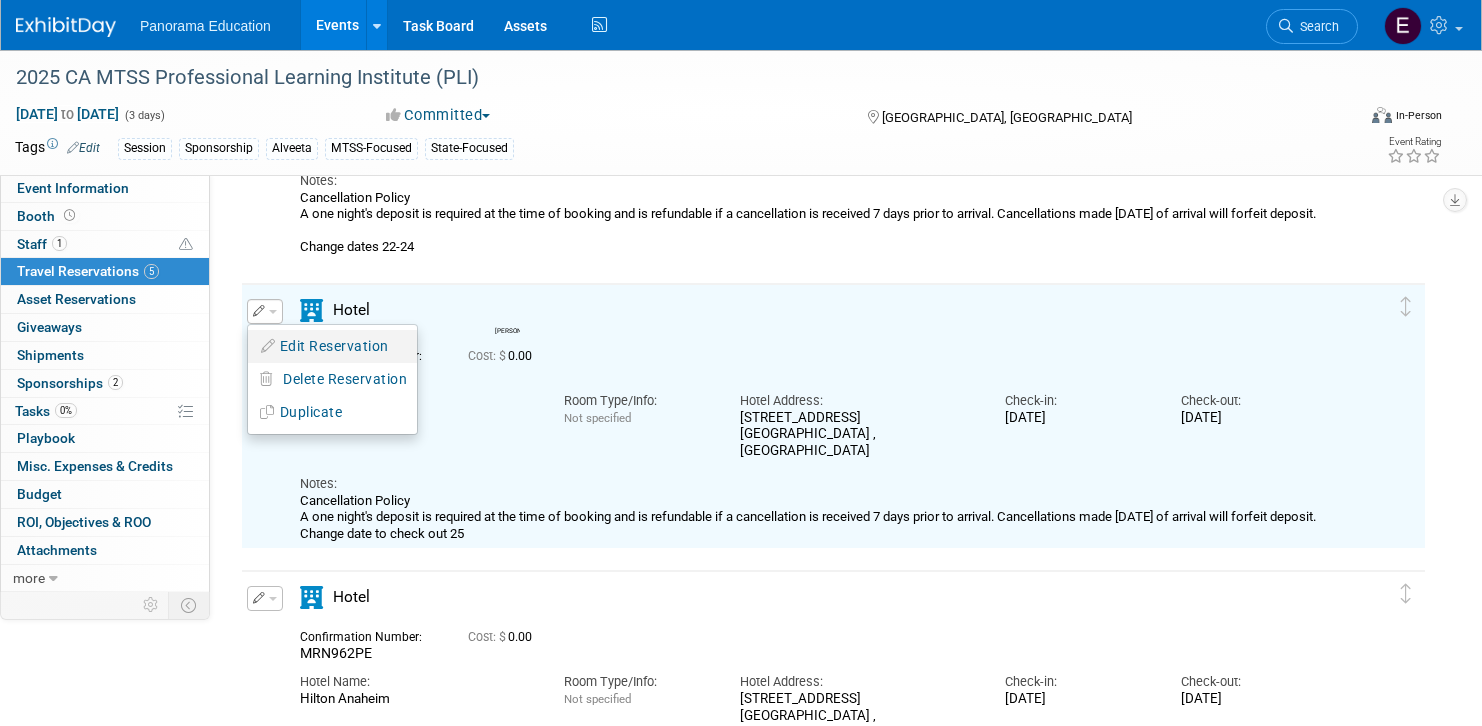 click on "Edit Reservation" at bounding box center [332, 346] 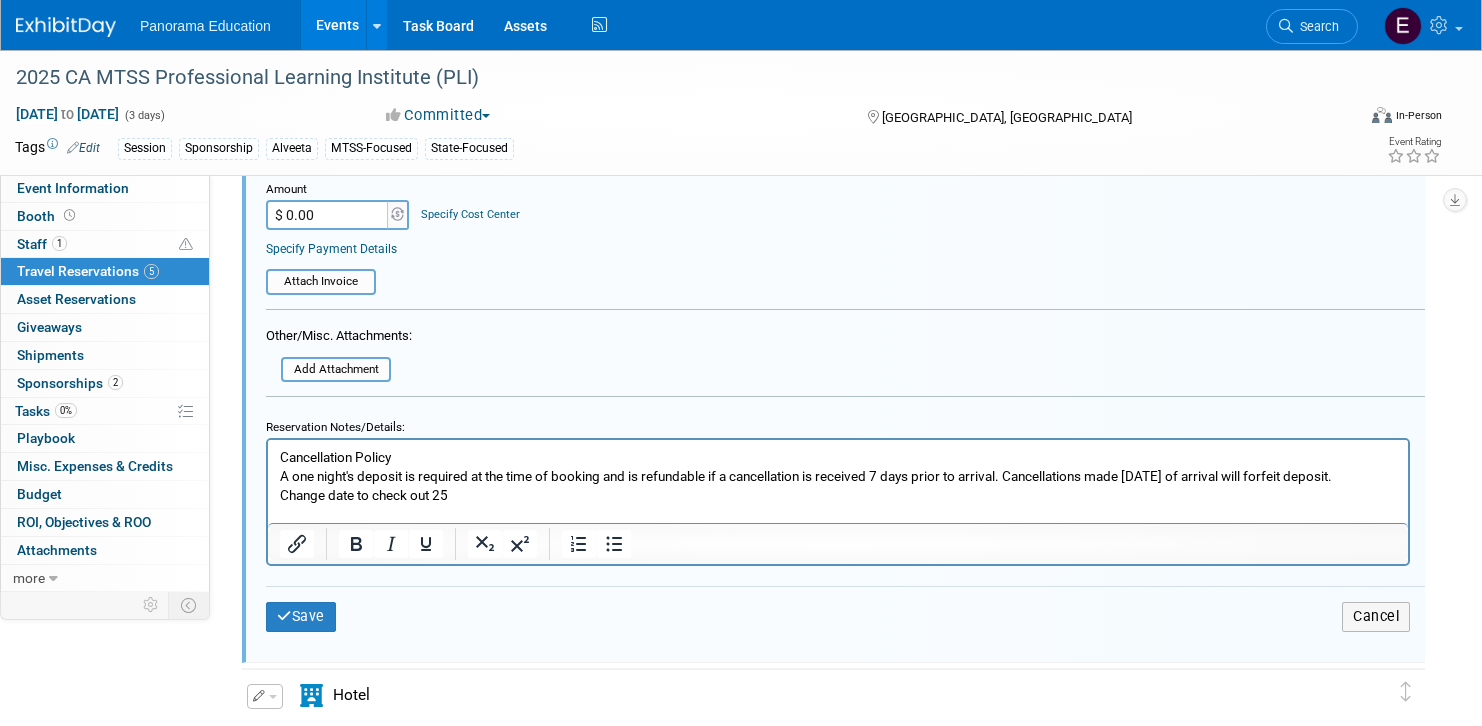 scroll, scrollTop: 1415, scrollLeft: 0, axis: vertical 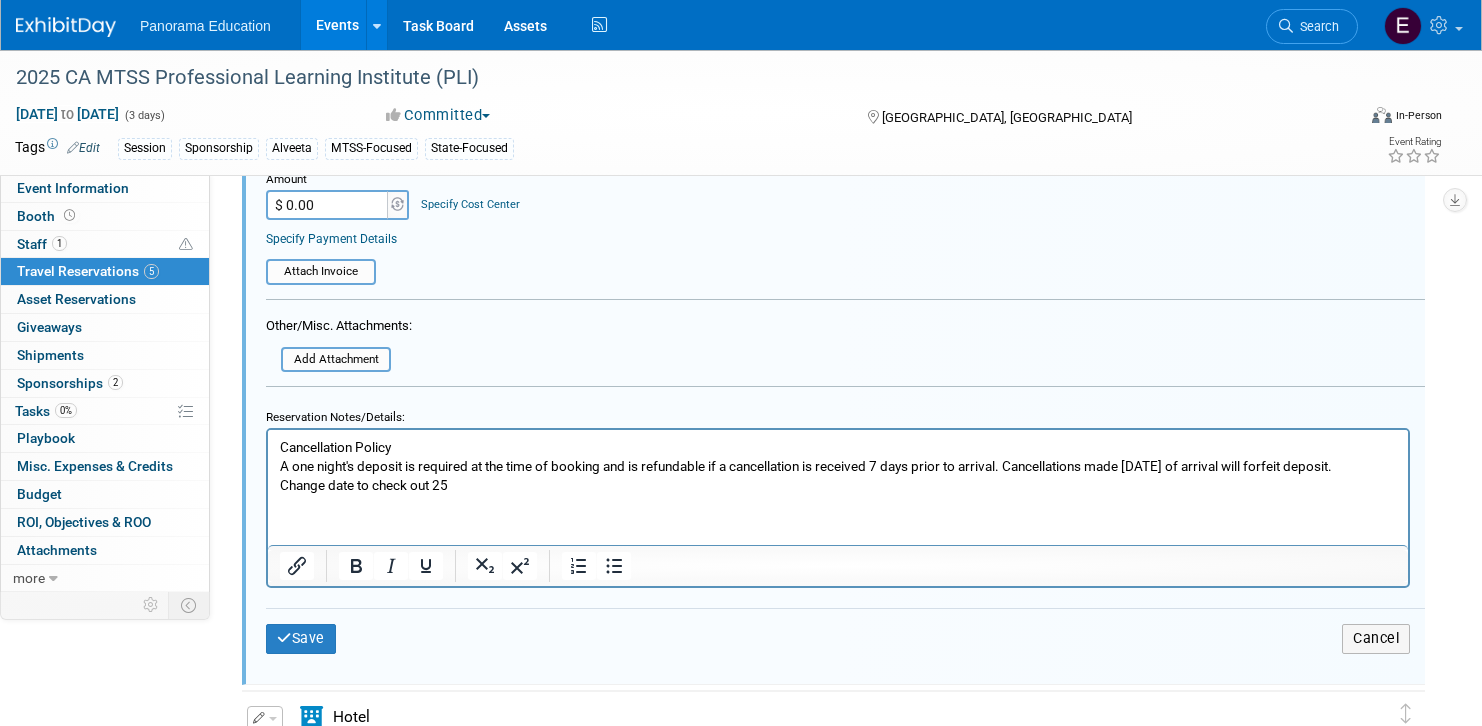 click on "Cancellation Policy A one night's deposit is required at the time of booking and is refundable if a cancellation is received 7 days prior to arrival. Cancellations made [DATE] of arrival will forfeit deposit. Change date to check out 25" at bounding box center [838, 466] 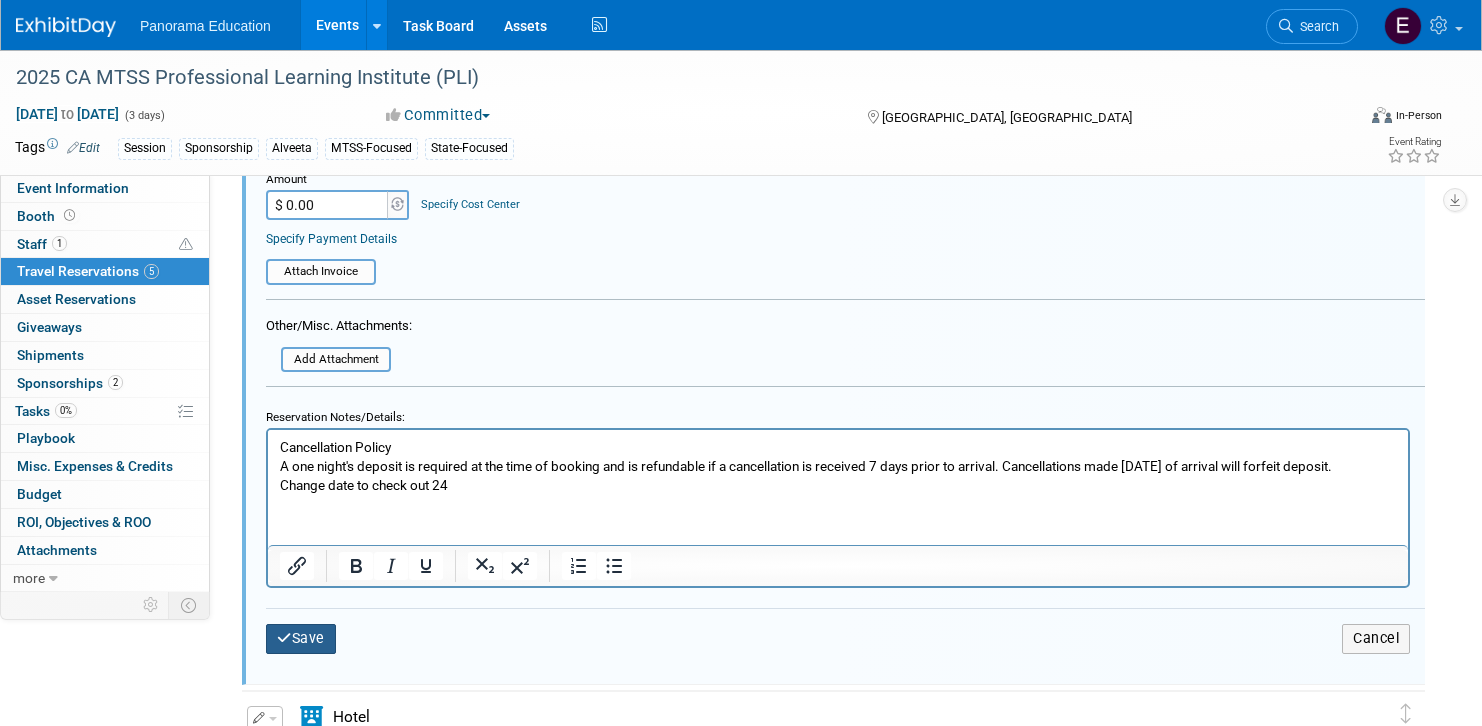 click on "Save" at bounding box center [301, 638] 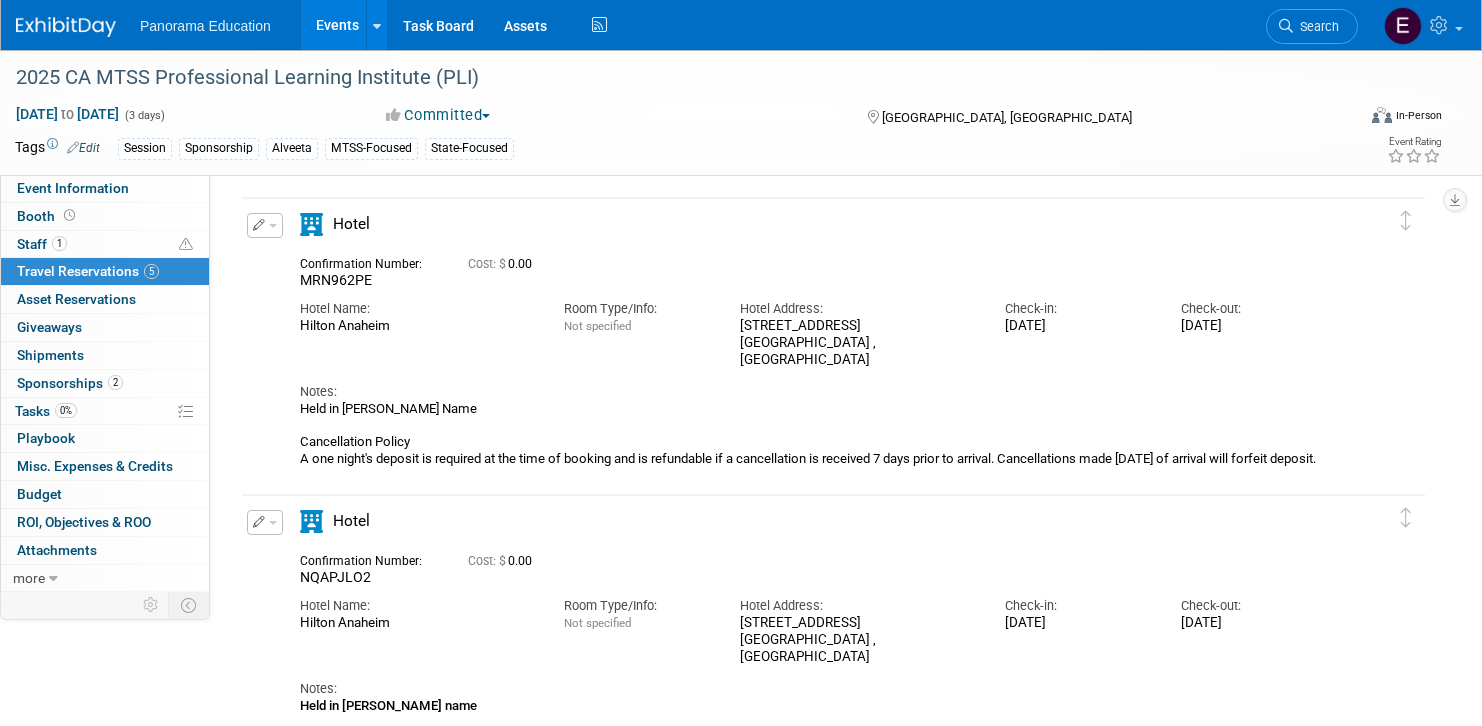 scroll, scrollTop: 972, scrollLeft: 0, axis: vertical 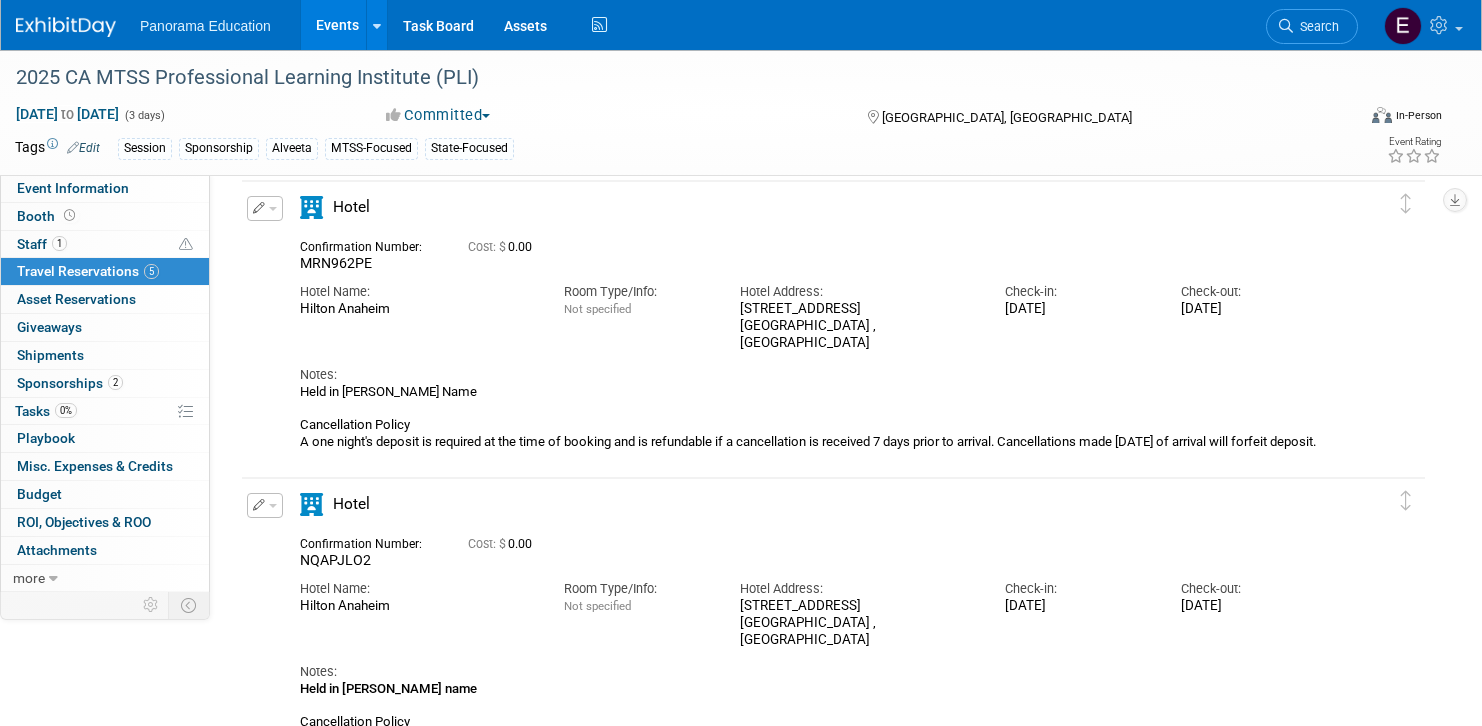 click at bounding box center [265, 208] 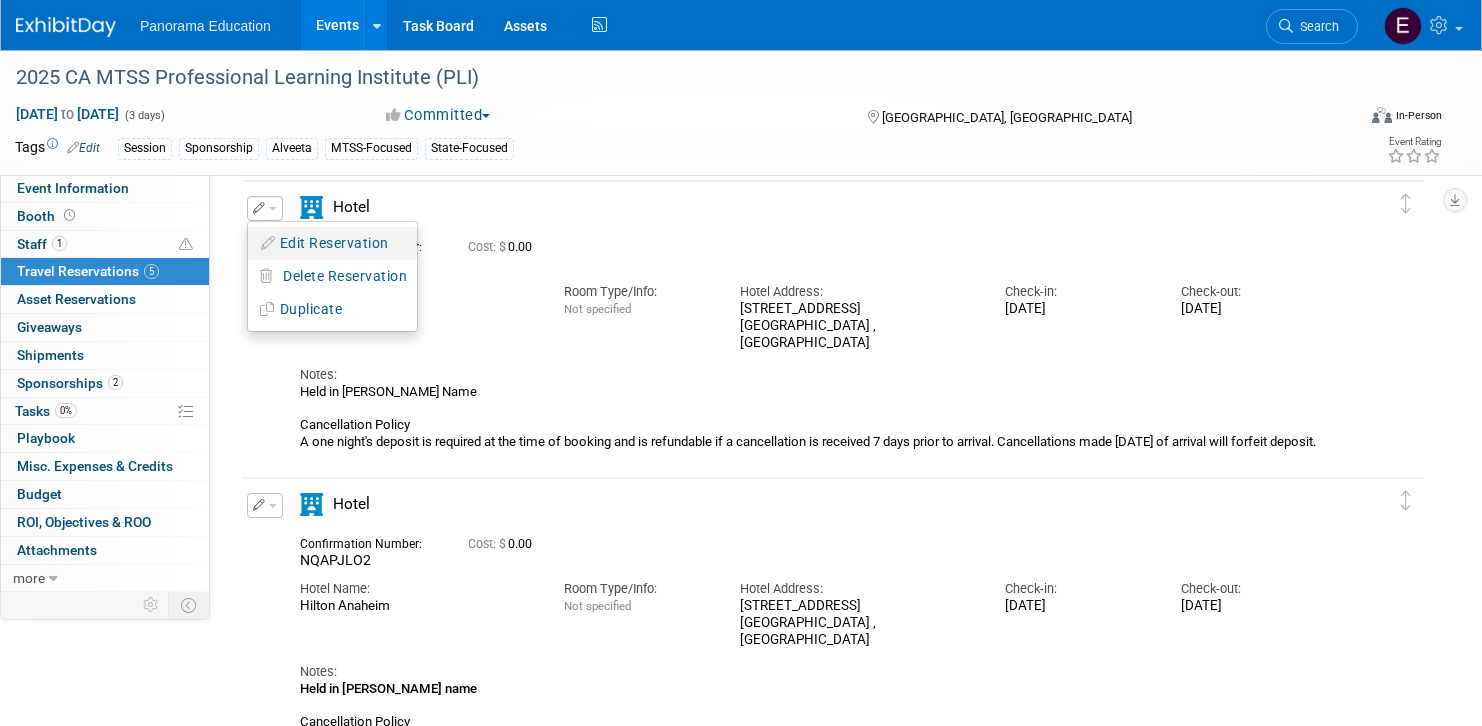 click on "Edit Reservation" at bounding box center (332, 243) 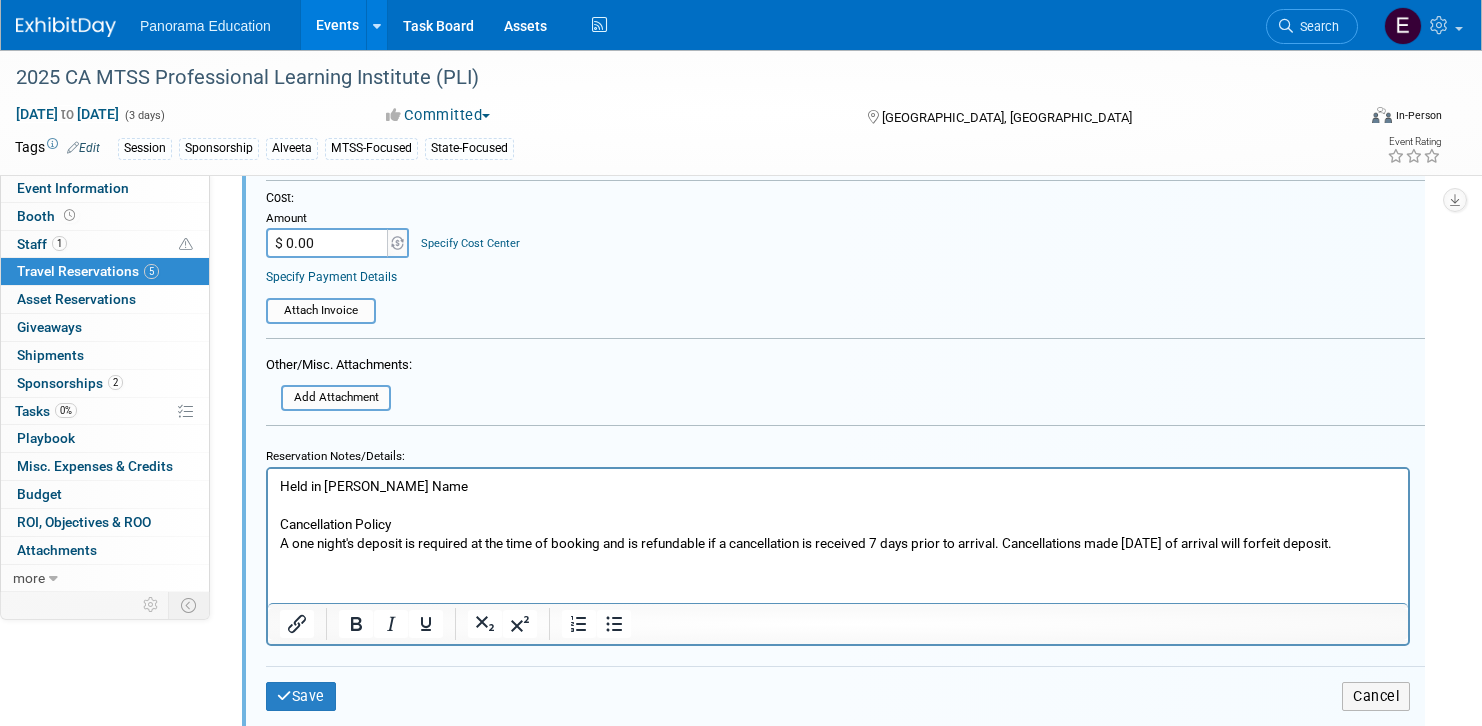 scroll, scrollTop: 1666, scrollLeft: 0, axis: vertical 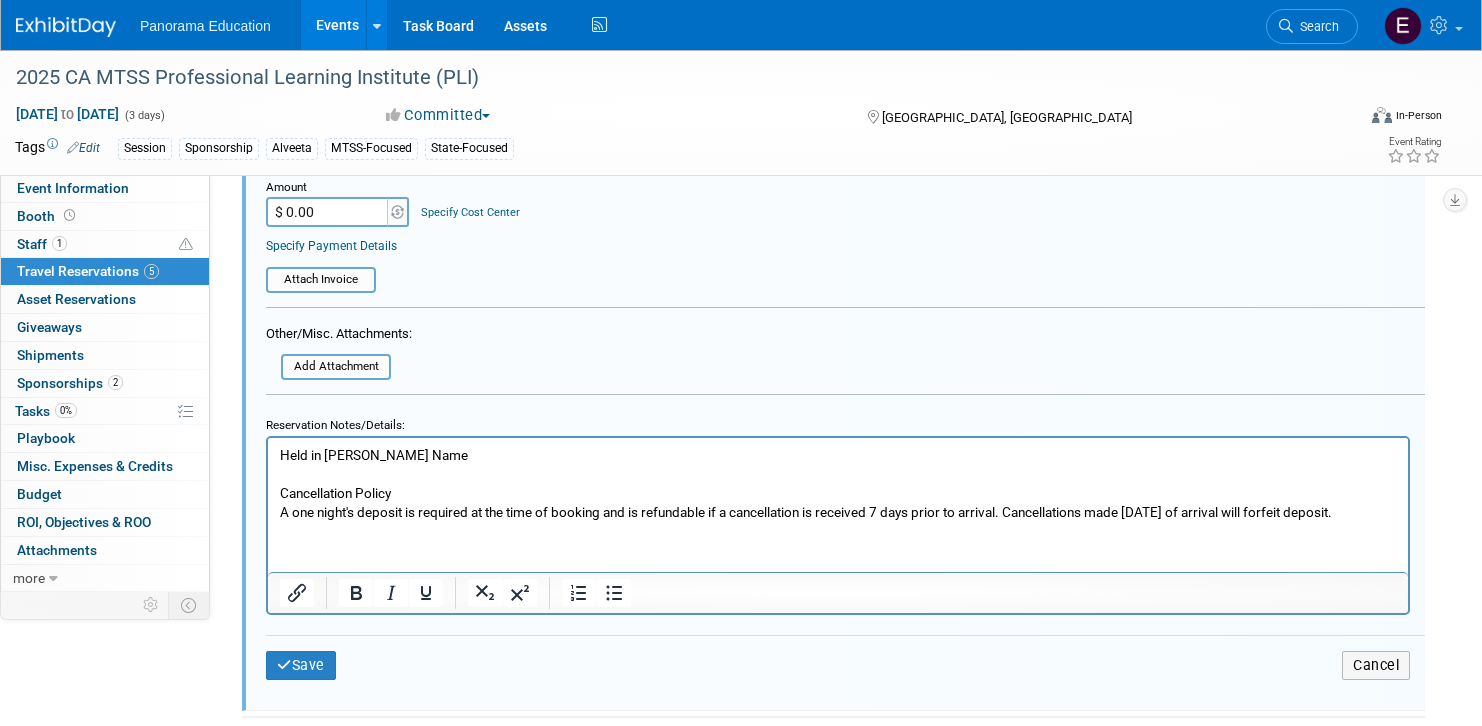 drag, startPoint x: 443, startPoint y: 531, endPoint x: 618, endPoint y: 516, distance: 175.64168 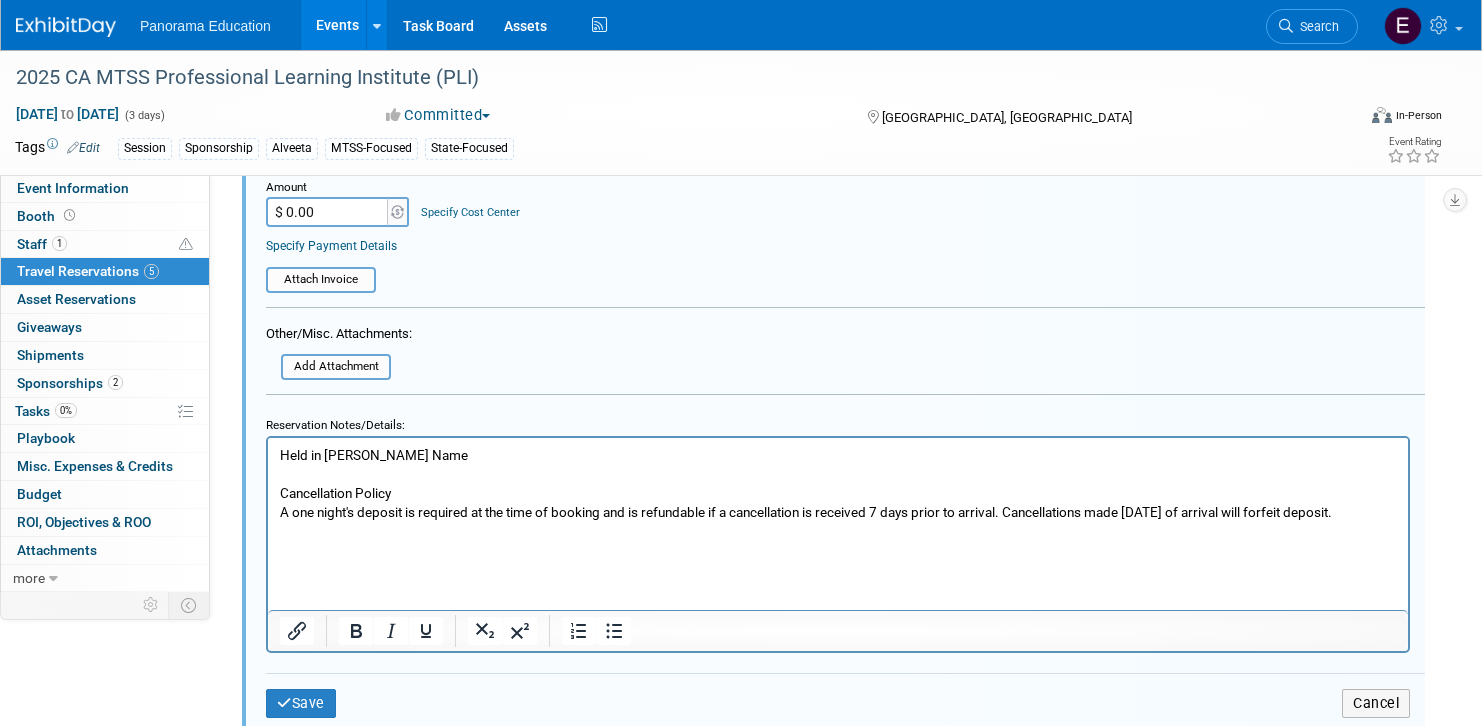 type 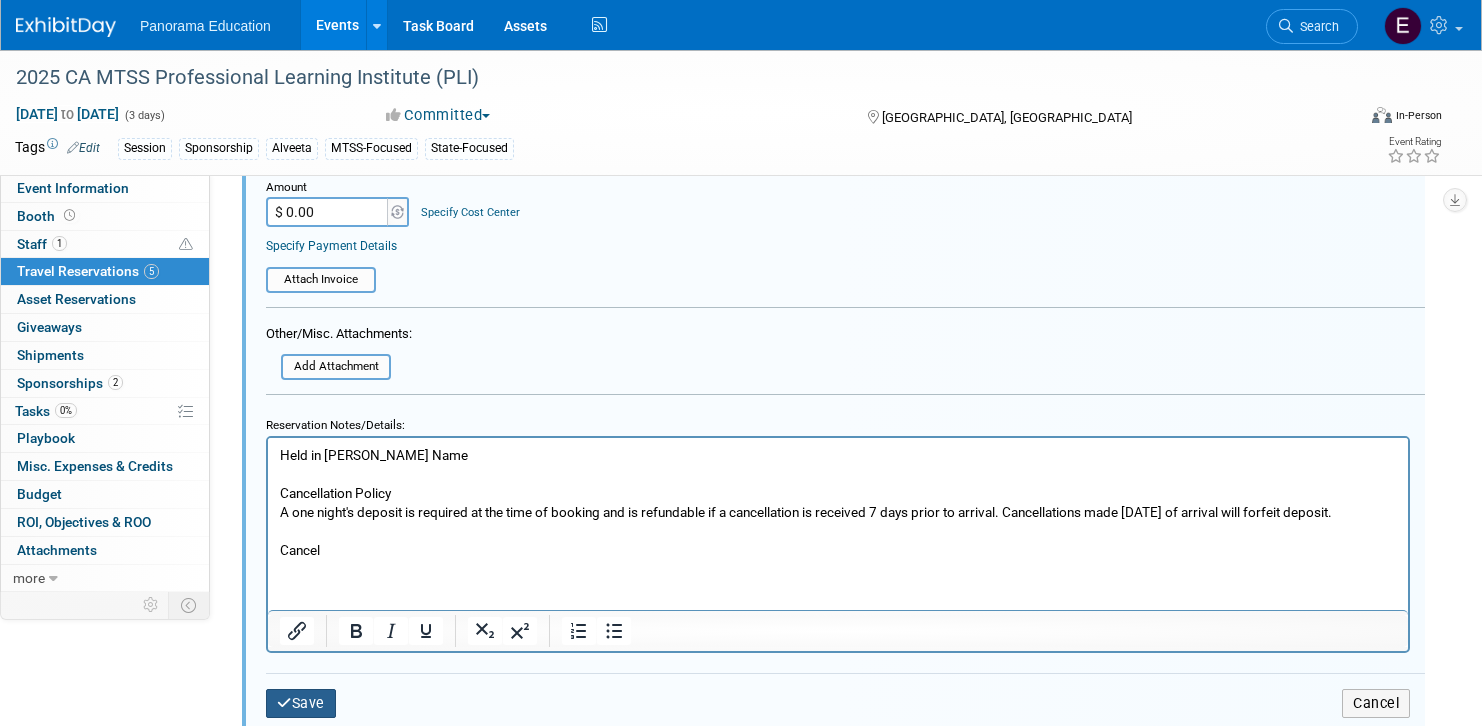 click on "Save" at bounding box center [301, 703] 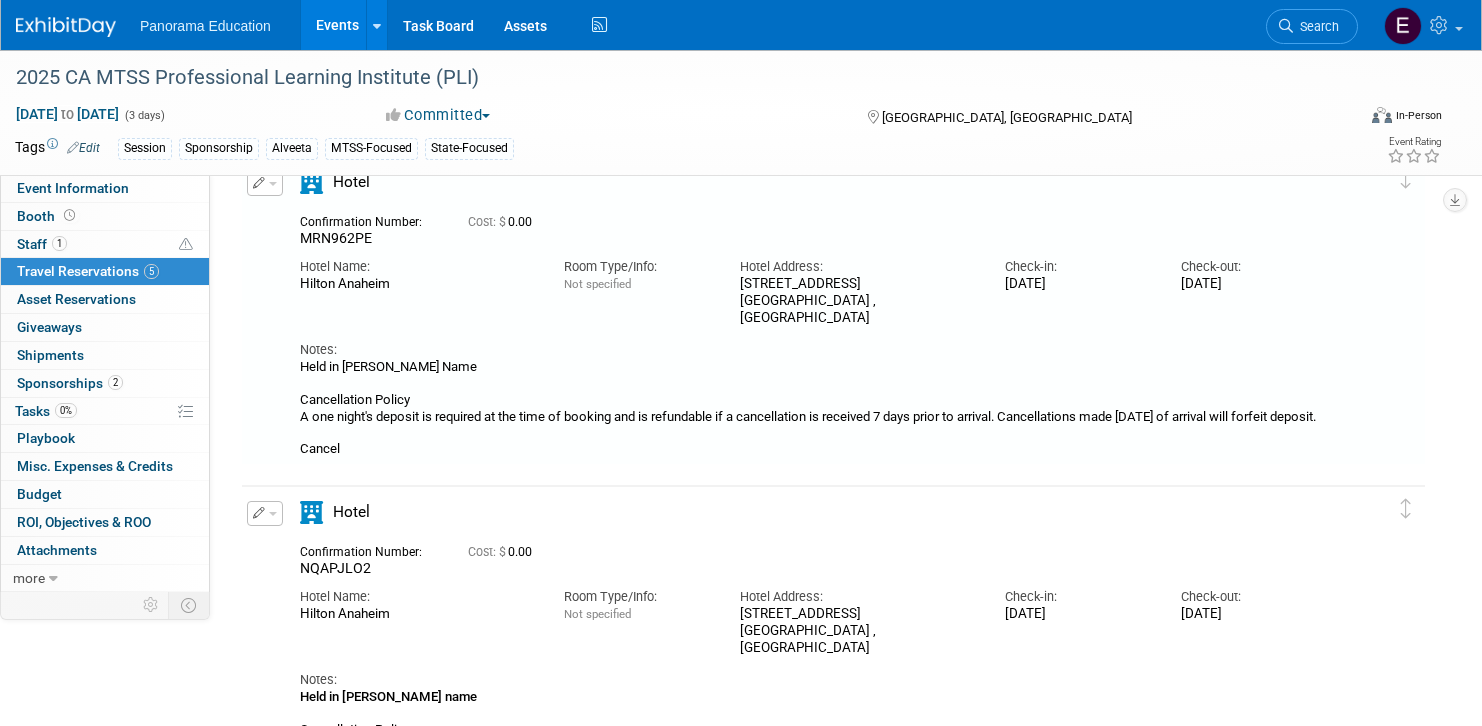 scroll, scrollTop: 972, scrollLeft: 0, axis: vertical 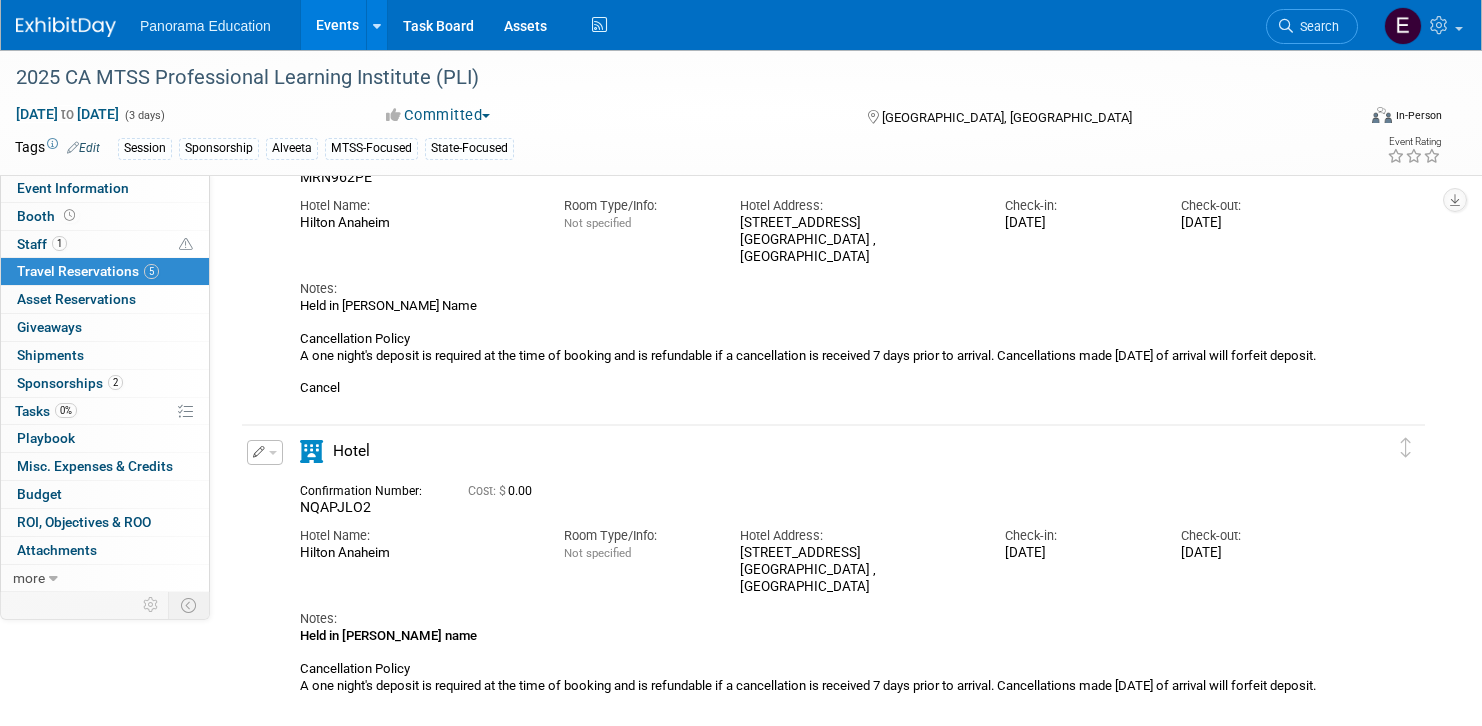 click at bounding box center (265, 452) 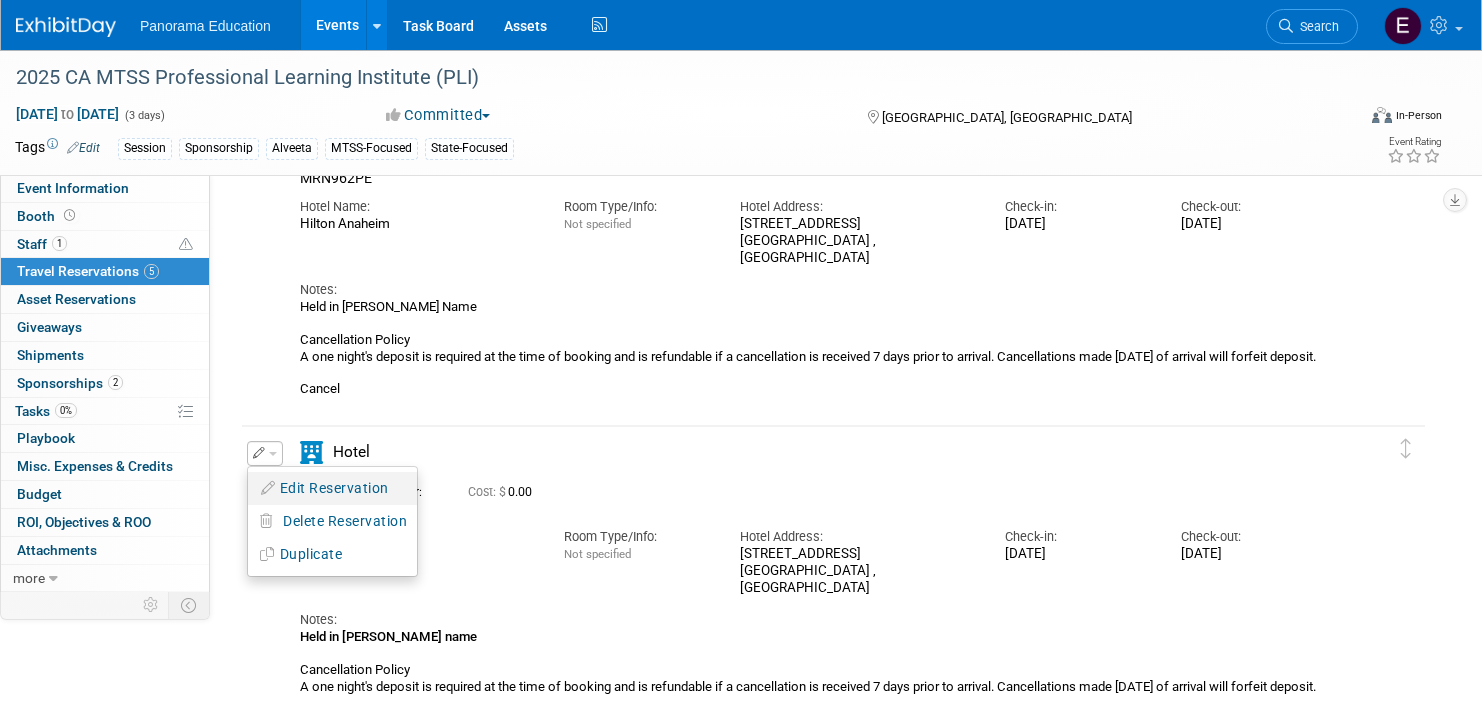 click on "Edit Reservation" at bounding box center [332, 488] 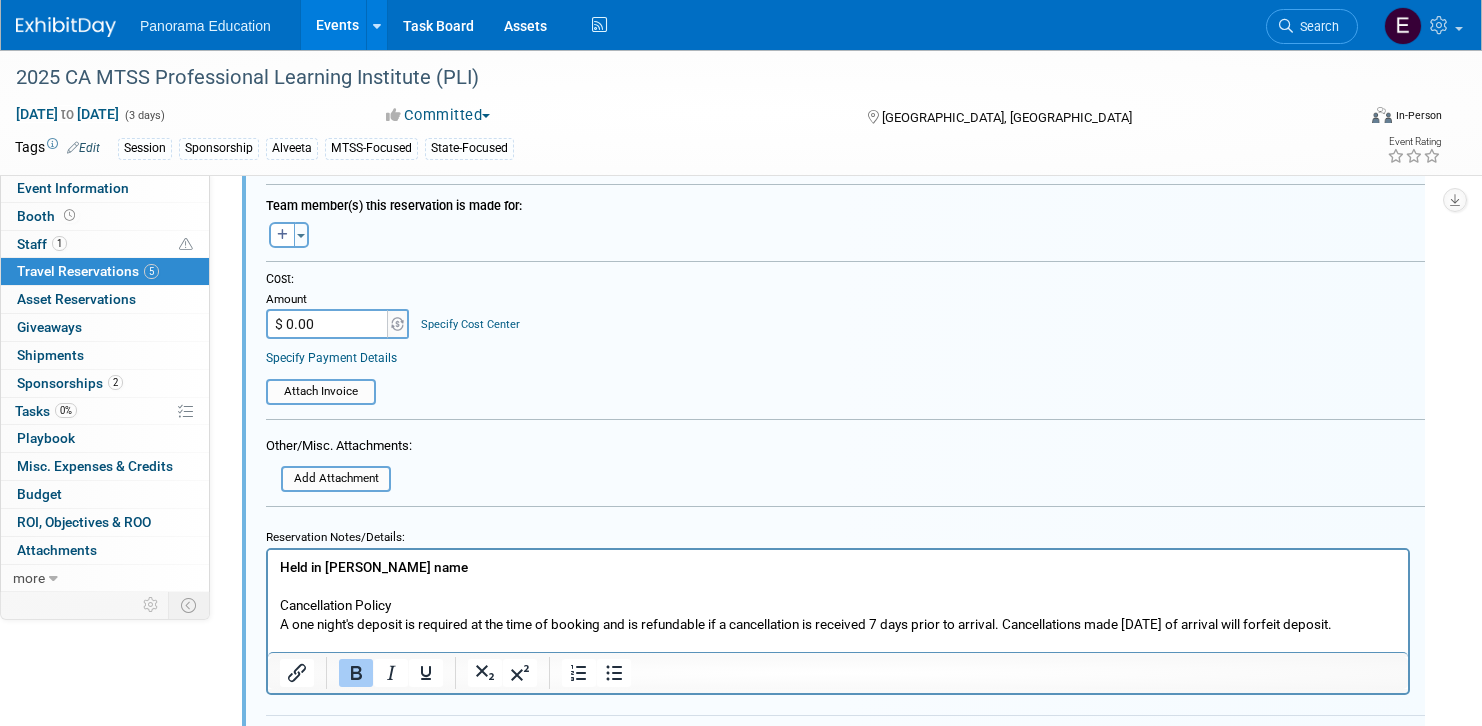scroll, scrollTop: 1927, scrollLeft: 0, axis: vertical 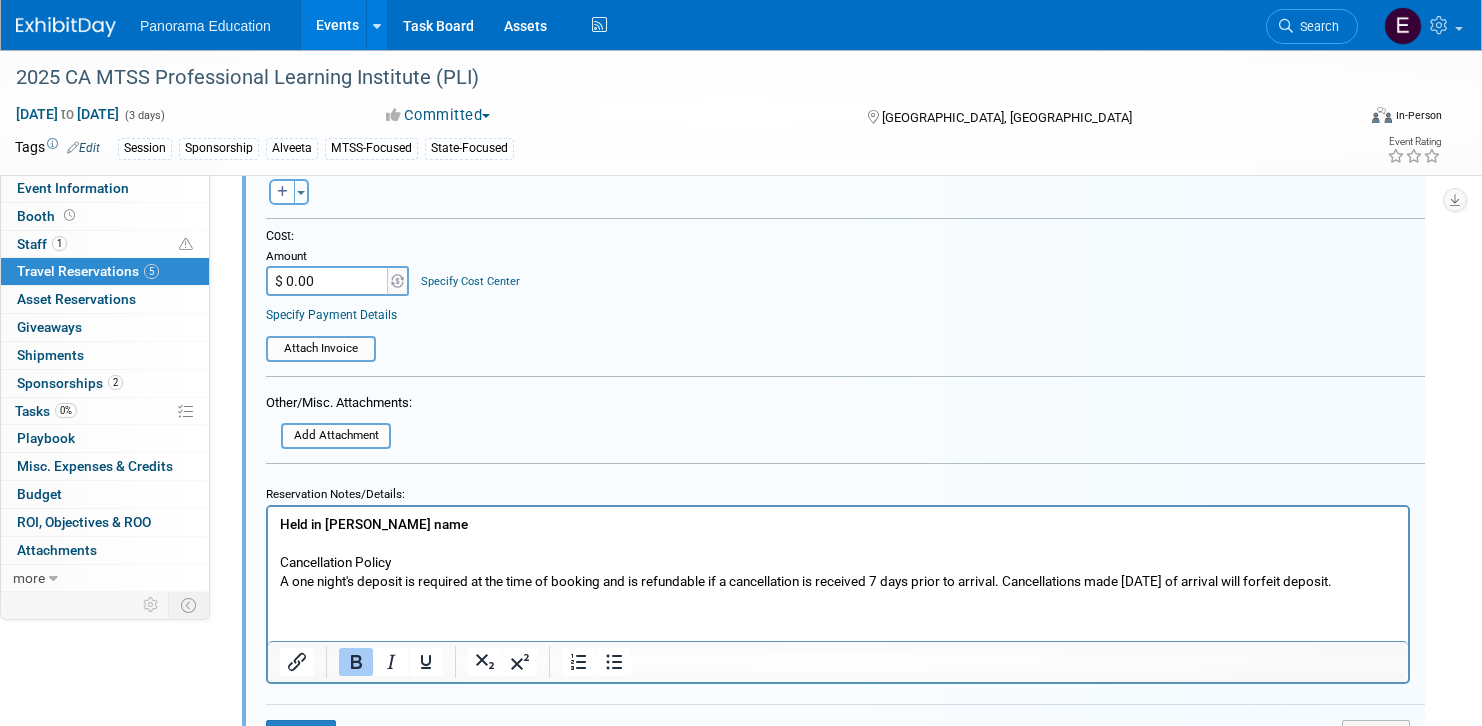 click on "Held in [PERSON_NAME] name Cancellation Policy A one night's deposit is required at the time of booking and is refundable if a cancellation is received 7 days prior to arrival. Cancellations made [DATE] of arrival will forfeit deposit." at bounding box center [838, 548] 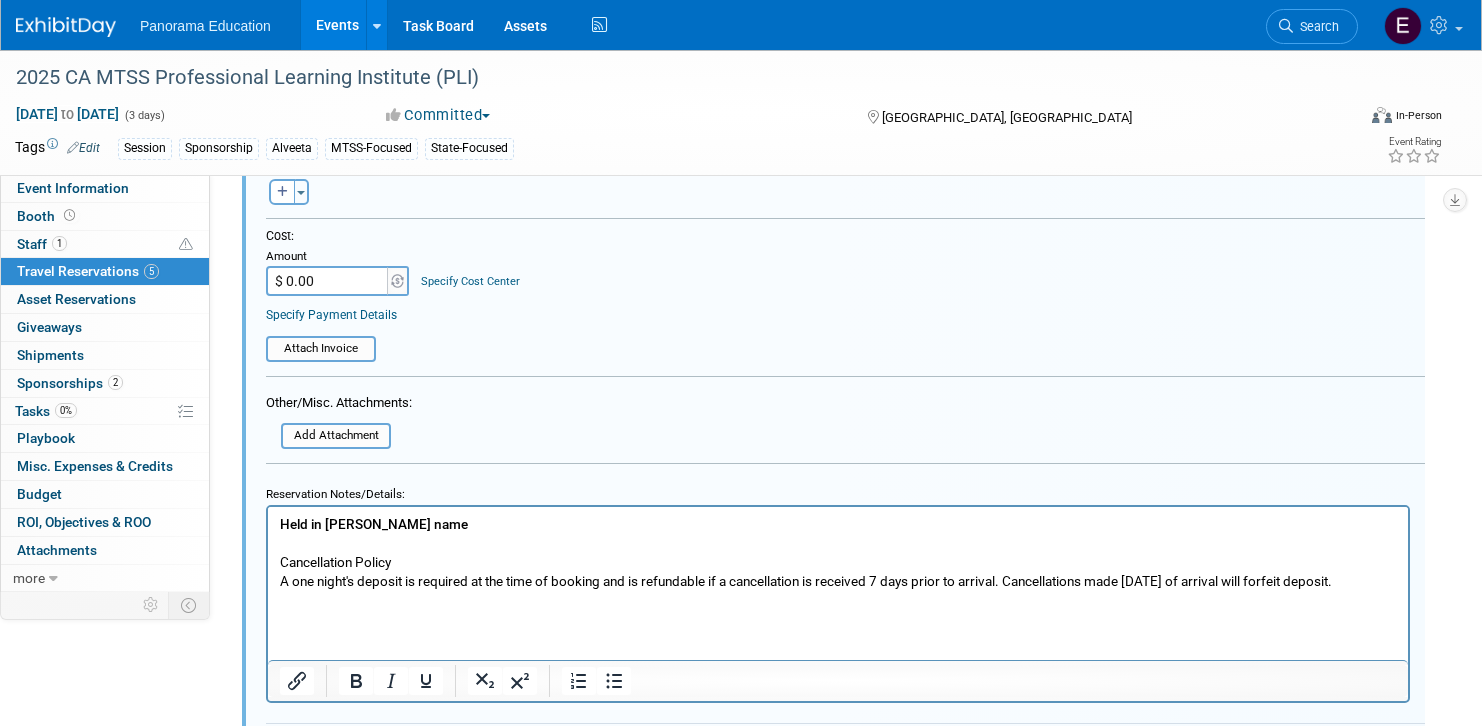 type 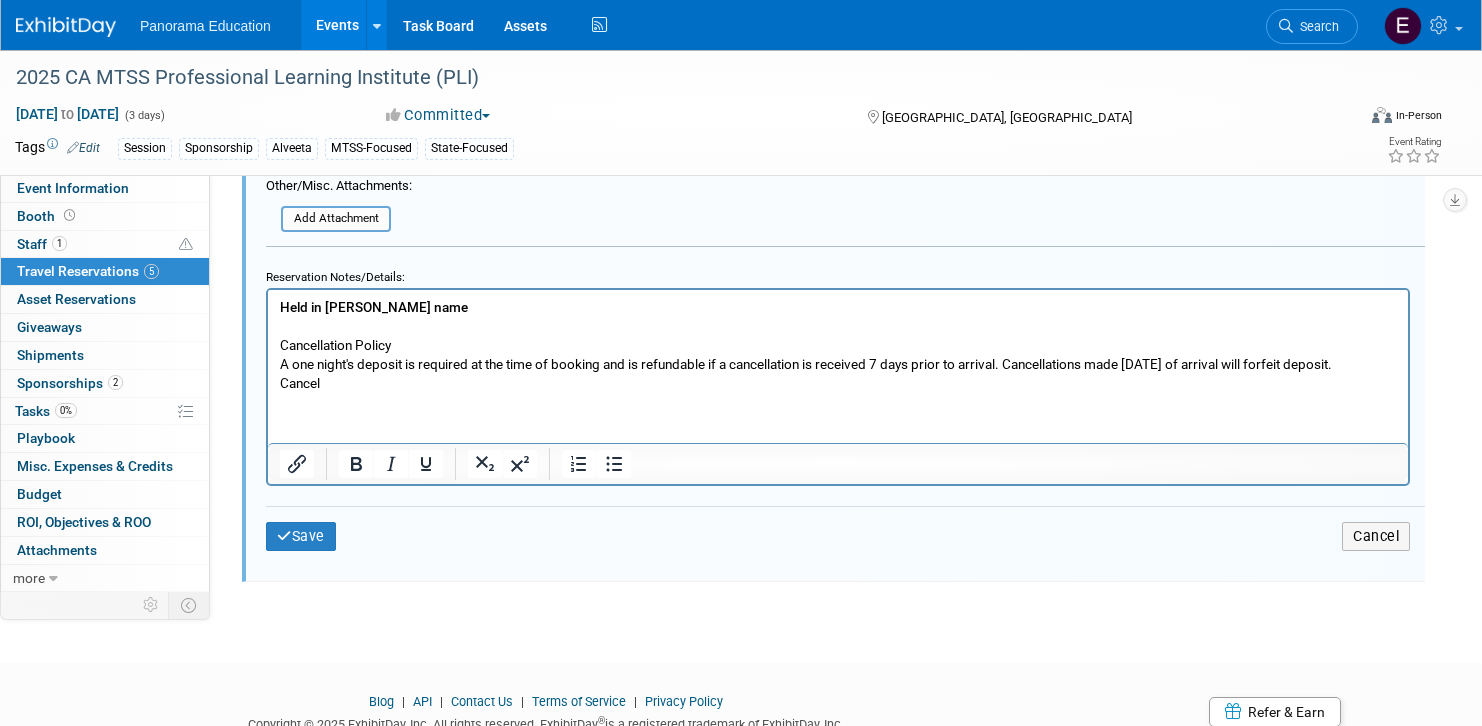 click on "Save" at bounding box center (301, 536) 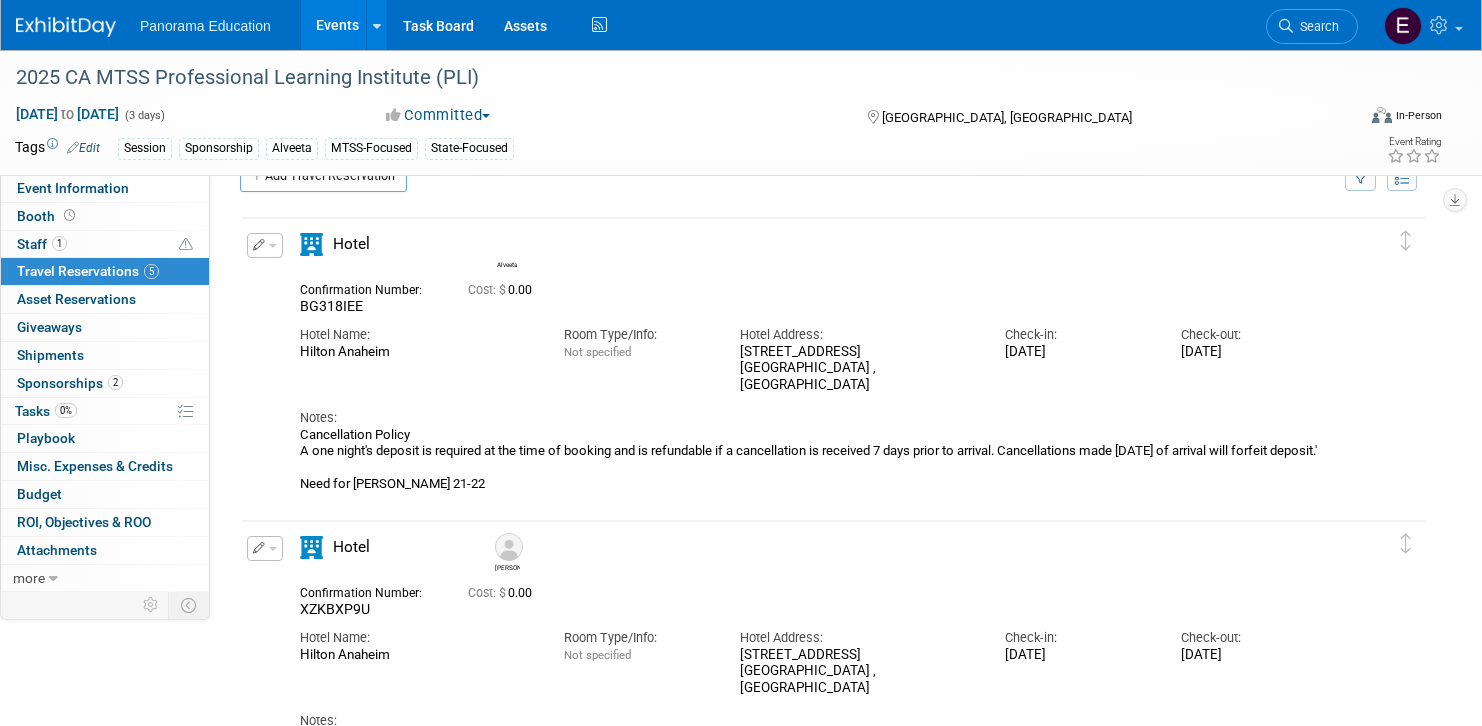 scroll, scrollTop: 47, scrollLeft: 0, axis: vertical 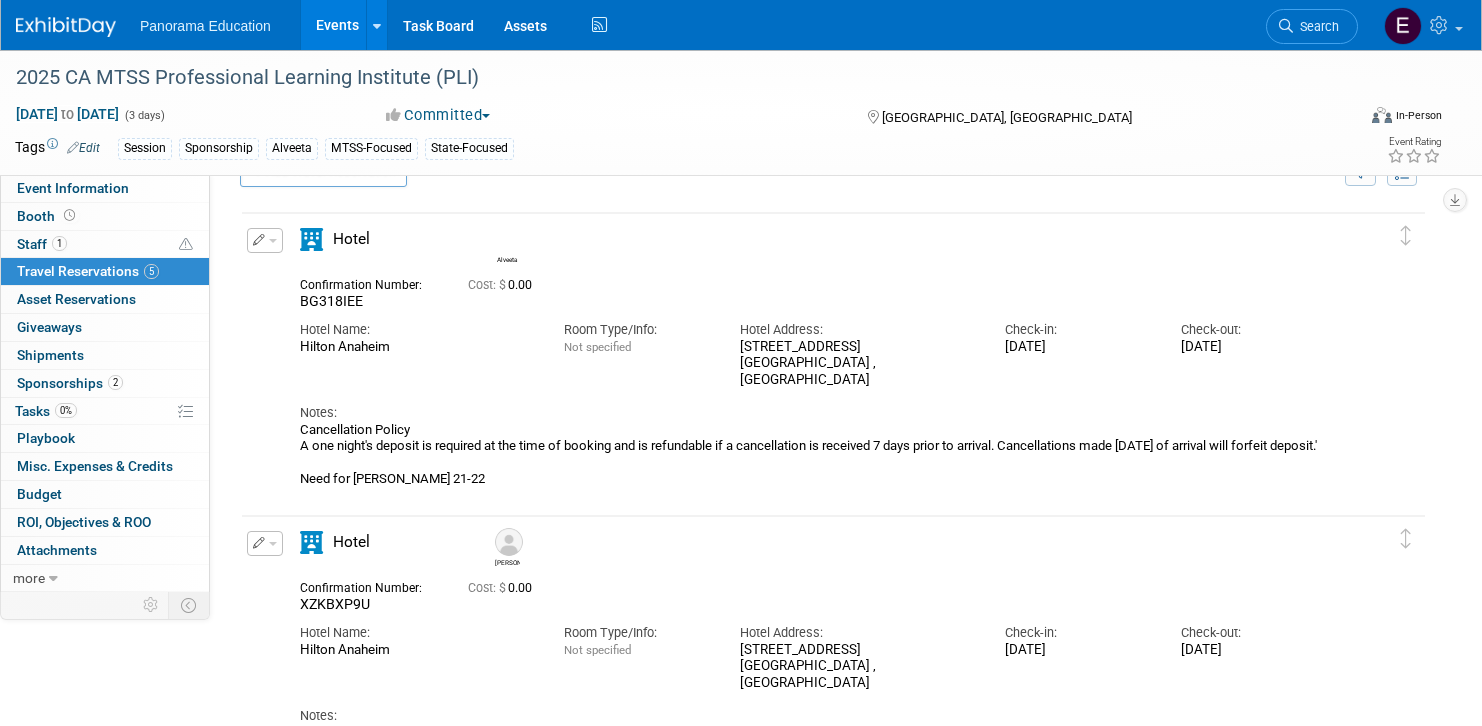 click at bounding box center (265, 240) 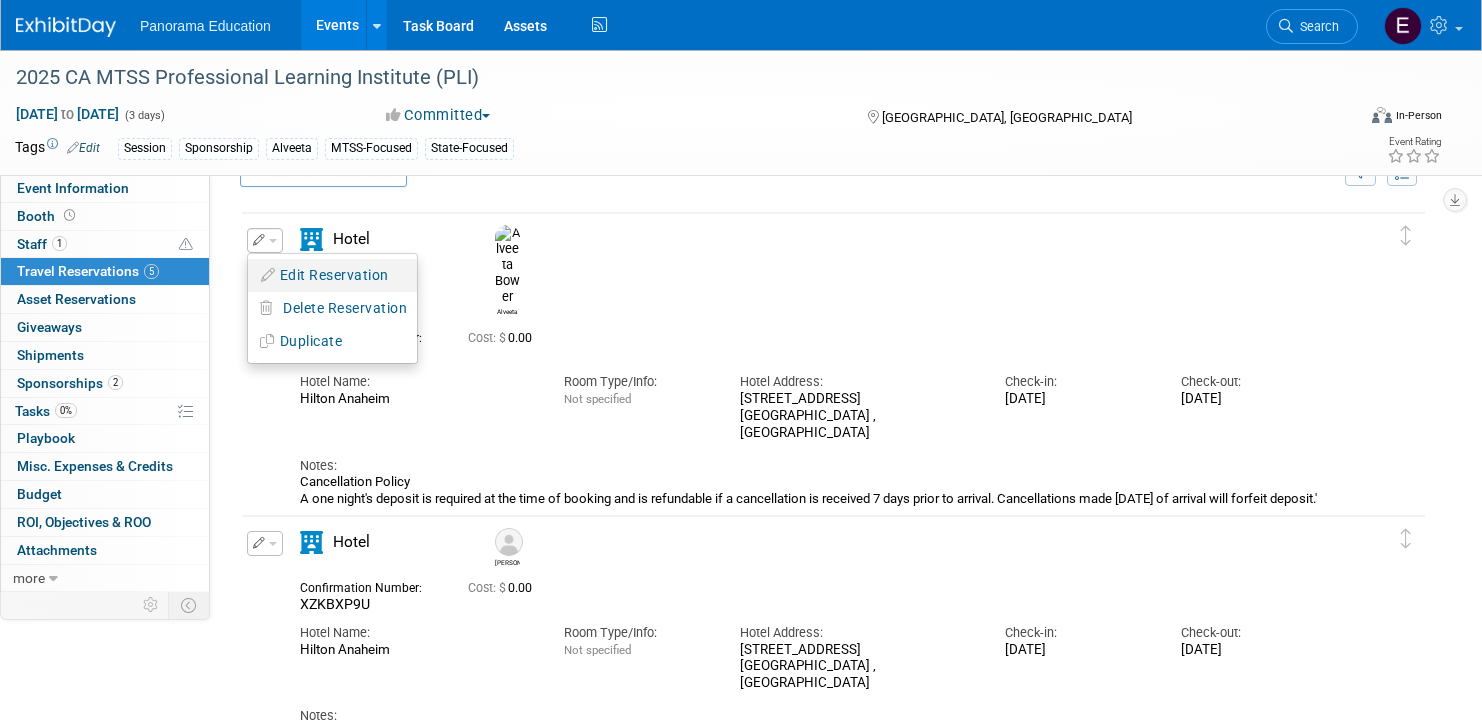 click at bounding box center [269, 275] 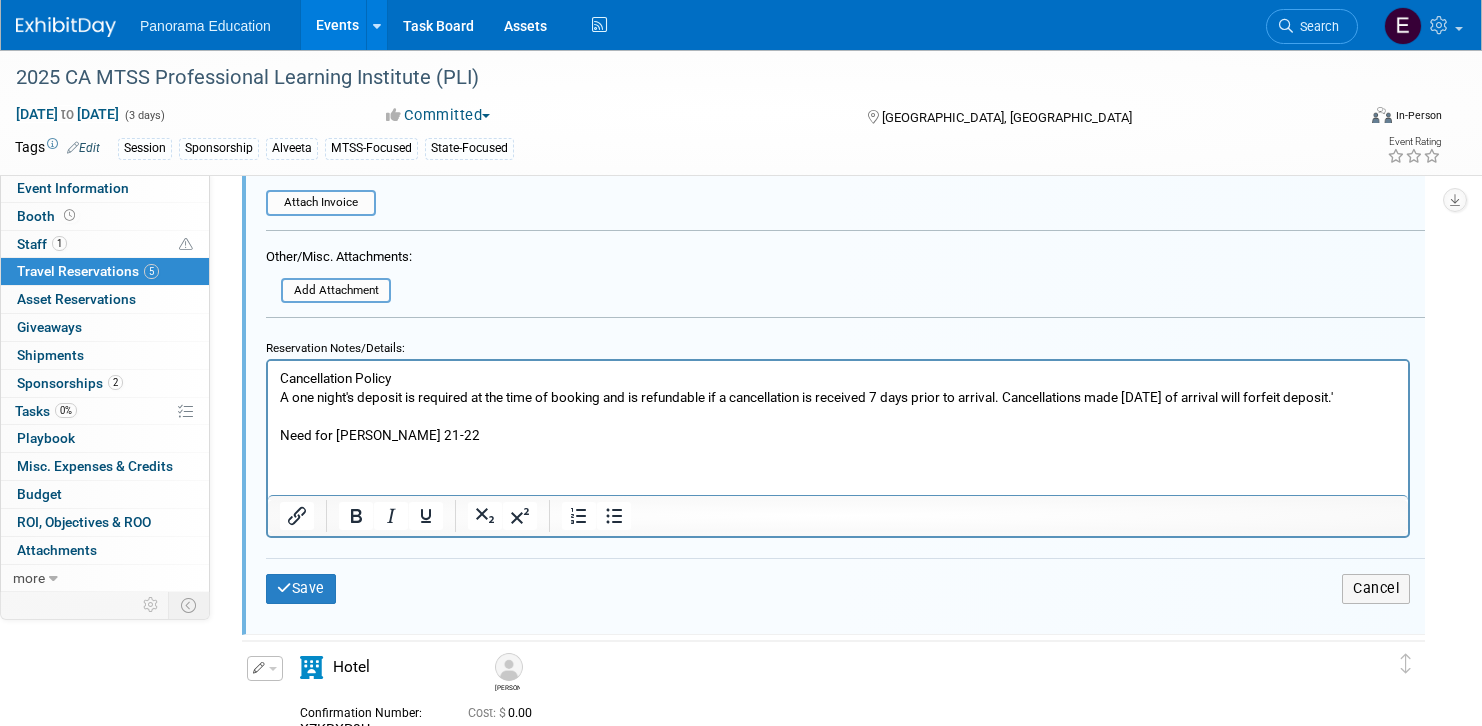 scroll, scrollTop: 879, scrollLeft: 0, axis: vertical 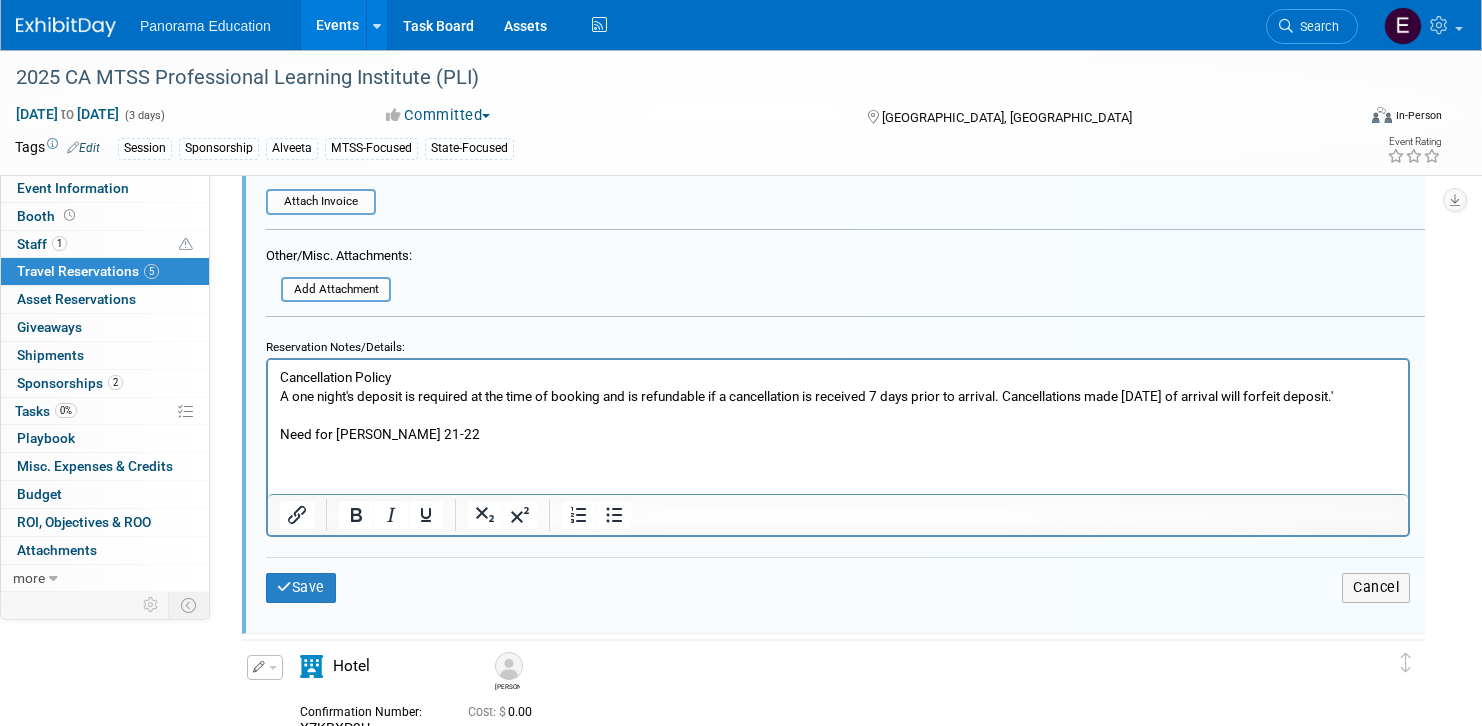 click on "Cancellation Policy A one night's deposit is required at the time of booking and is refundable if a cancellation is received 7 days prior to arrival. Cancellations made [DATE] of arrival will forfeit deposit.' Need for [PERSON_NAME] 21-22" at bounding box center (838, 406) 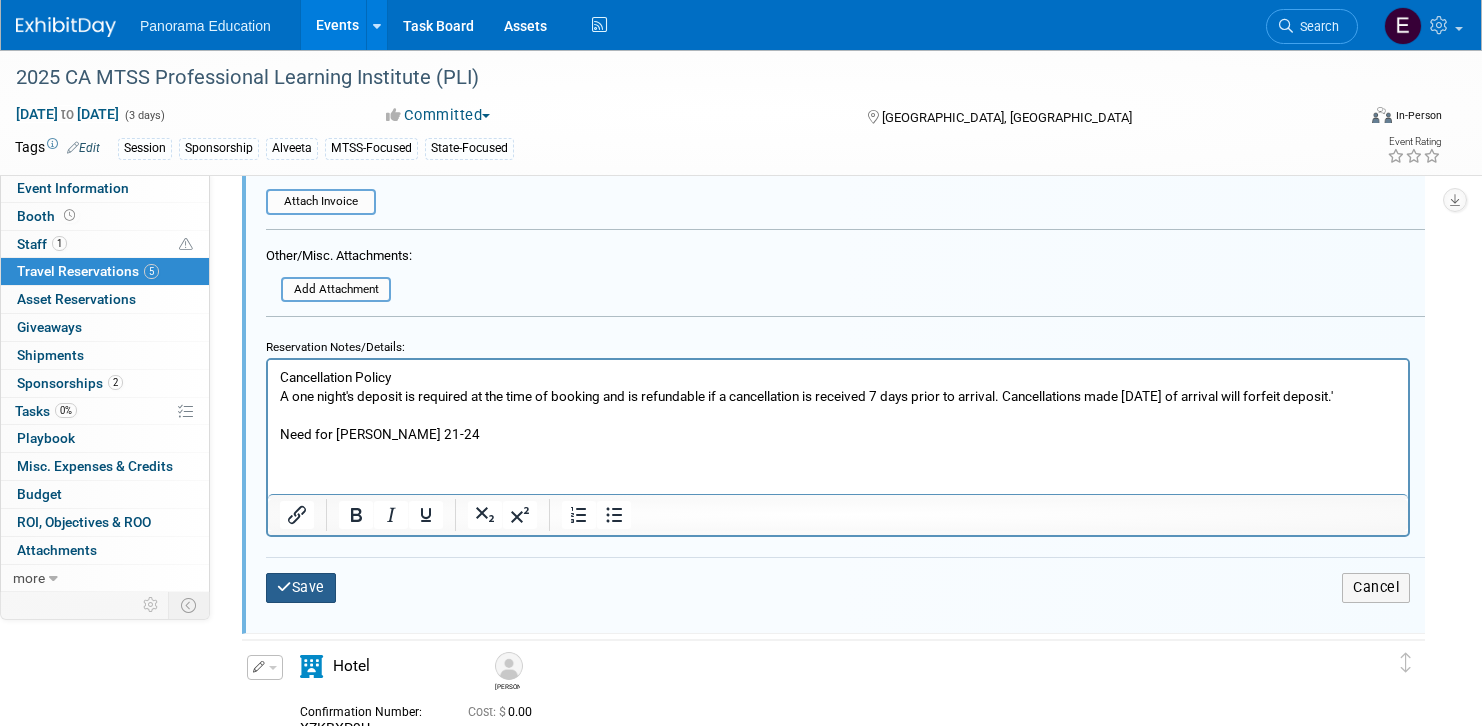 click on "Save" at bounding box center (301, 587) 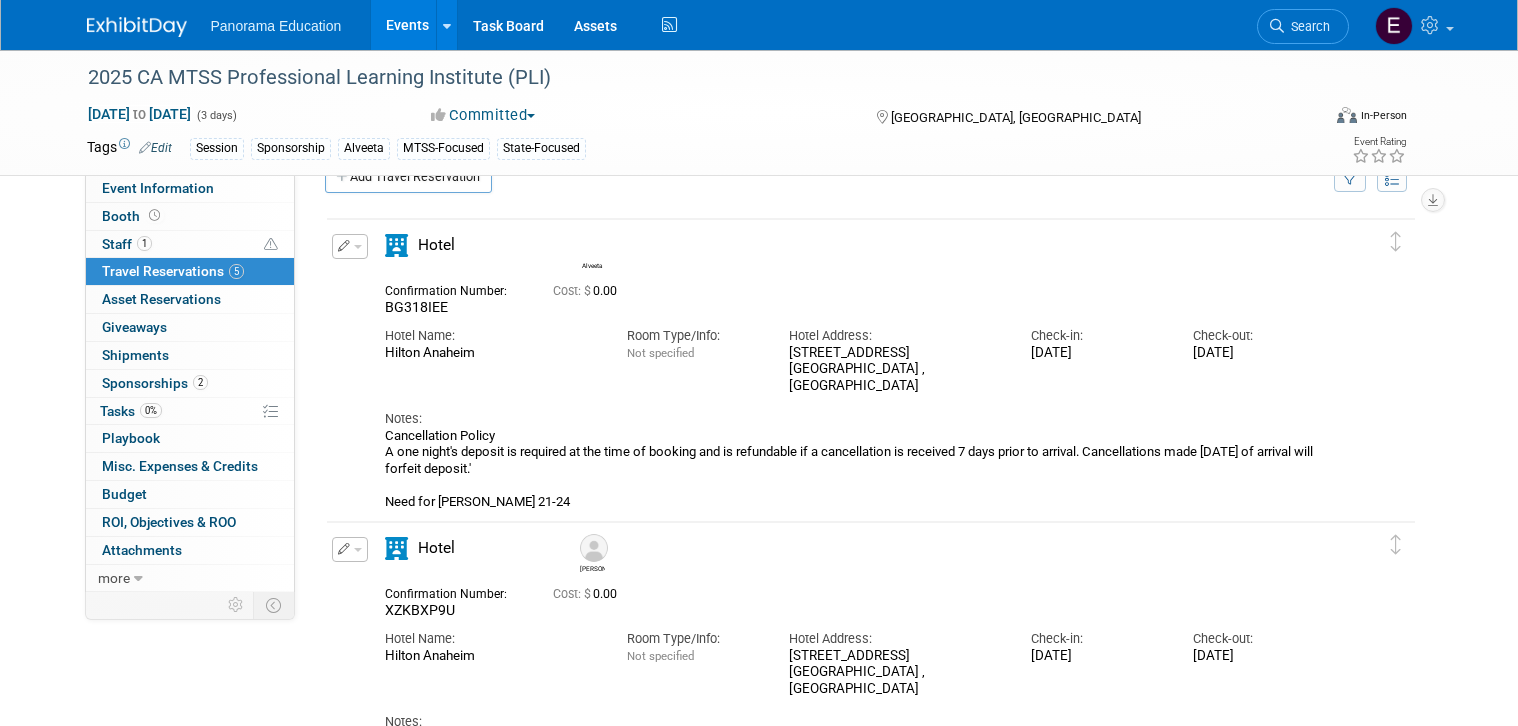 scroll, scrollTop: 18, scrollLeft: 0, axis: vertical 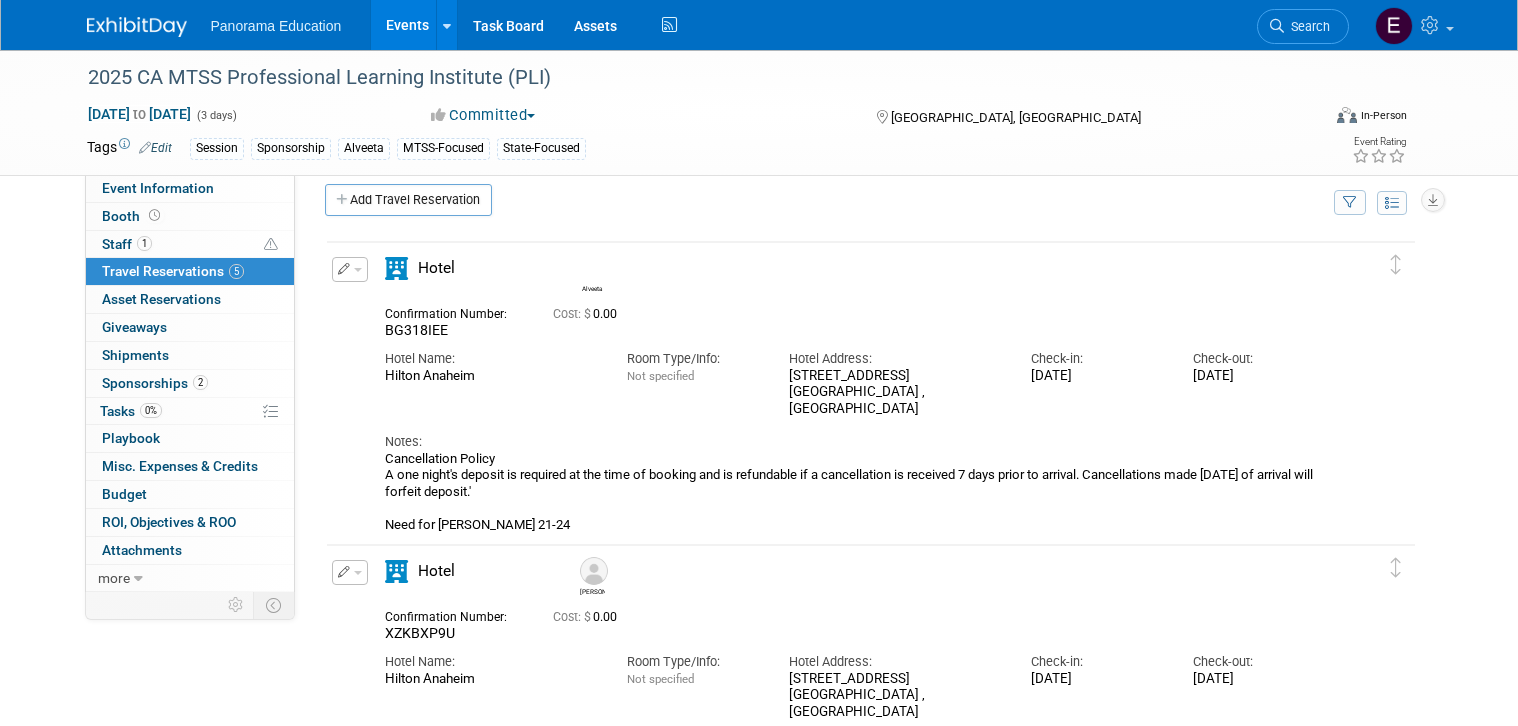 click at bounding box center (350, 269) 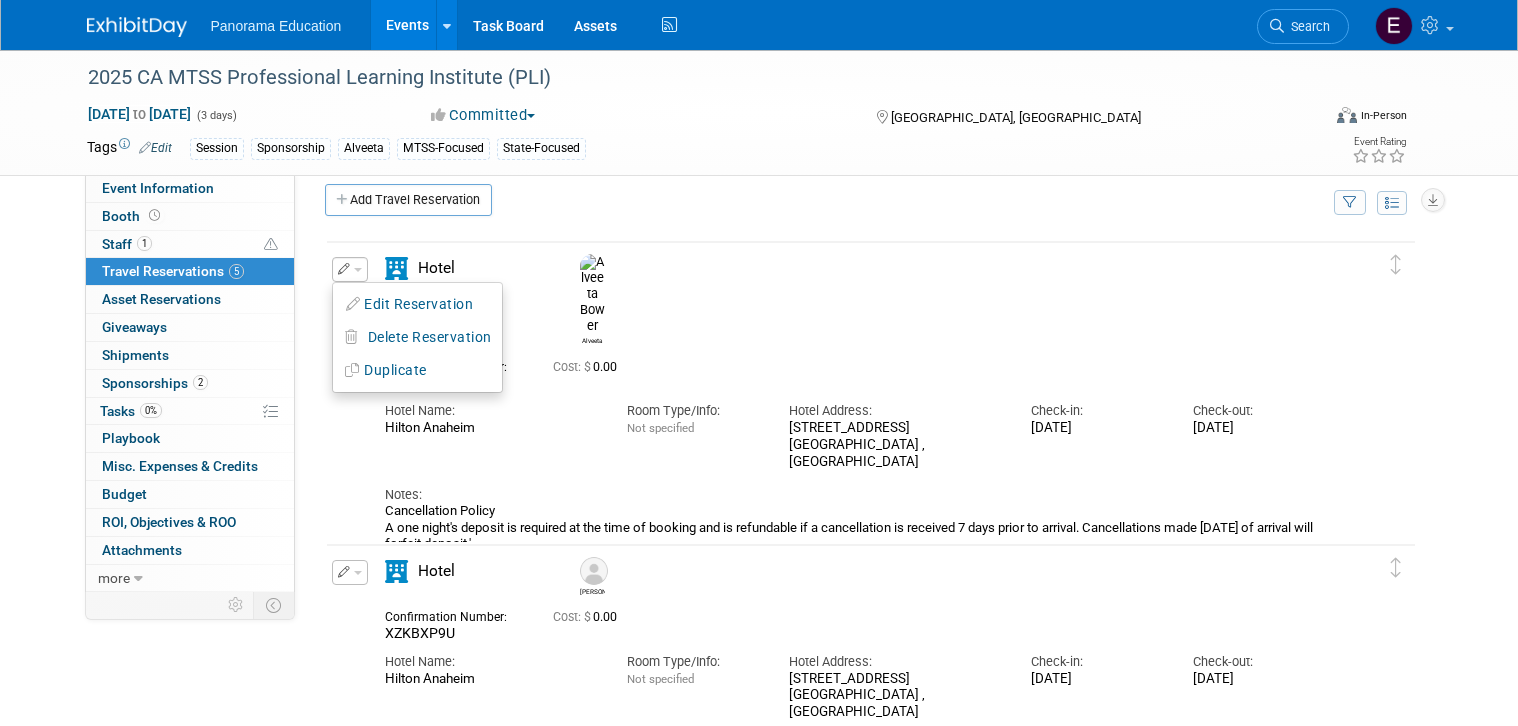drag, startPoint x: 374, startPoint y: 296, endPoint x: 358, endPoint y: 291, distance: 16.763054 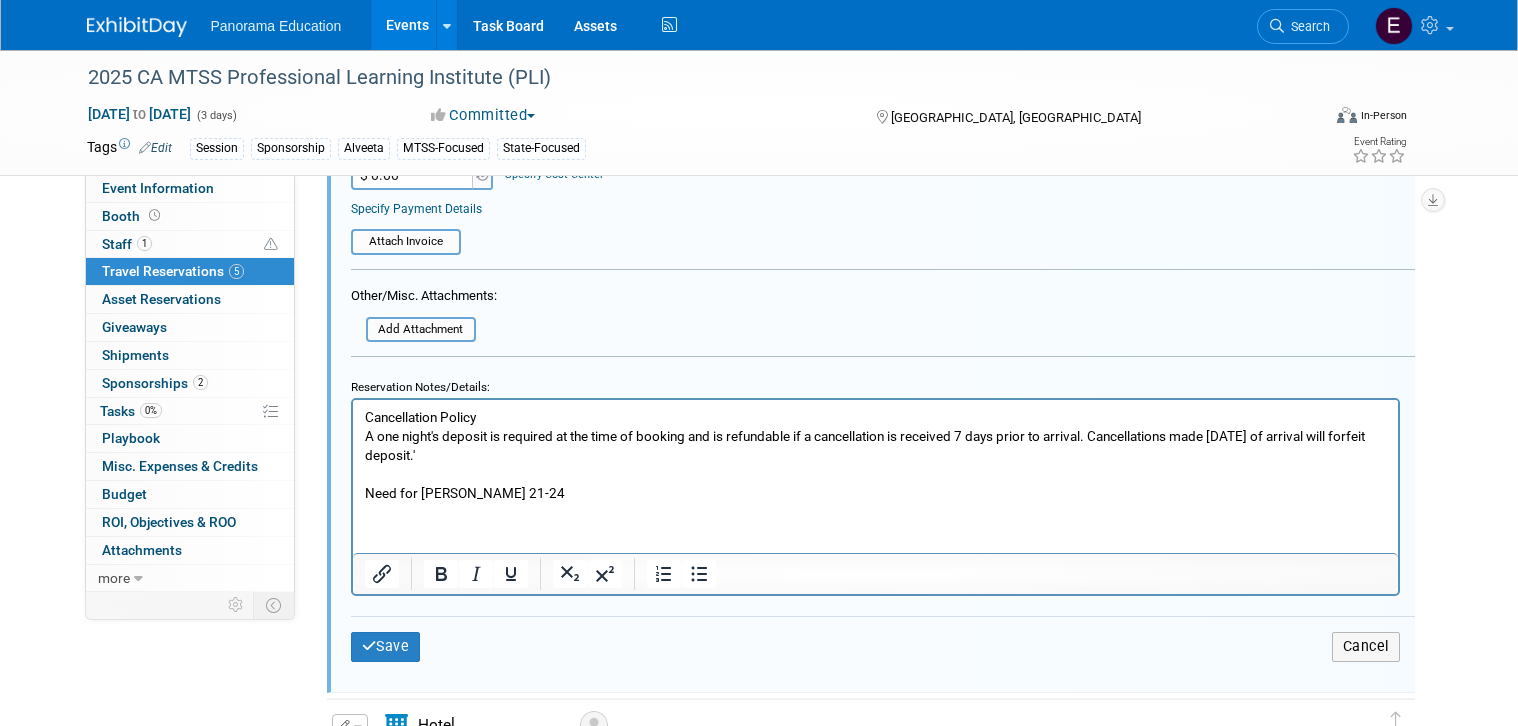 scroll, scrollTop: 1003, scrollLeft: 0, axis: vertical 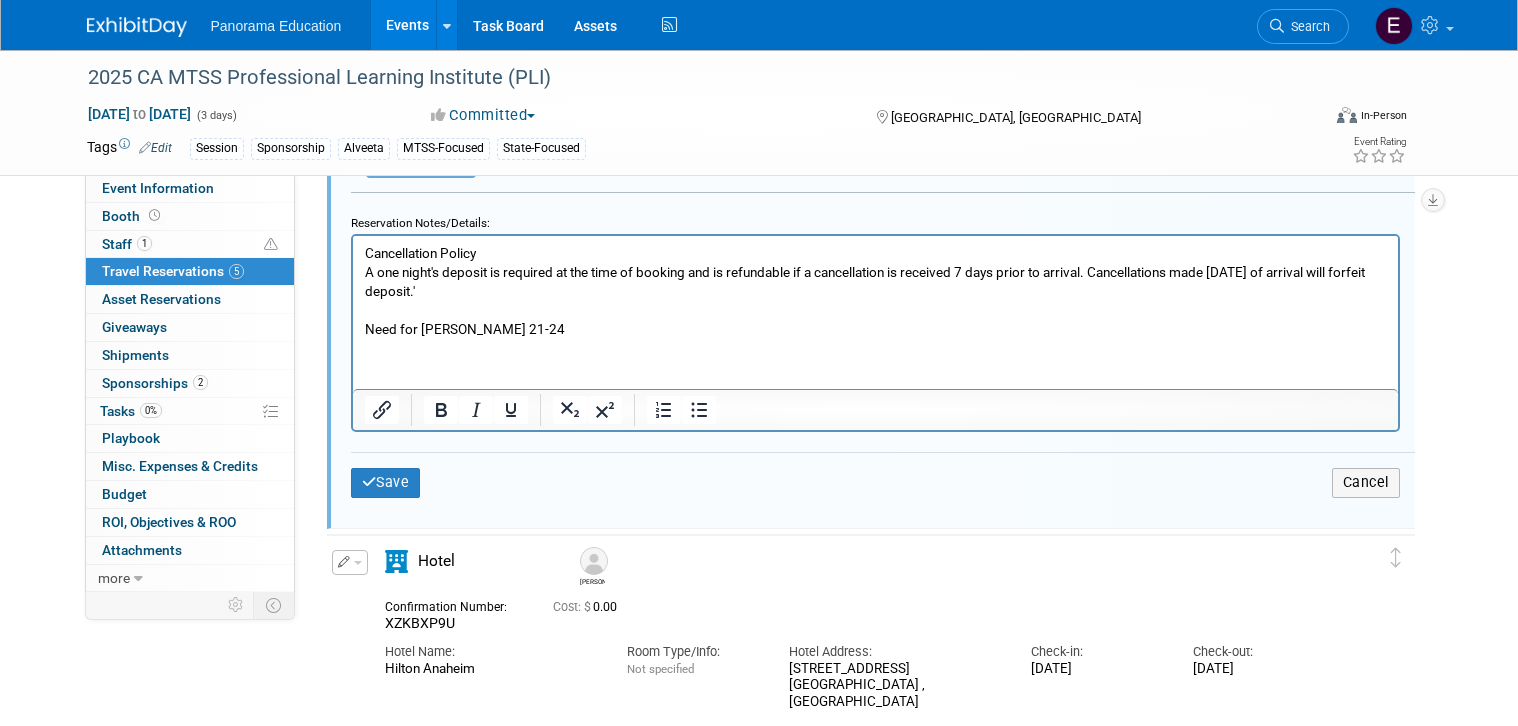 click on "Cancellation Policy A one night's deposit is required at the time of booking and is refundable if a cancellation is received 7 days prior to arrival. Cancellations made [DATE] of arrival will forfeit deposit.' Need for [PERSON_NAME] 21-24" at bounding box center [875, 291] 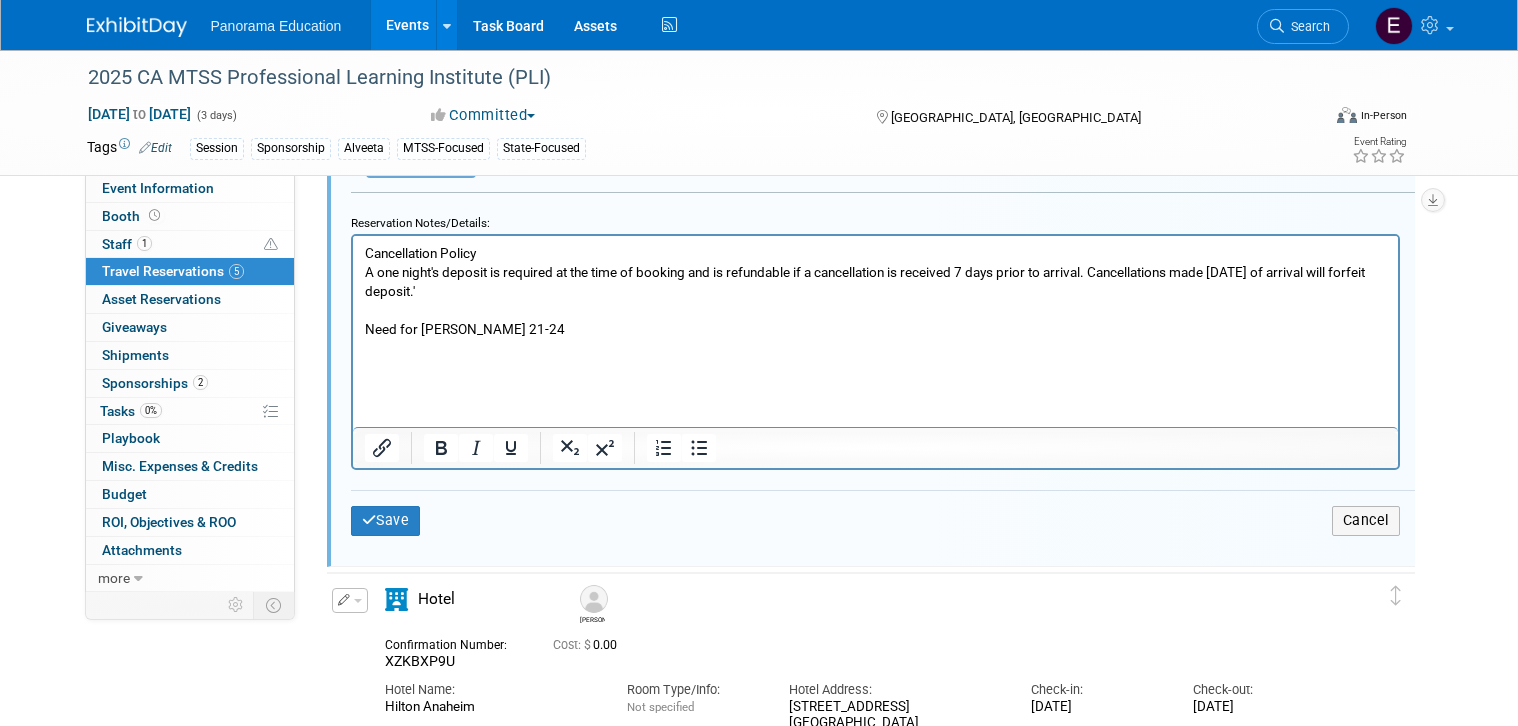 type 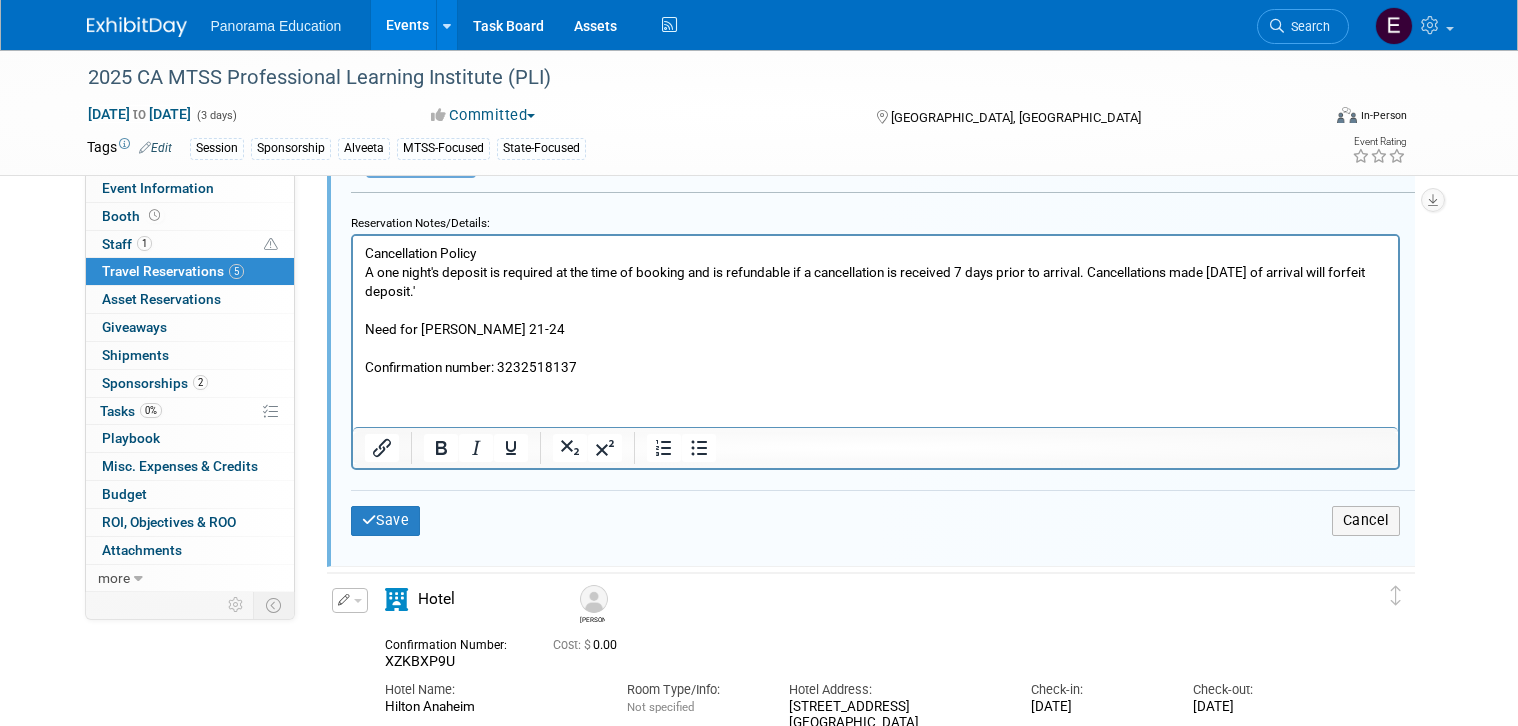scroll, scrollTop: 1002, scrollLeft: 0, axis: vertical 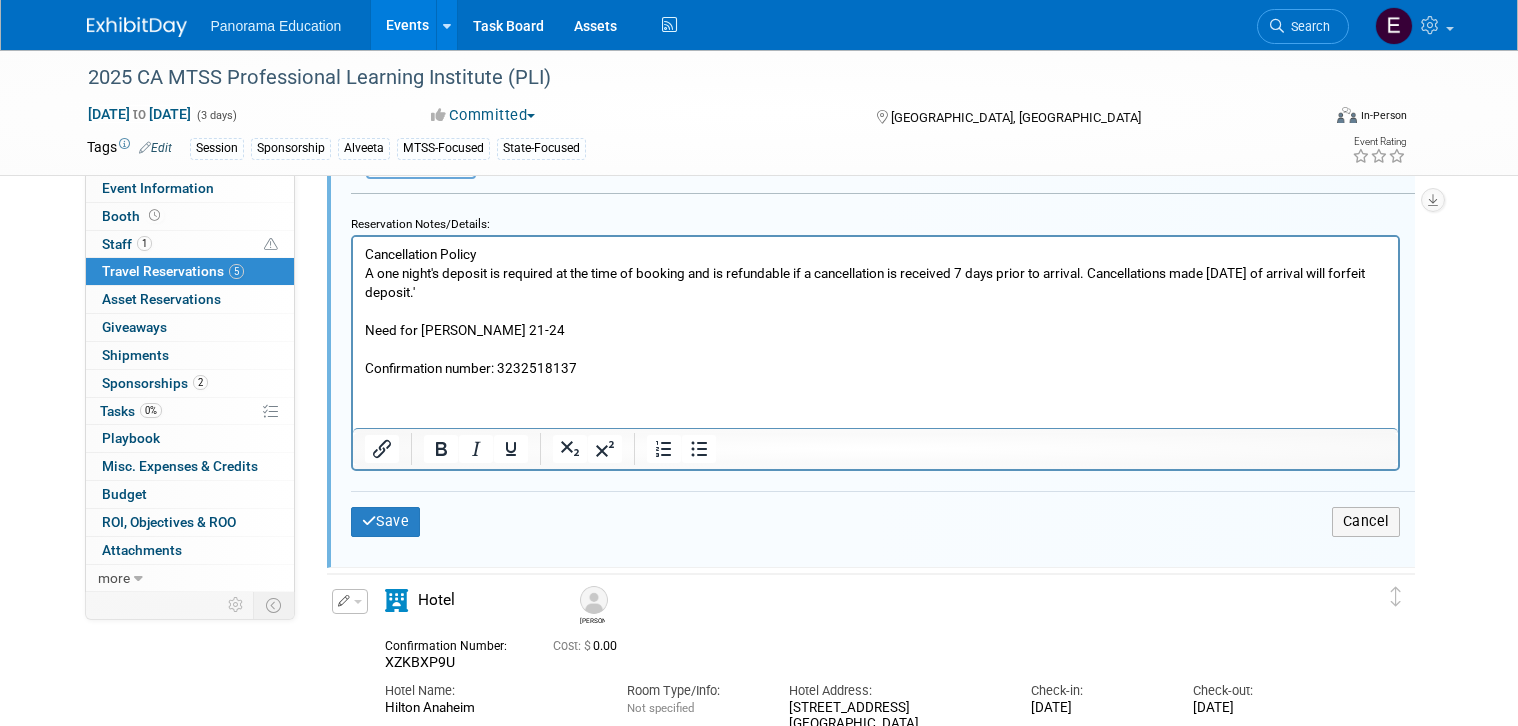 click at bounding box center [875, 349] 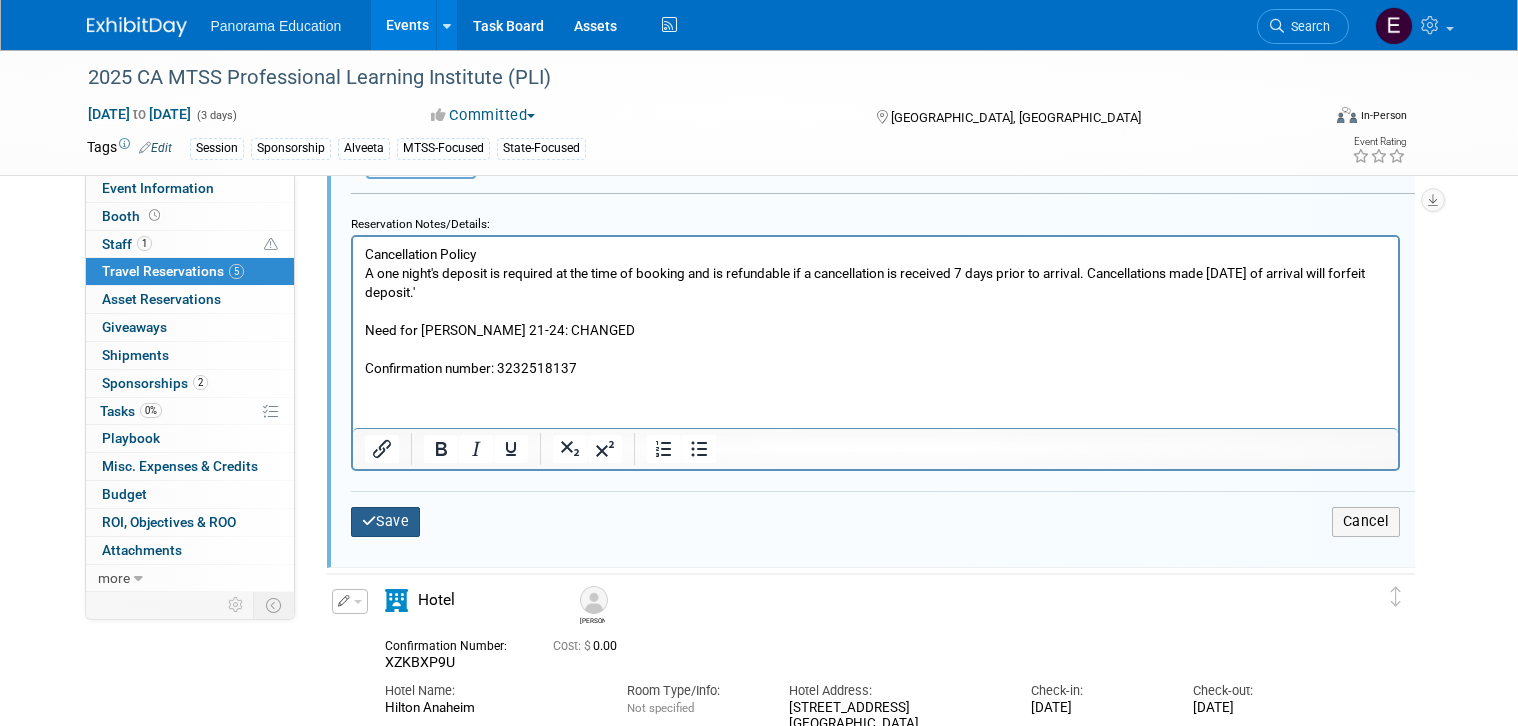 click on "Save" at bounding box center (386, 521) 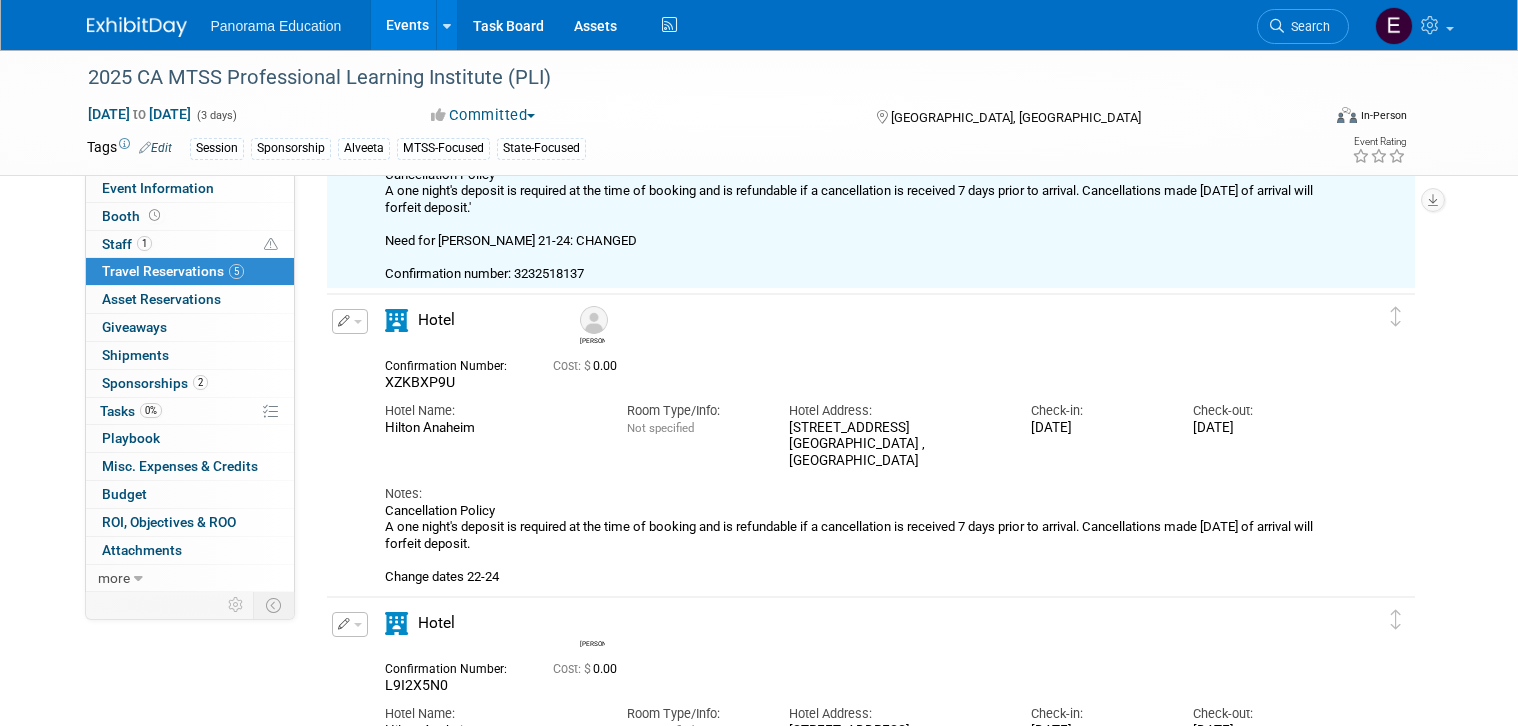 scroll, scrollTop: 378, scrollLeft: 0, axis: vertical 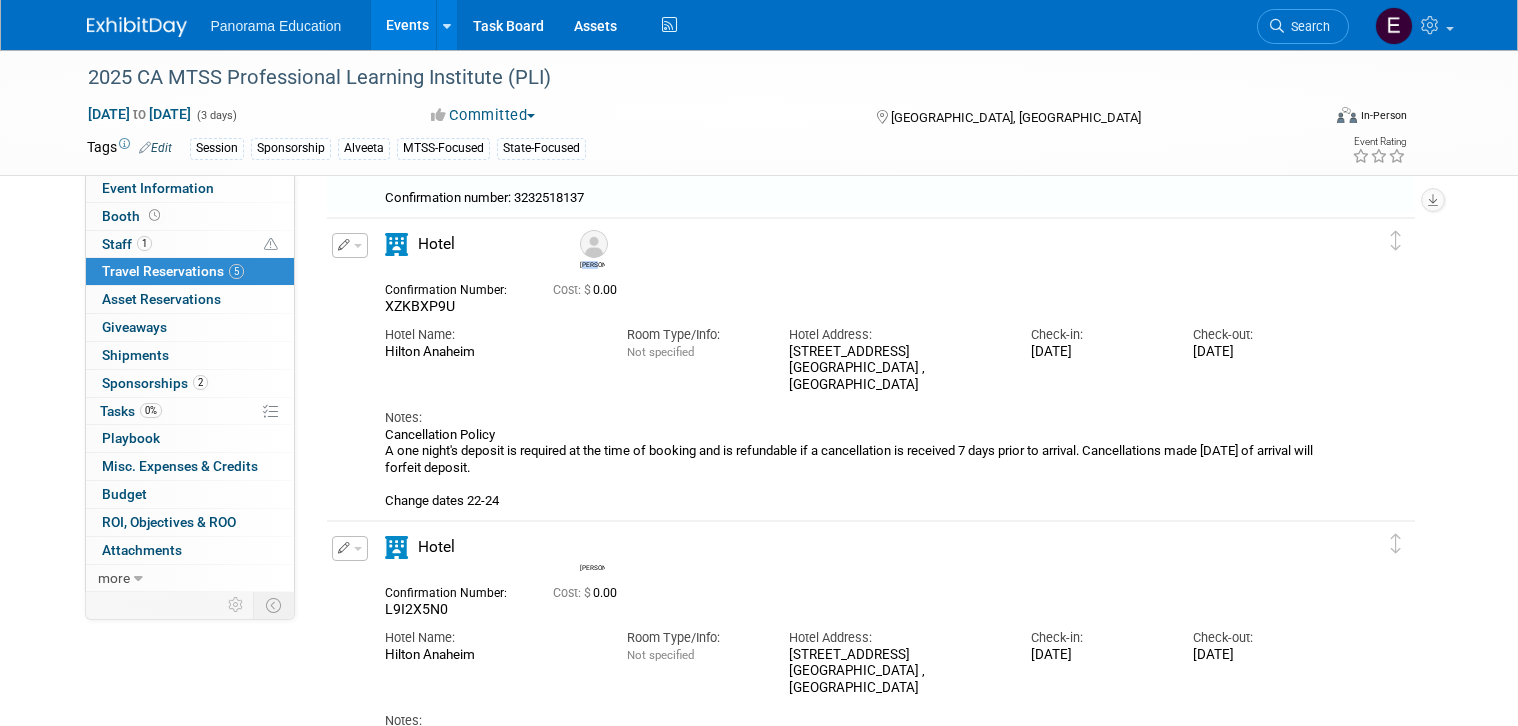 drag, startPoint x: 587, startPoint y: 266, endPoint x: 604, endPoint y: 265, distance: 17.029387 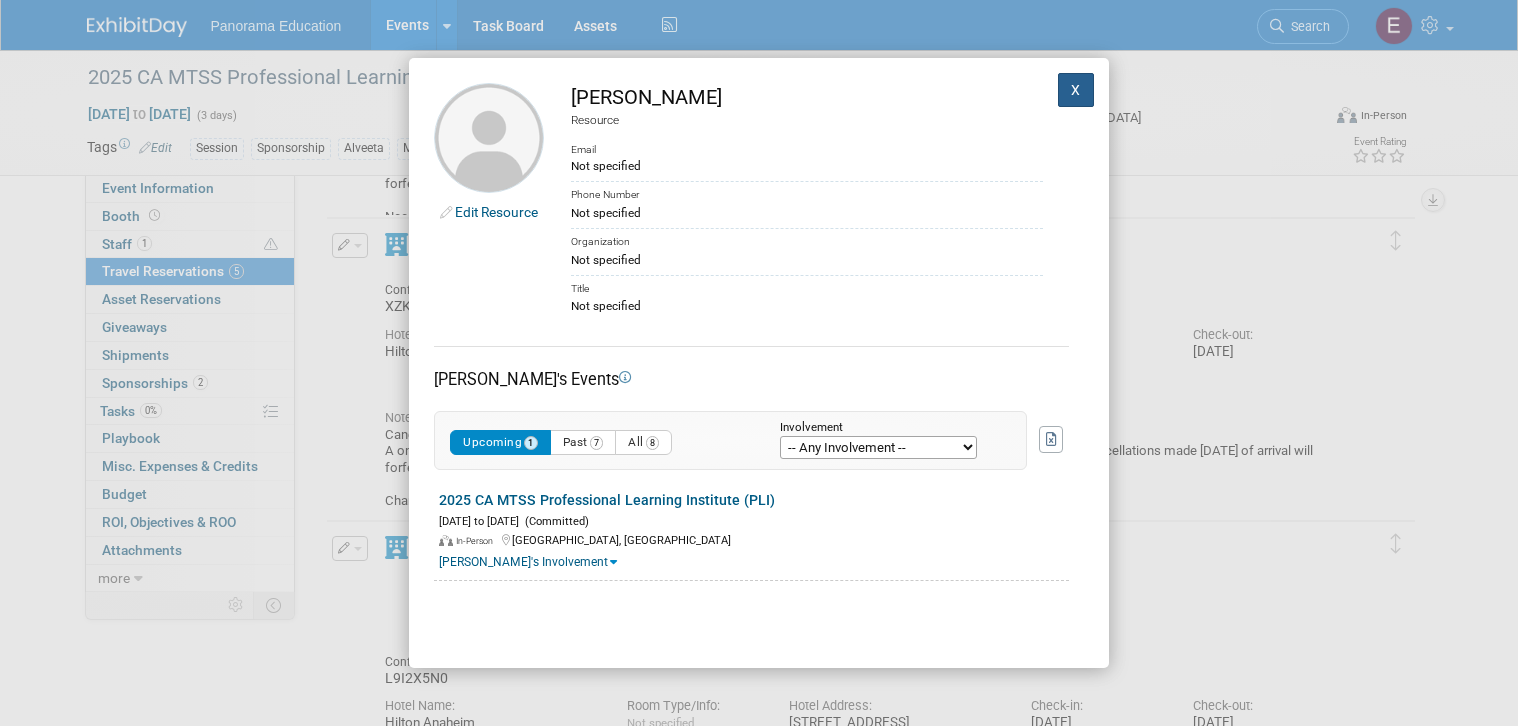 click on "X" at bounding box center [1076, 90] 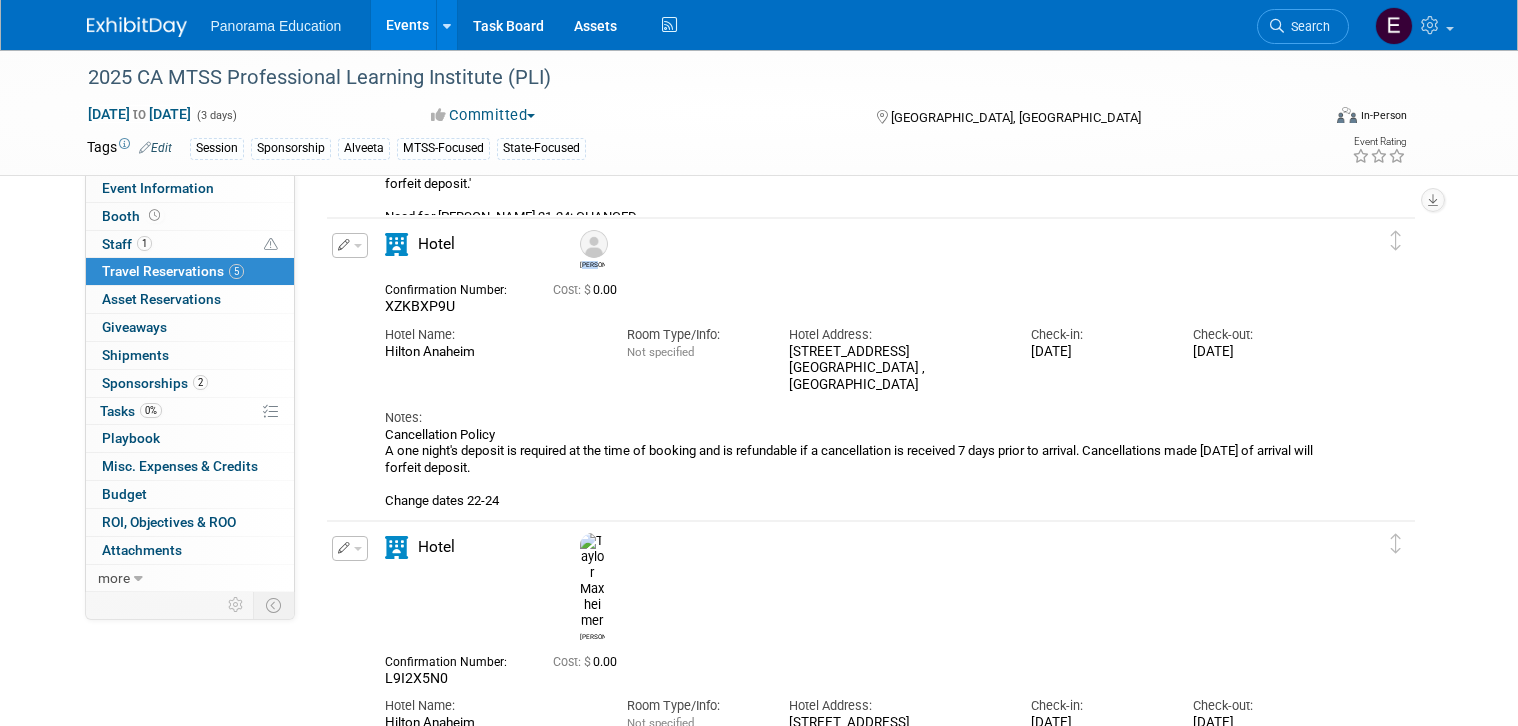 click on "Confirmation Number:
XZKBXP9U
Cost: $  0.00 Hotel Name: Room Type/Info: Not specified Check-in:" at bounding box center [855, 391] 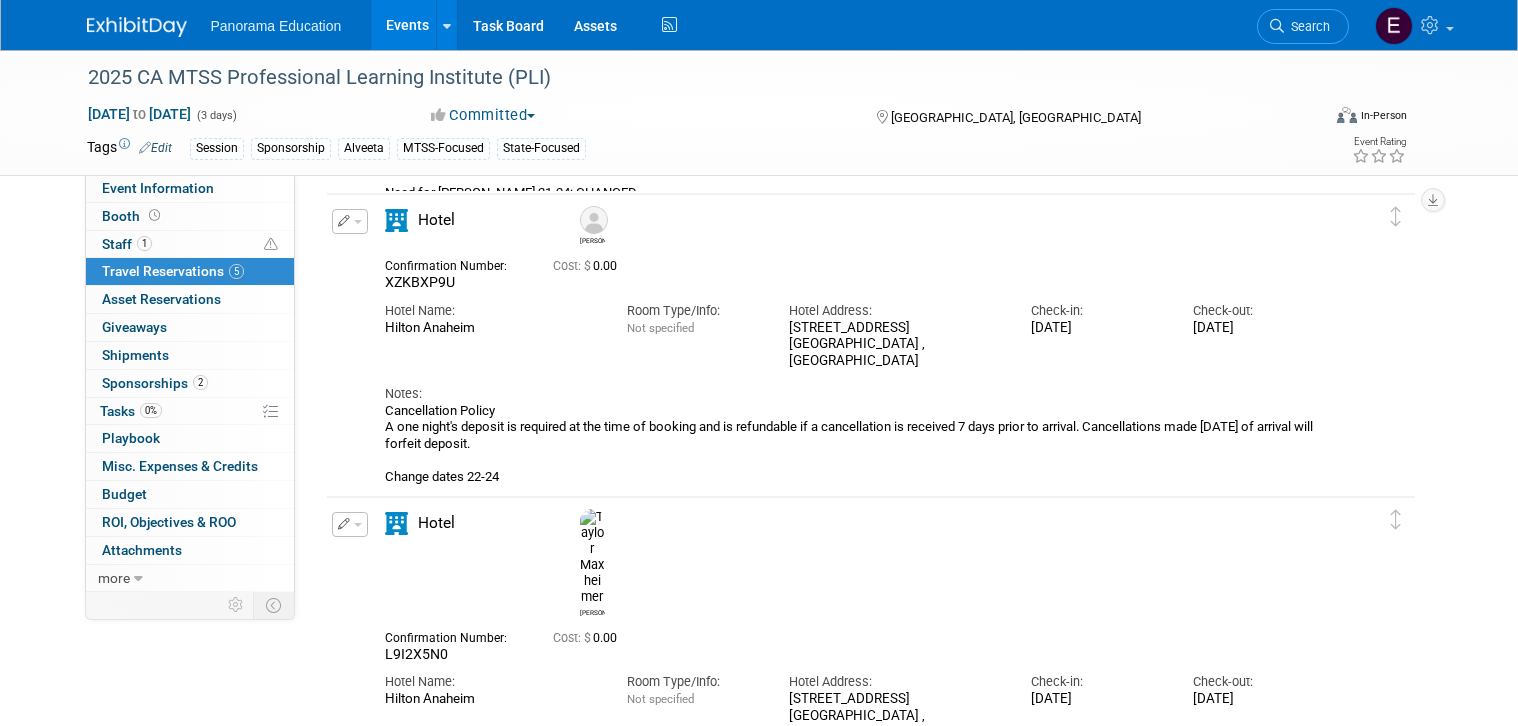 scroll, scrollTop: 403, scrollLeft: 0, axis: vertical 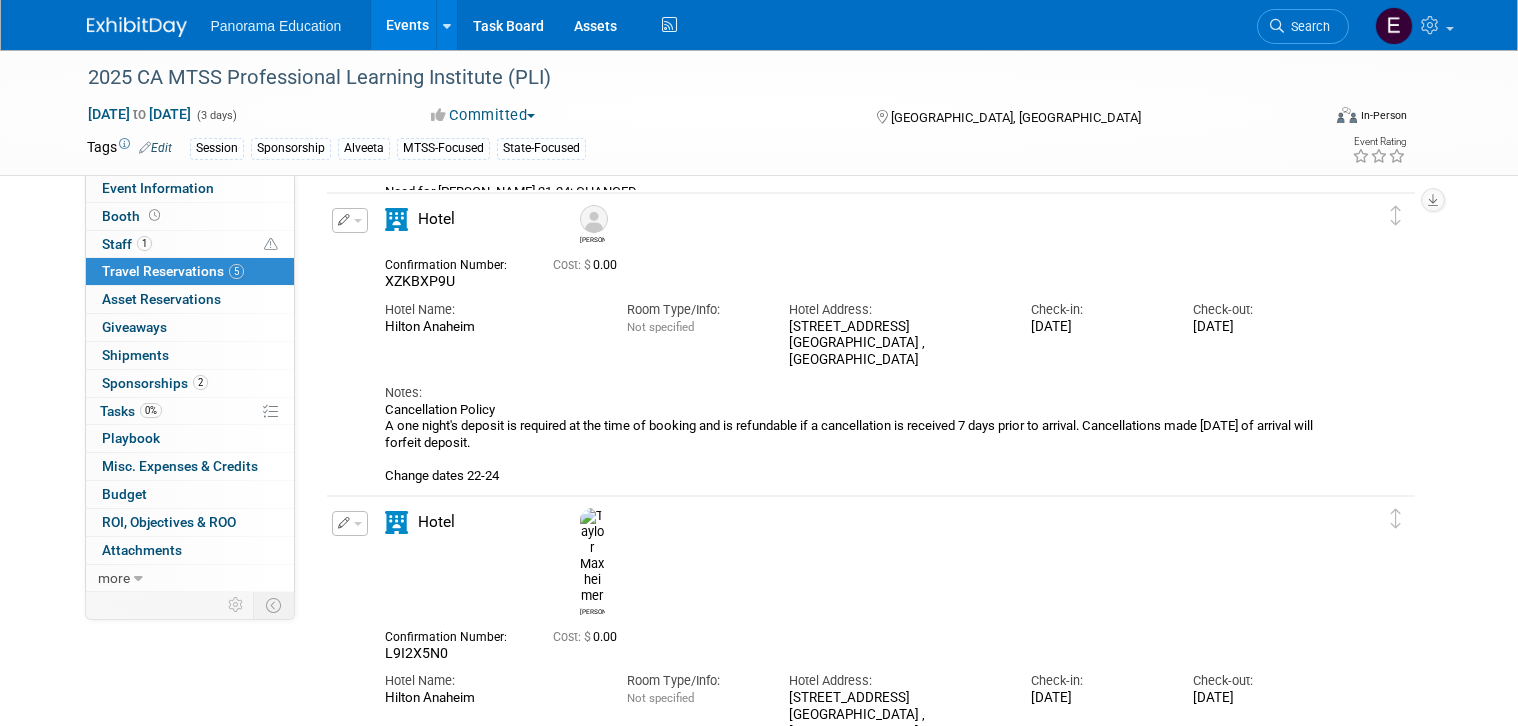 click at bounding box center (350, 220) 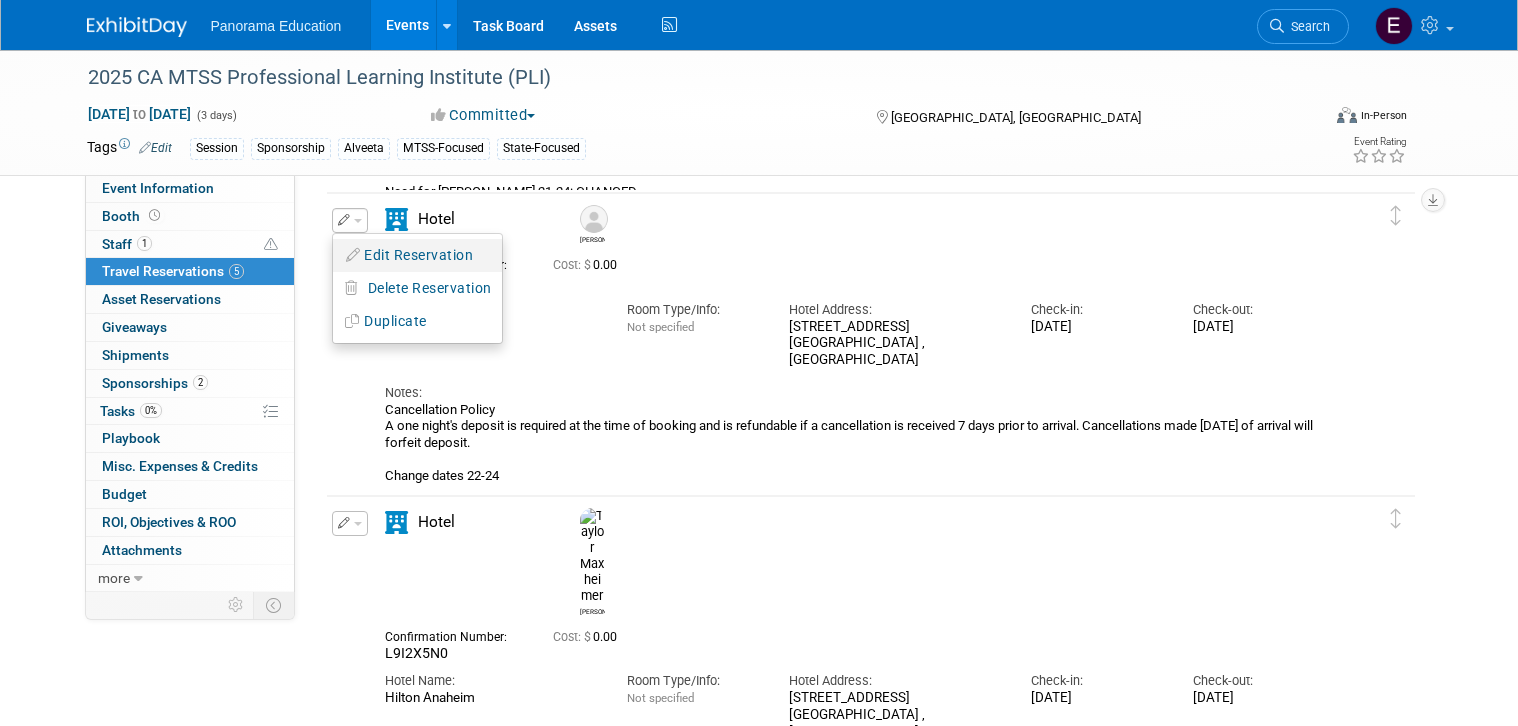click on "Edit Reservation" at bounding box center (417, 255) 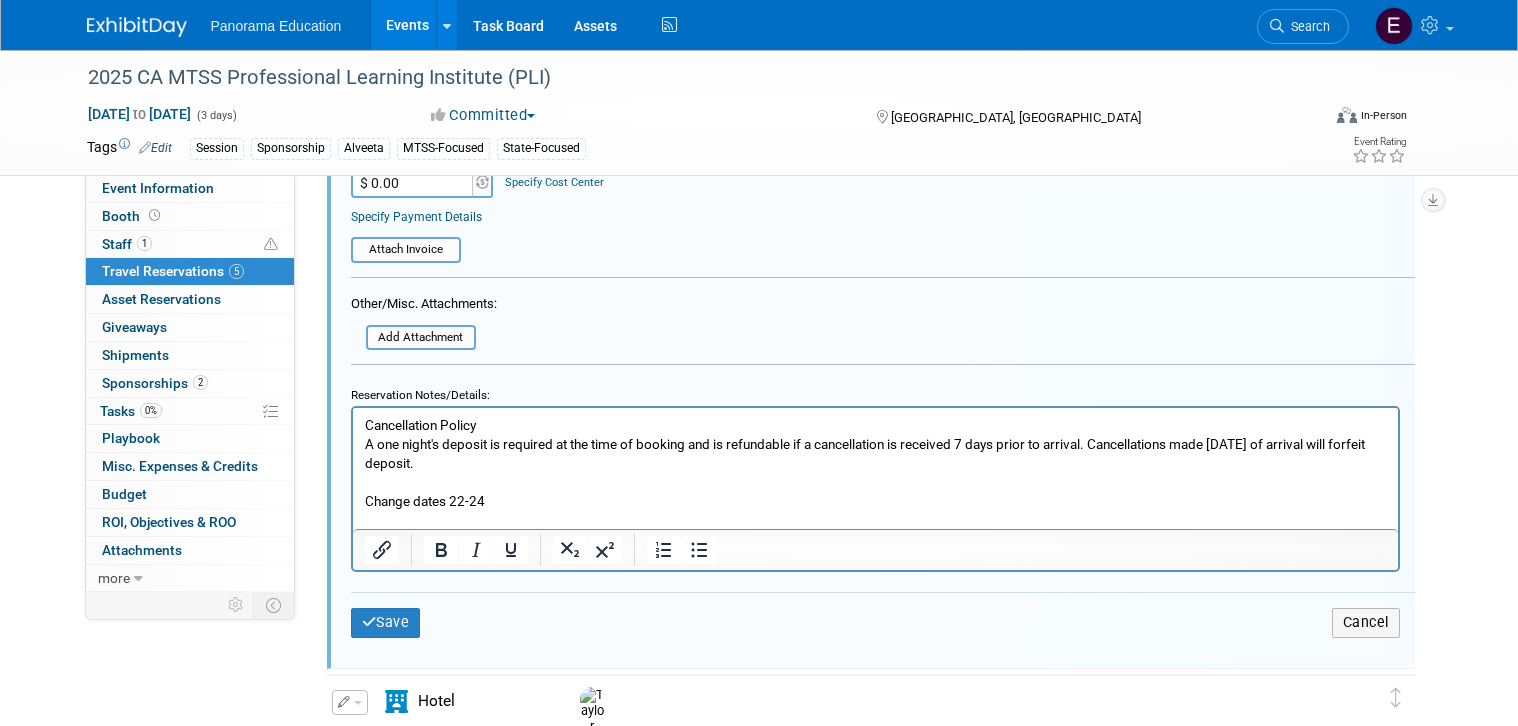 scroll, scrollTop: 1255, scrollLeft: 0, axis: vertical 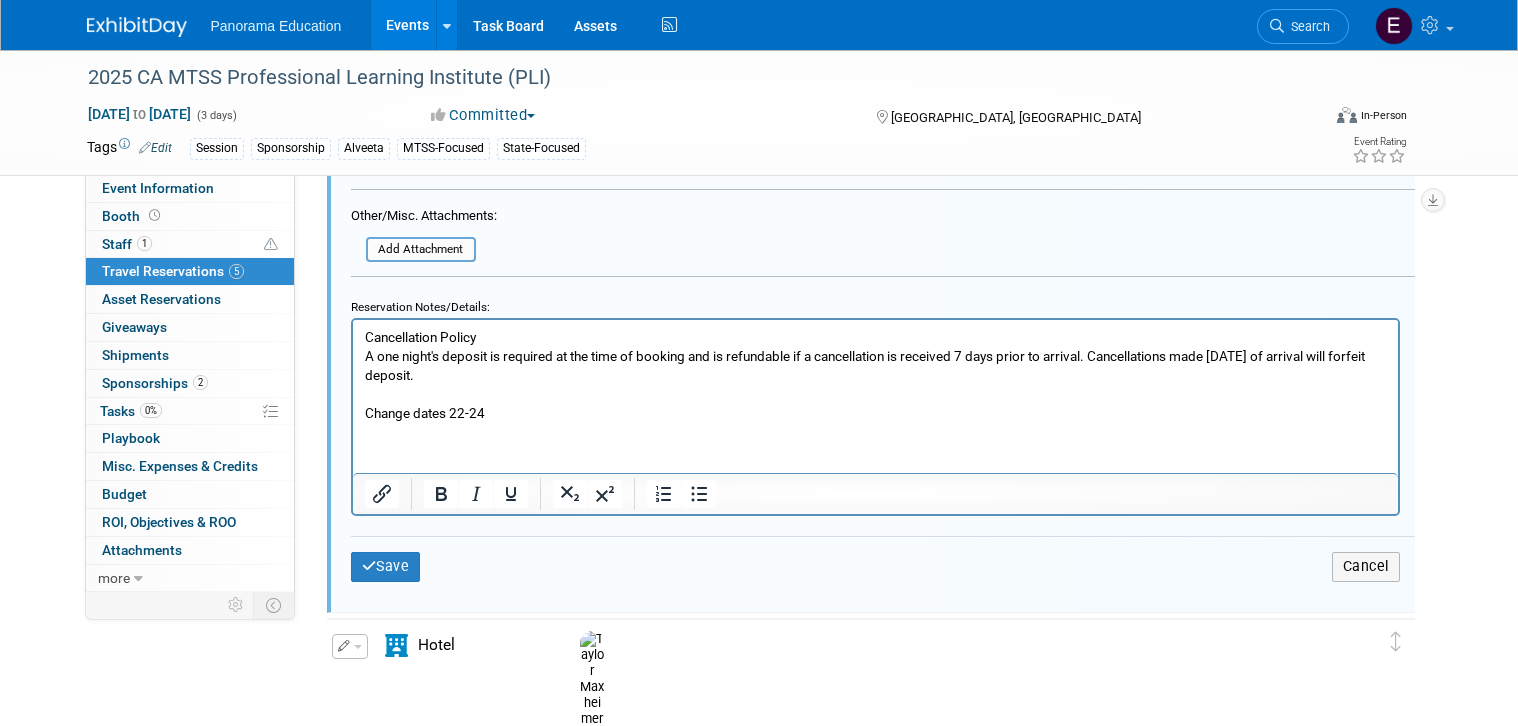 click on "Cancellation Policy A one night's deposit is required at the time of booking and is refundable if a cancellation is received 7 days prior to arrival. Cancellations made [DATE] of arrival will forfeit deposit. Change dates 22-24" at bounding box center [875, 375] 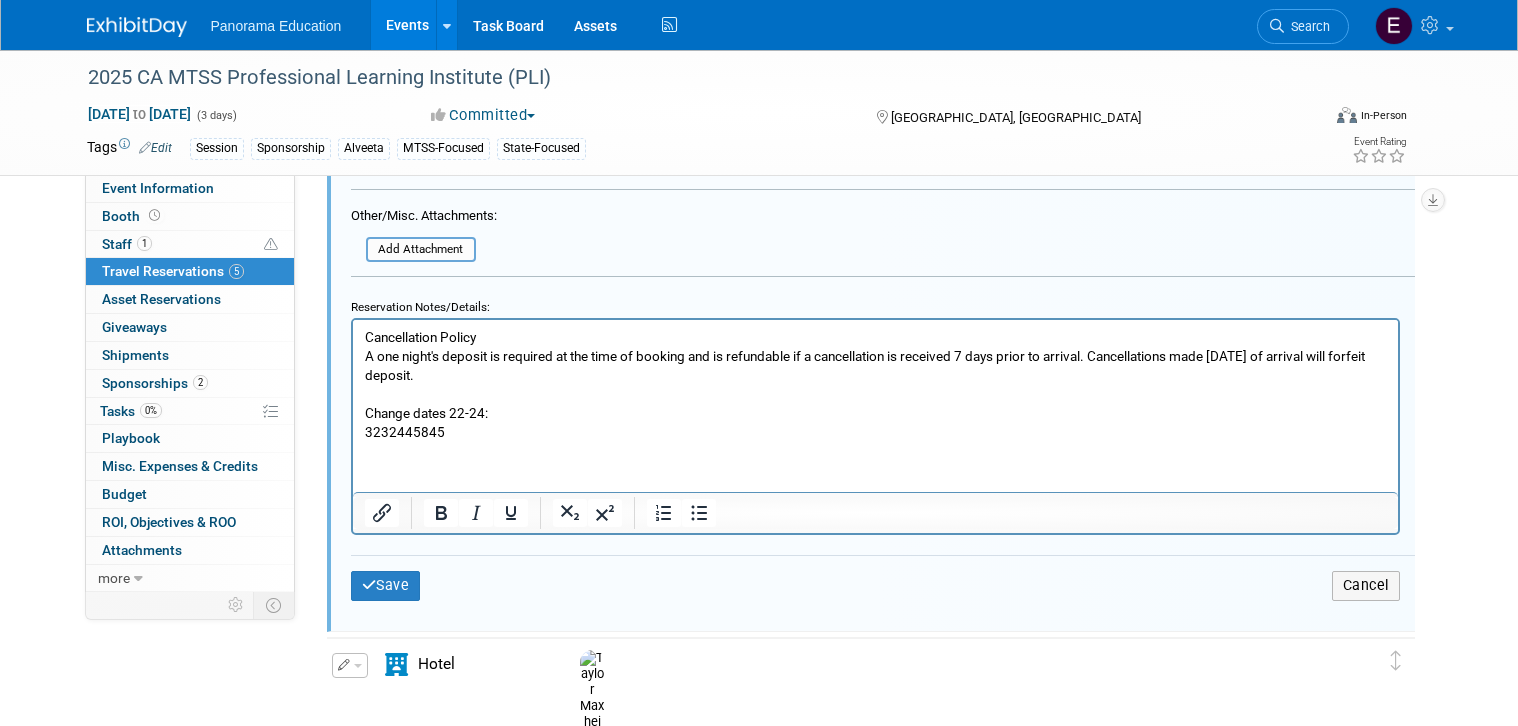 click on "3232445845" at bounding box center (875, 432) 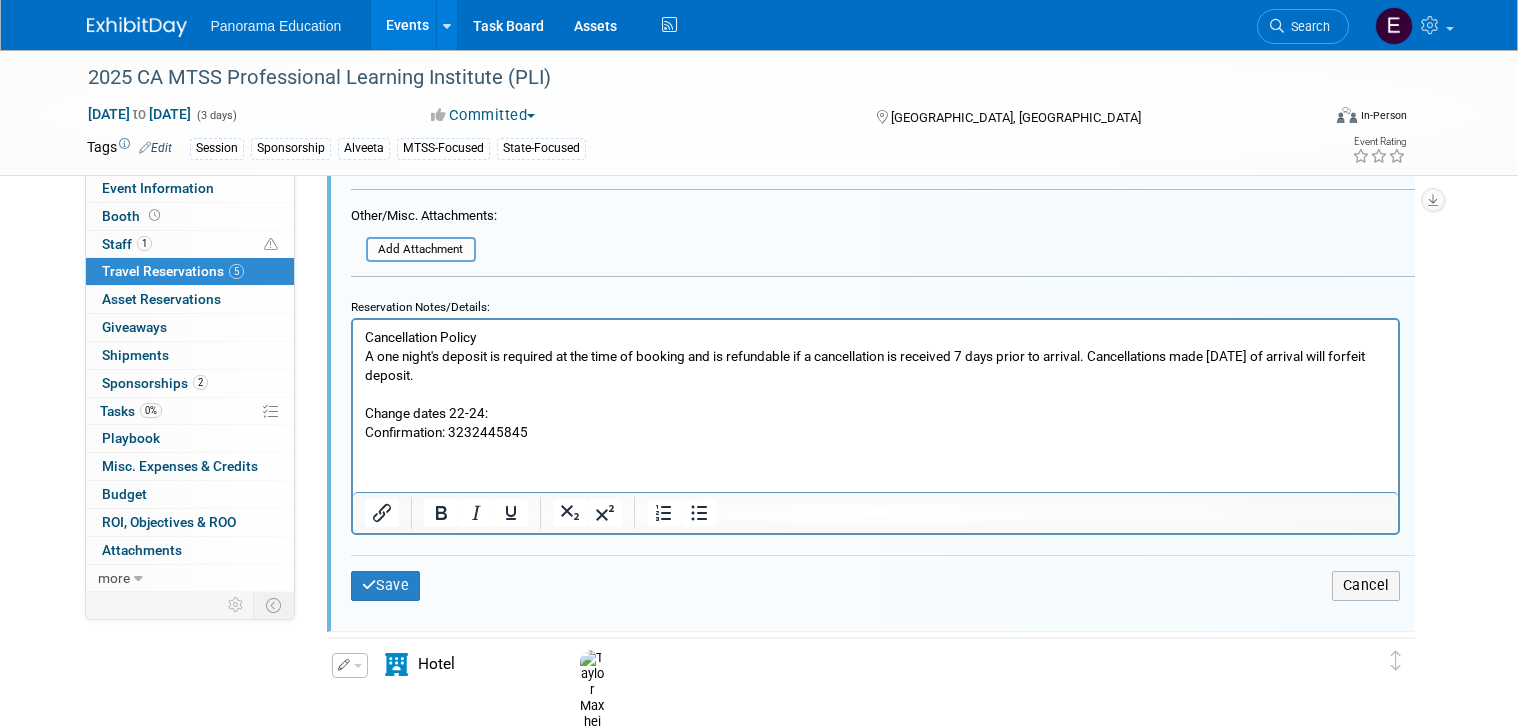 click on "Cancellation Policy A one night's deposit is required at the time of booking and is refundable if a cancellation is received 7 days prior to arrival. Cancellations made [DATE] of arrival will forfeit deposit. Change dates 22-24:" at bounding box center (875, 375) 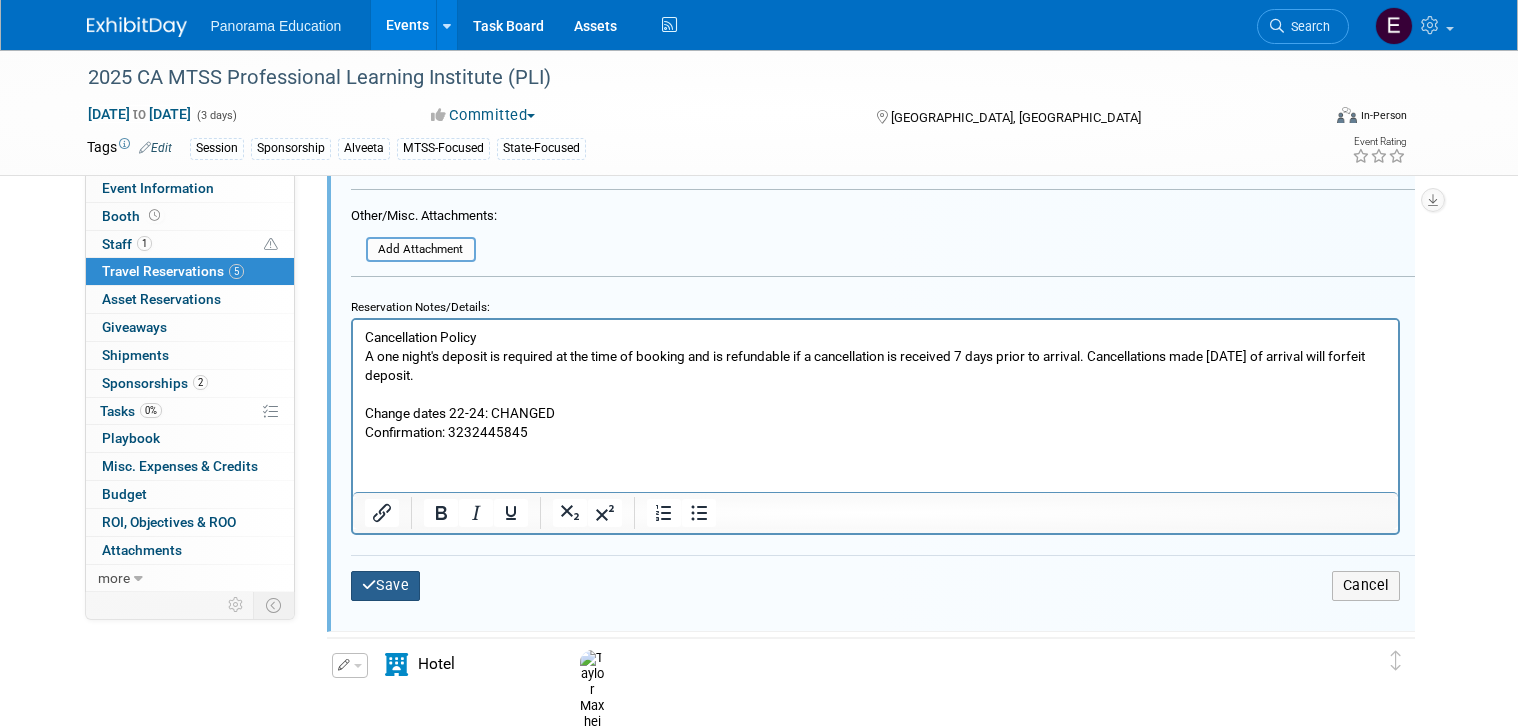 click on "Save" at bounding box center (386, 585) 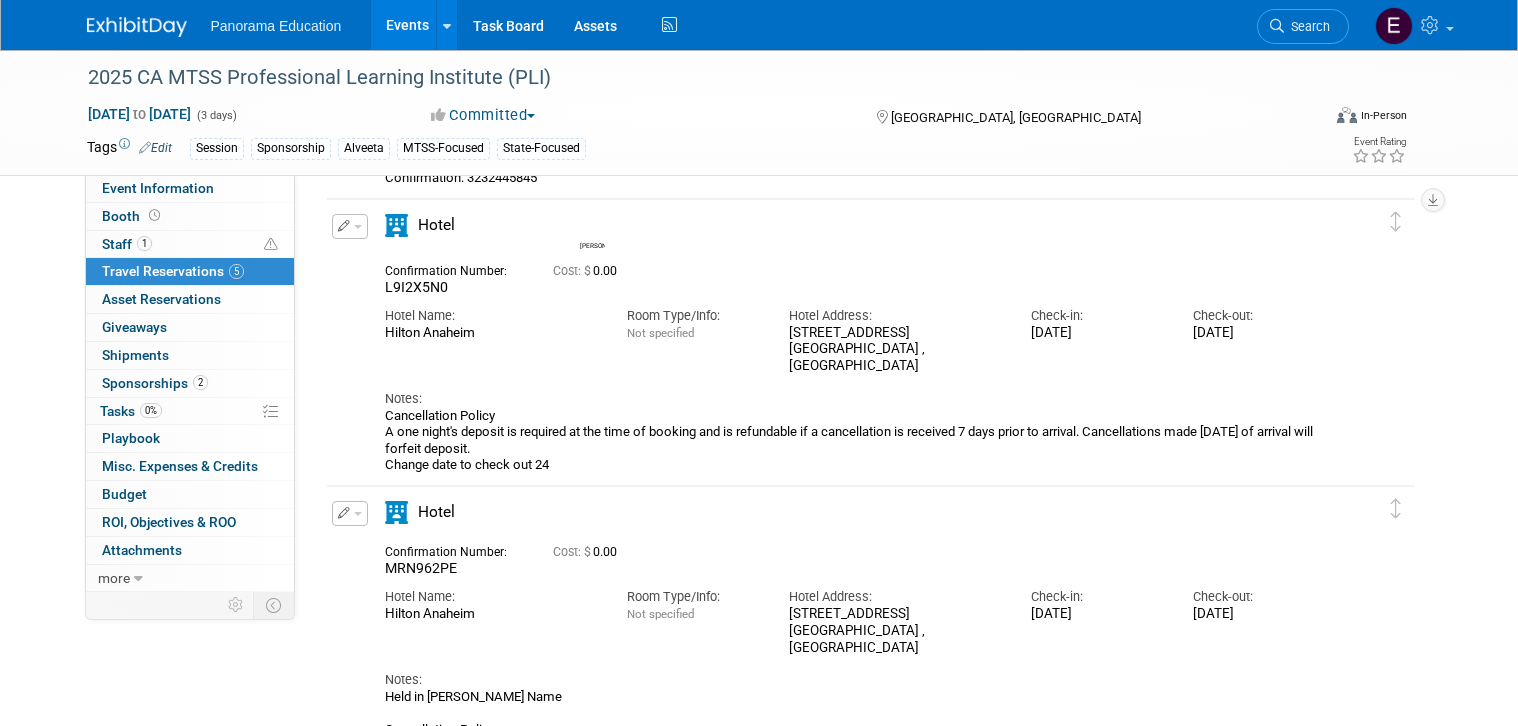 scroll, scrollTop: 722, scrollLeft: 0, axis: vertical 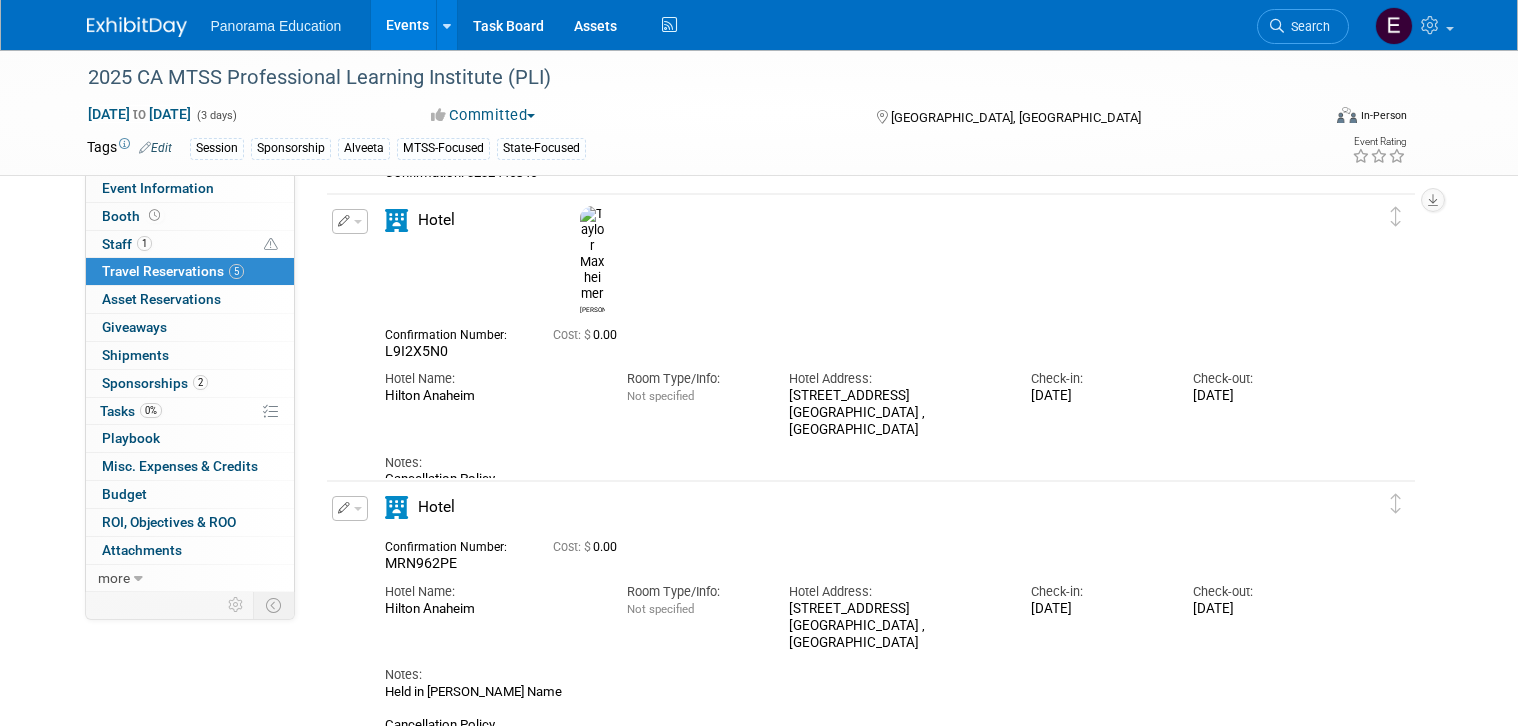 drag, startPoint x: 527, startPoint y: 462, endPoint x: 561, endPoint y: 457, distance: 34.36568 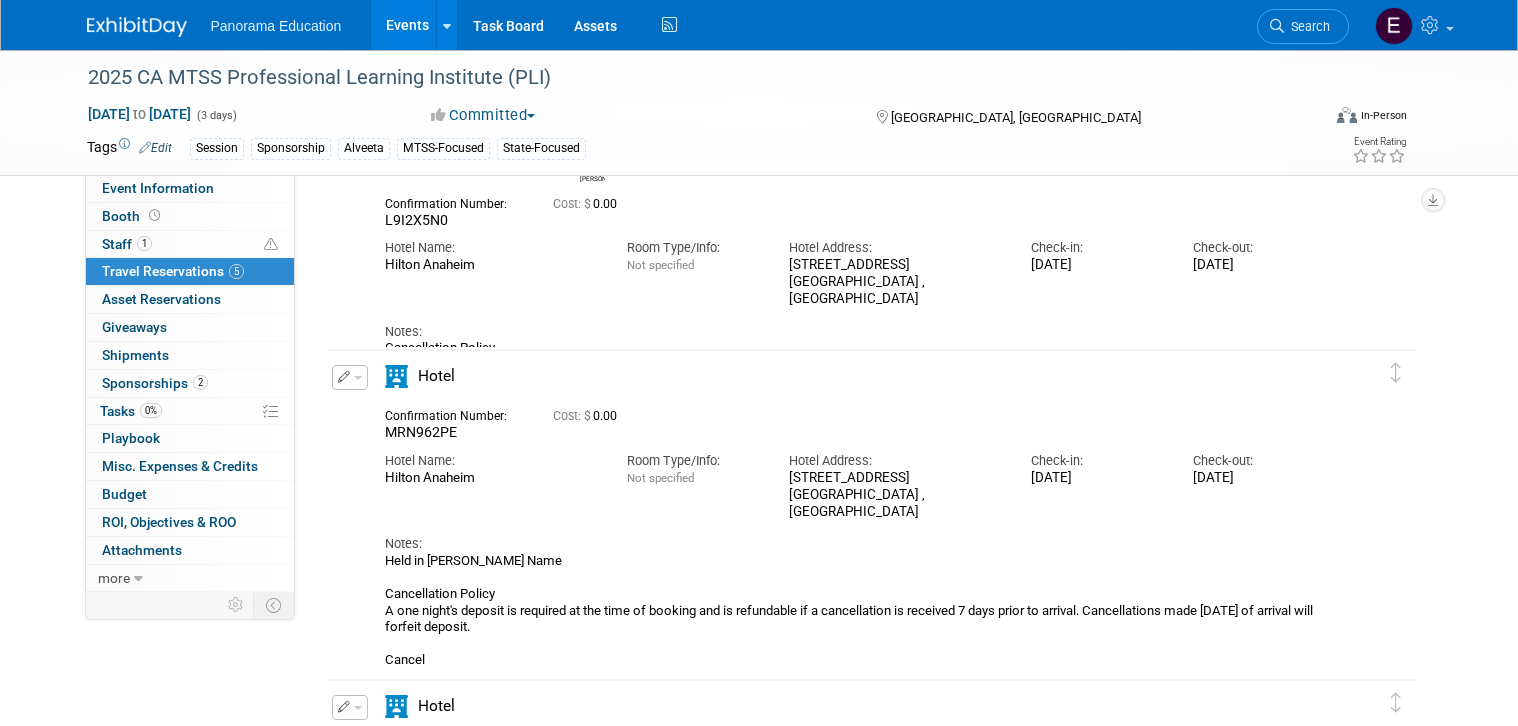 scroll, scrollTop: 842, scrollLeft: 0, axis: vertical 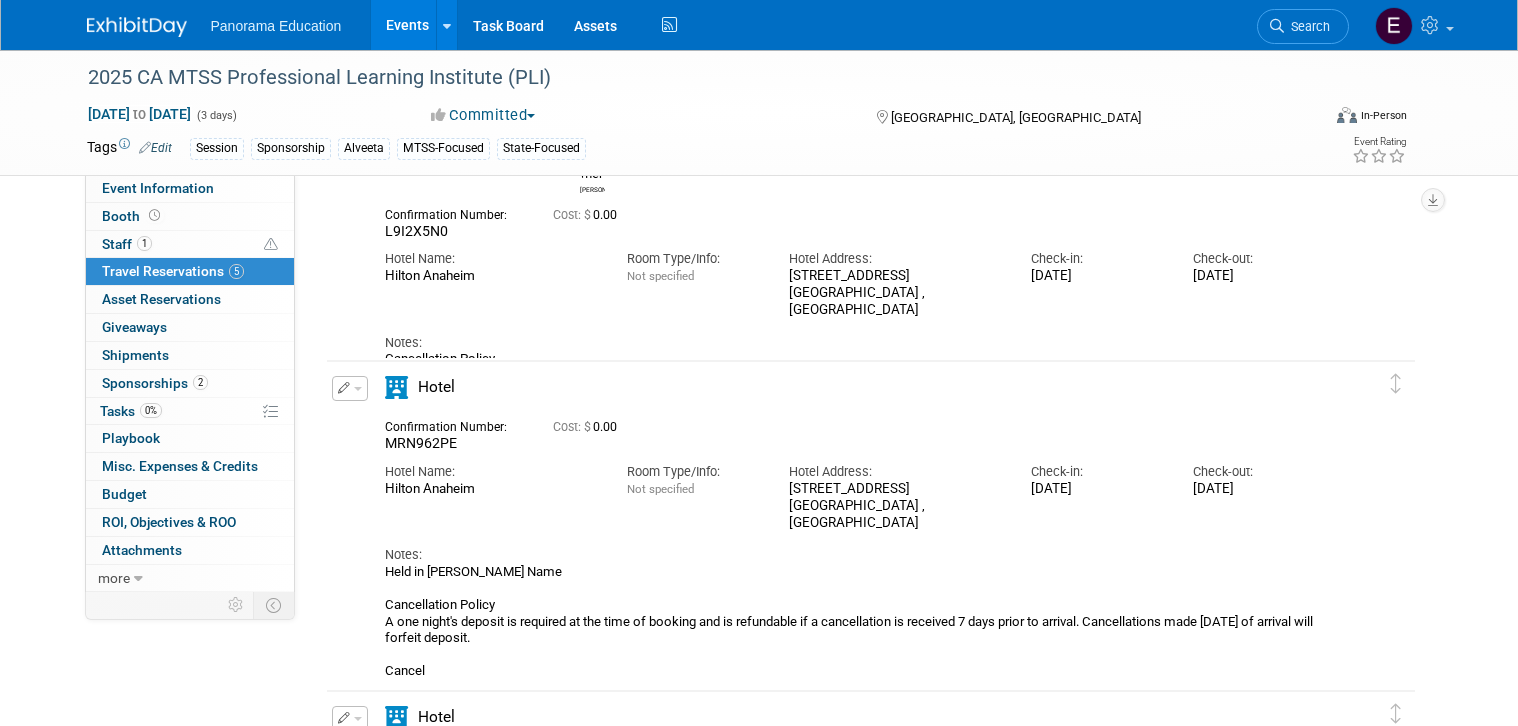 drag, startPoint x: 553, startPoint y: 334, endPoint x: 530, endPoint y: 331, distance: 23.194826 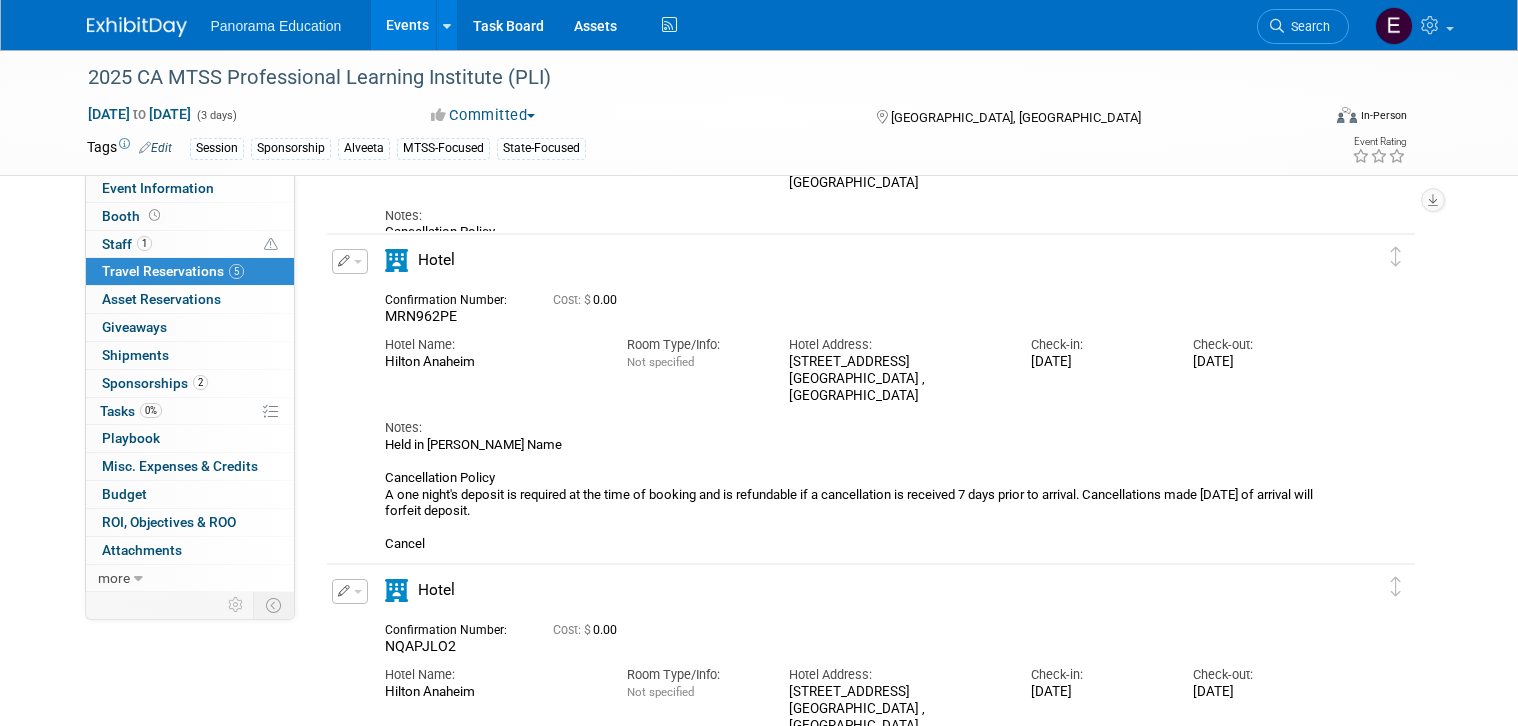 scroll, scrollTop: 898, scrollLeft: 0, axis: vertical 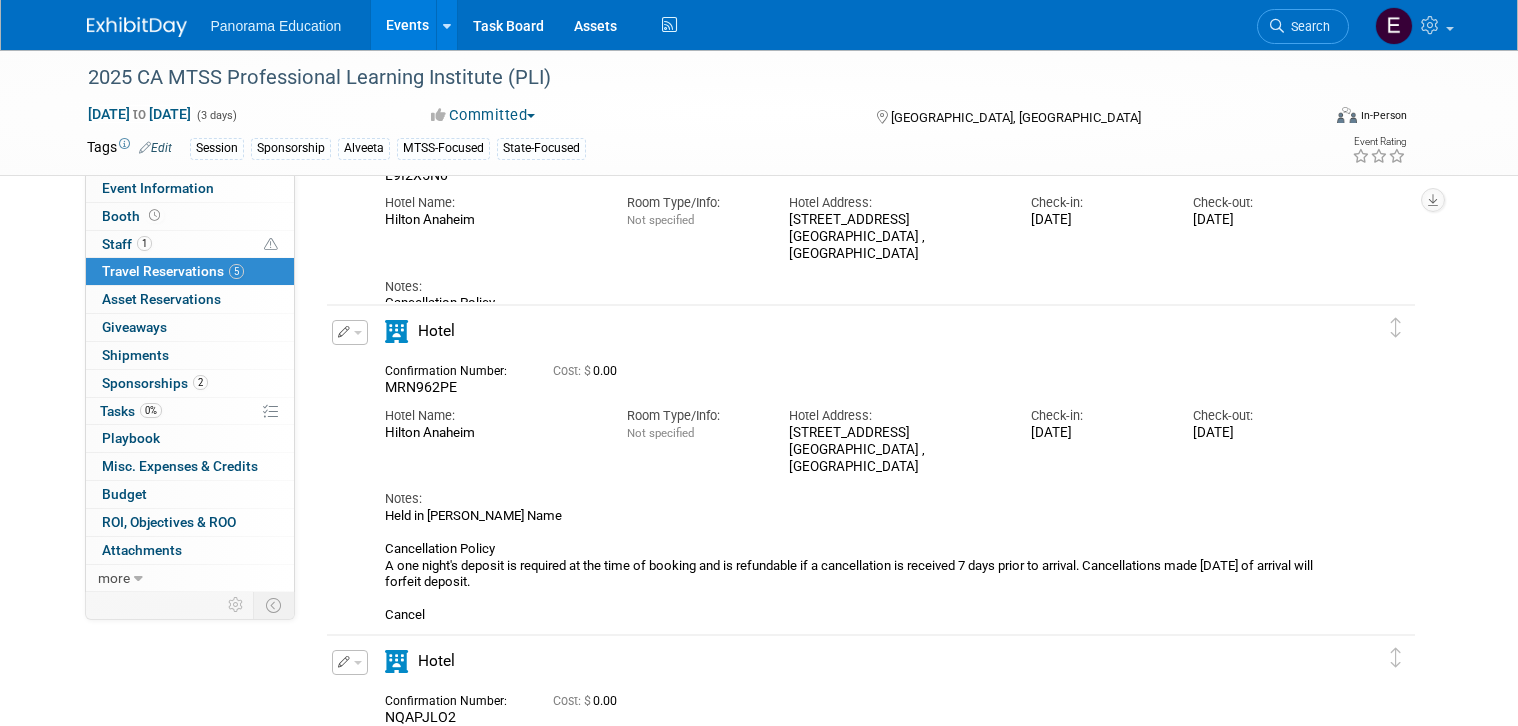click on "Delete Reservation MRN962PE
Cost: $  0.00 Hotel Name:" at bounding box center (856, 467) 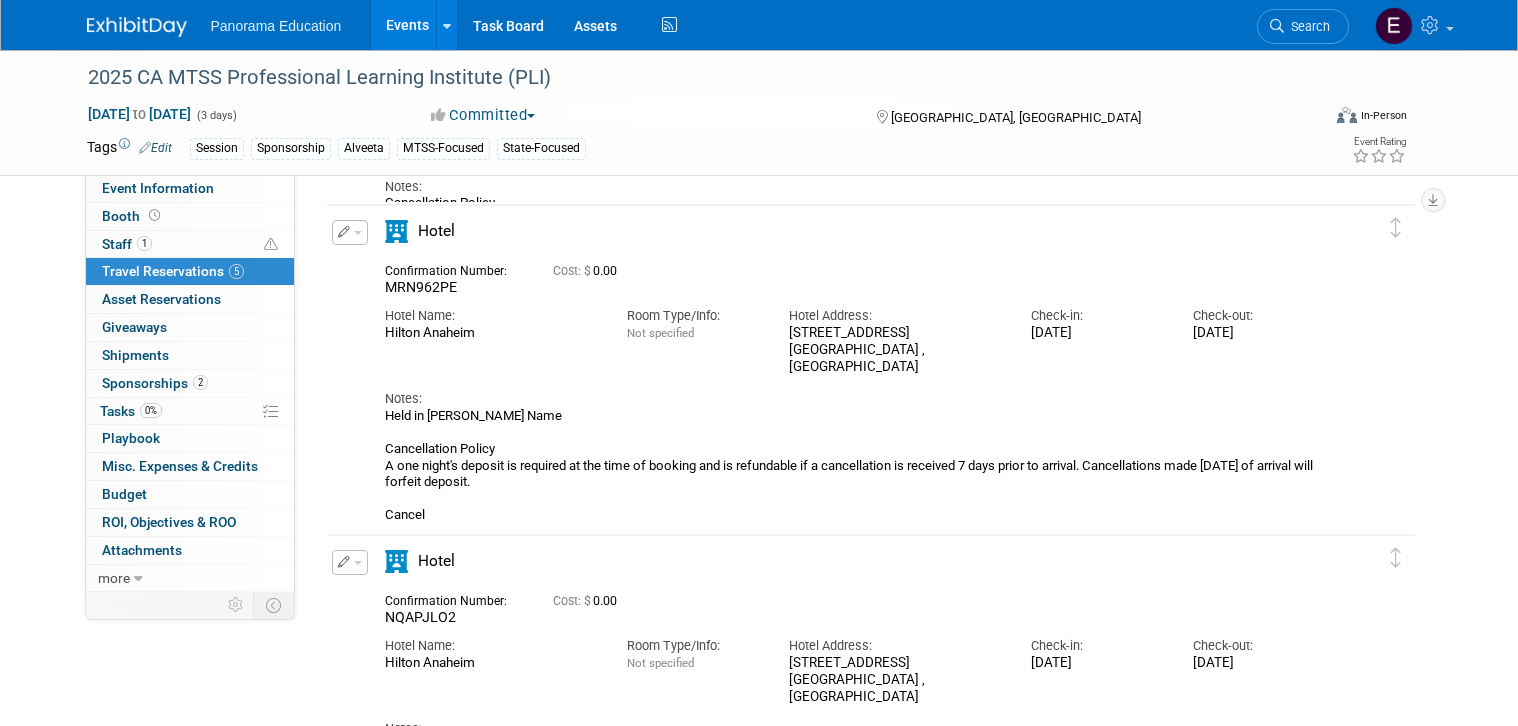 scroll, scrollTop: 1010, scrollLeft: 0, axis: vertical 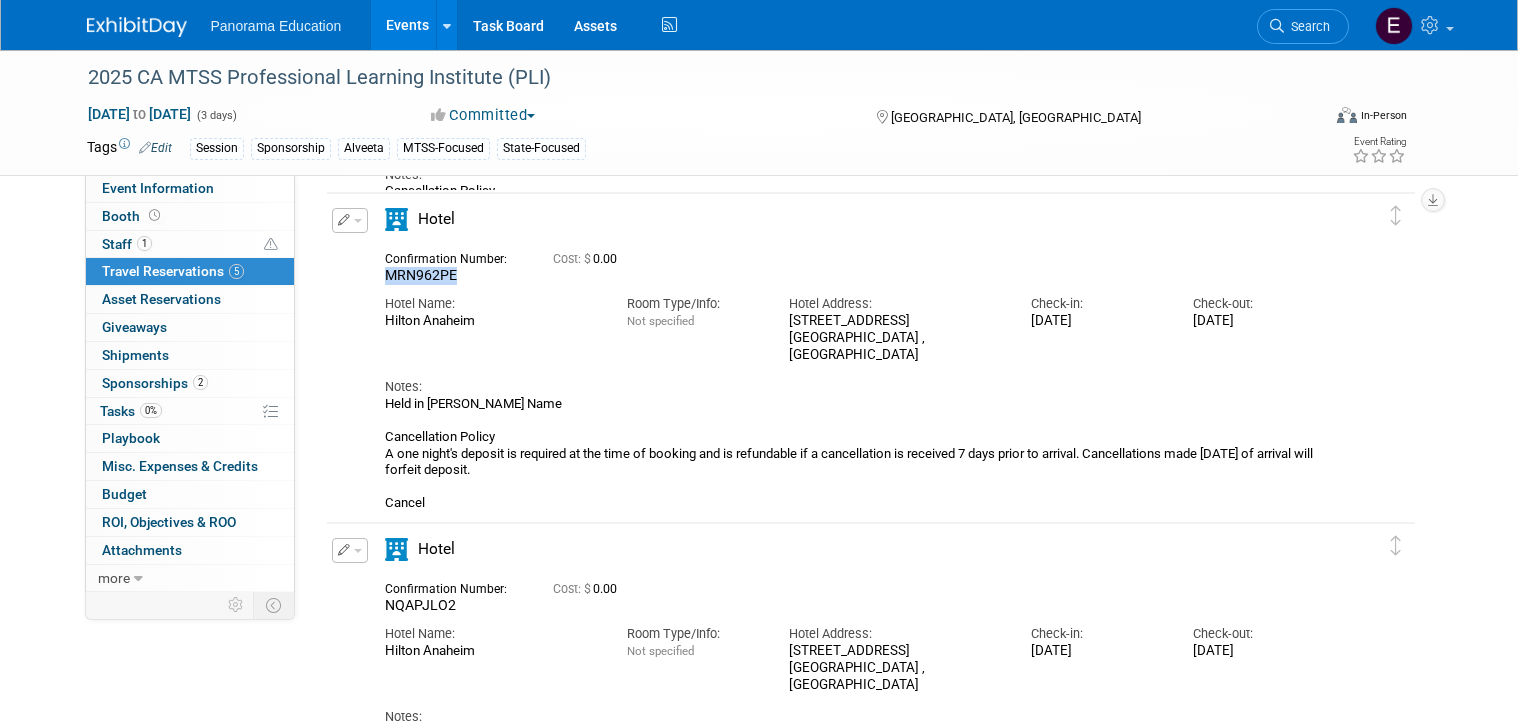 drag, startPoint x: 376, startPoint y: 277, endPoint x: 477, endPoint y: 274, distance: 101.04455 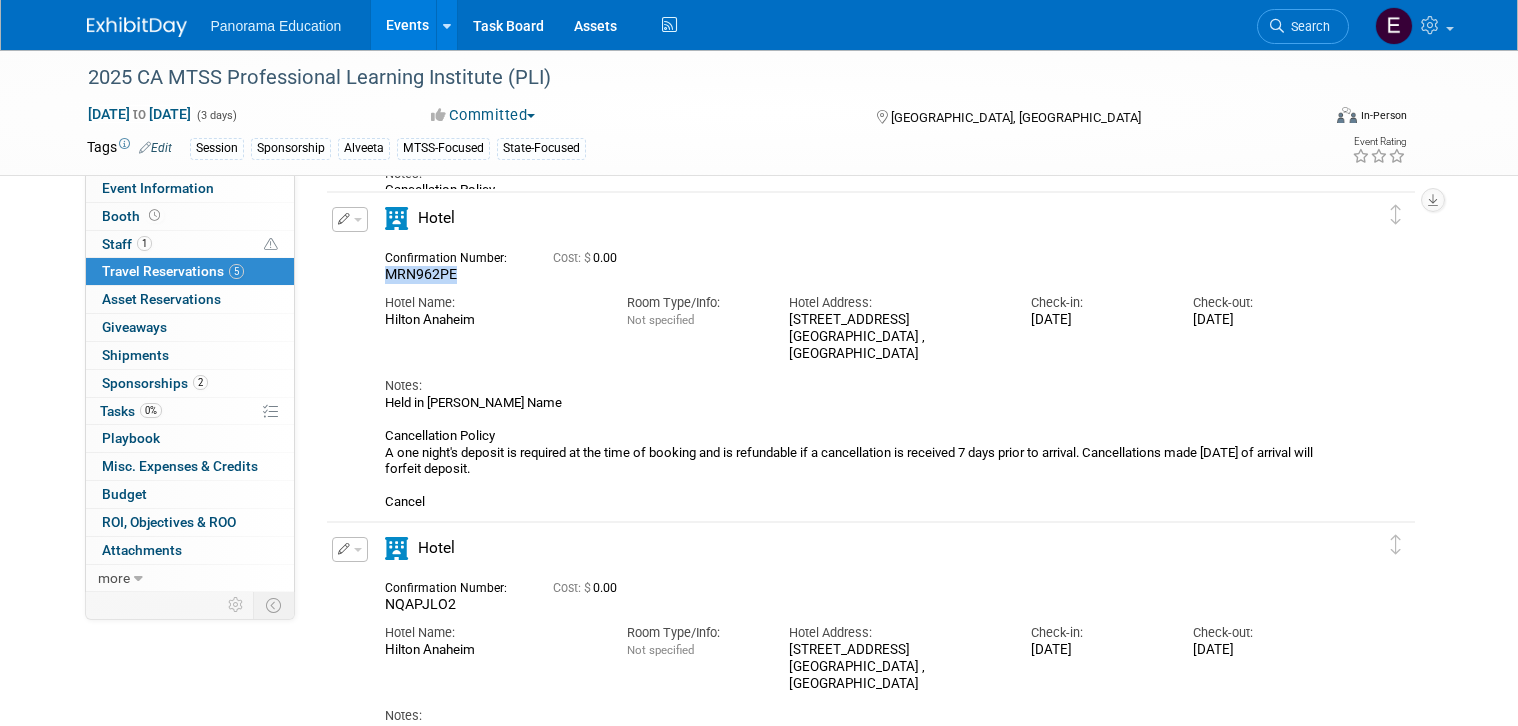 click on "MRN962PE" at bounding box center [454, 275] 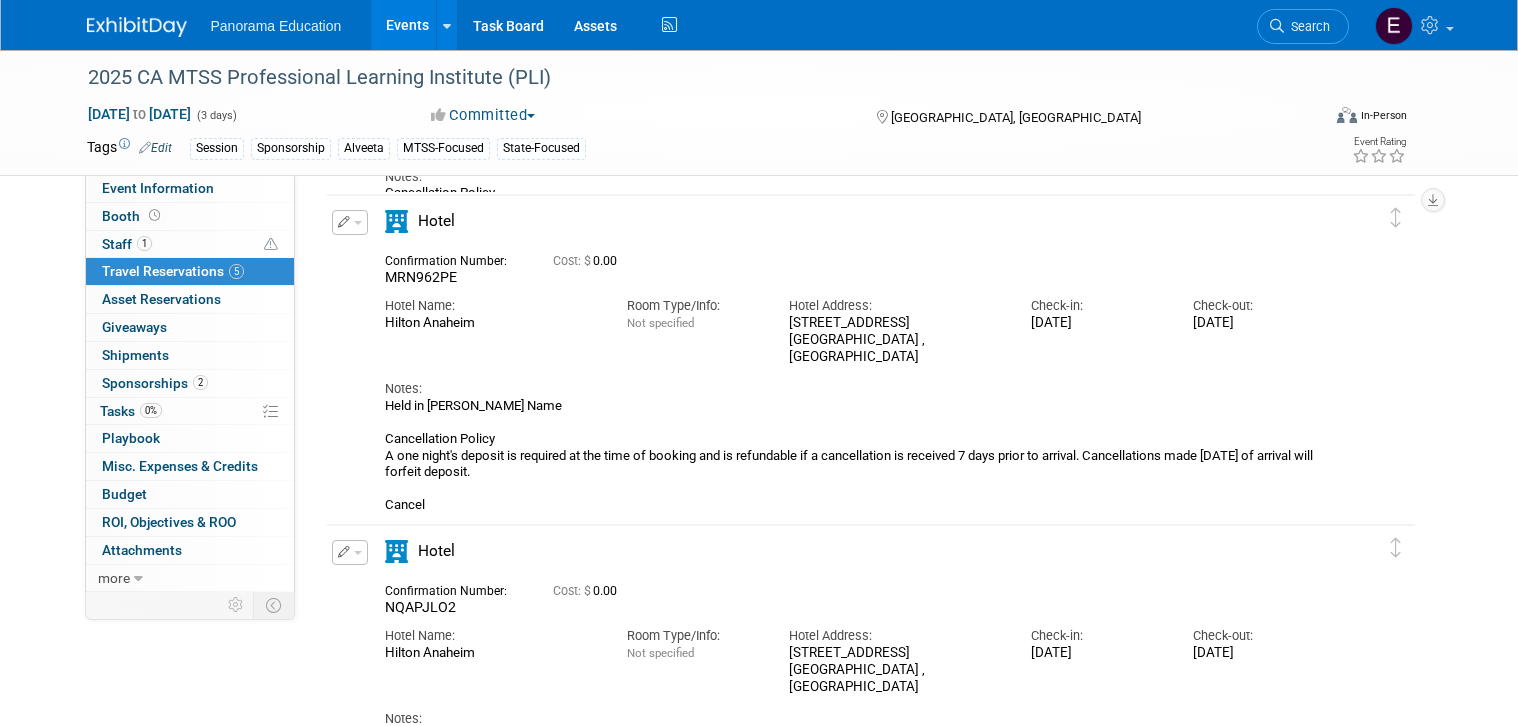 scroll, scrollTop: 1007, scrollLeft: 0, axis: vertical 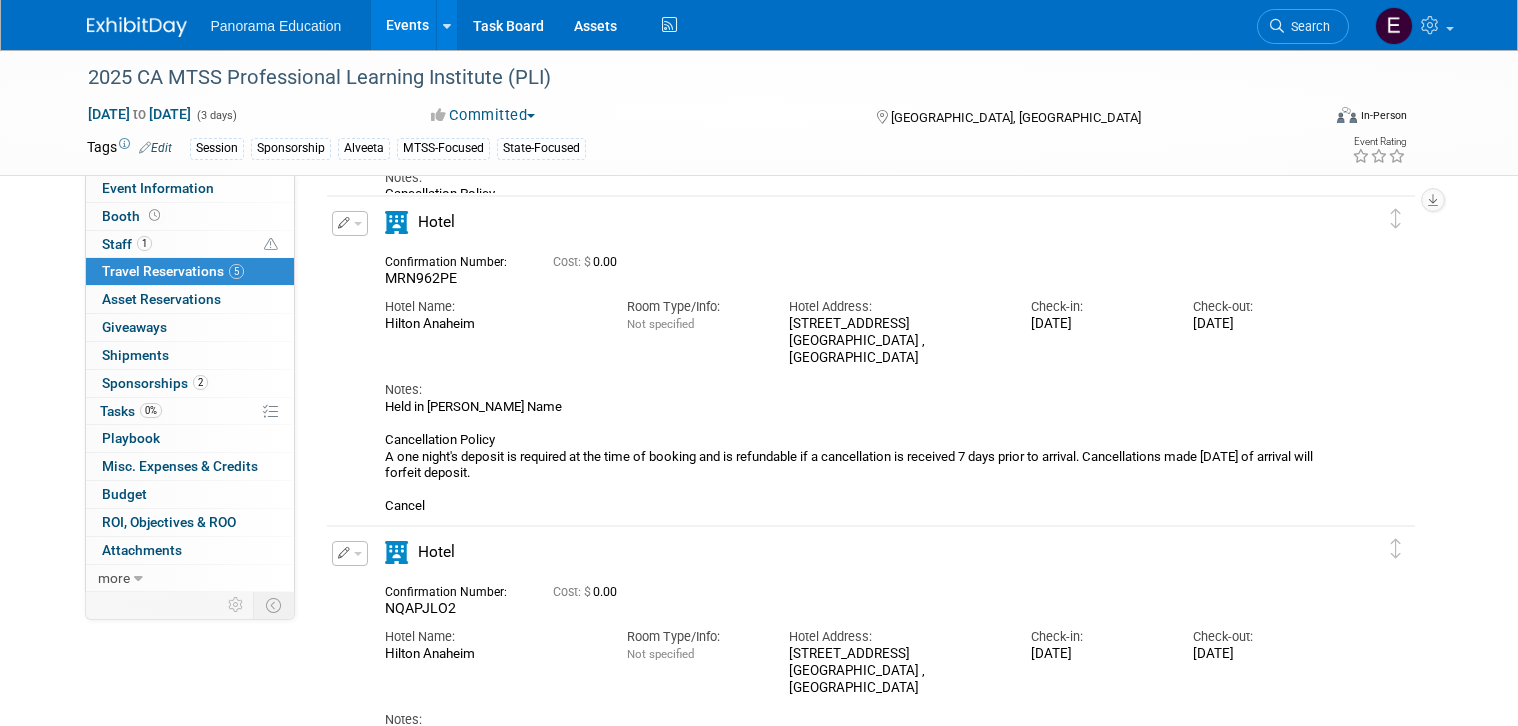 drag, startPoint x: 457, startPoint y: 407, endPoint x: 492, endPoint y: 405, distance: 35.057095 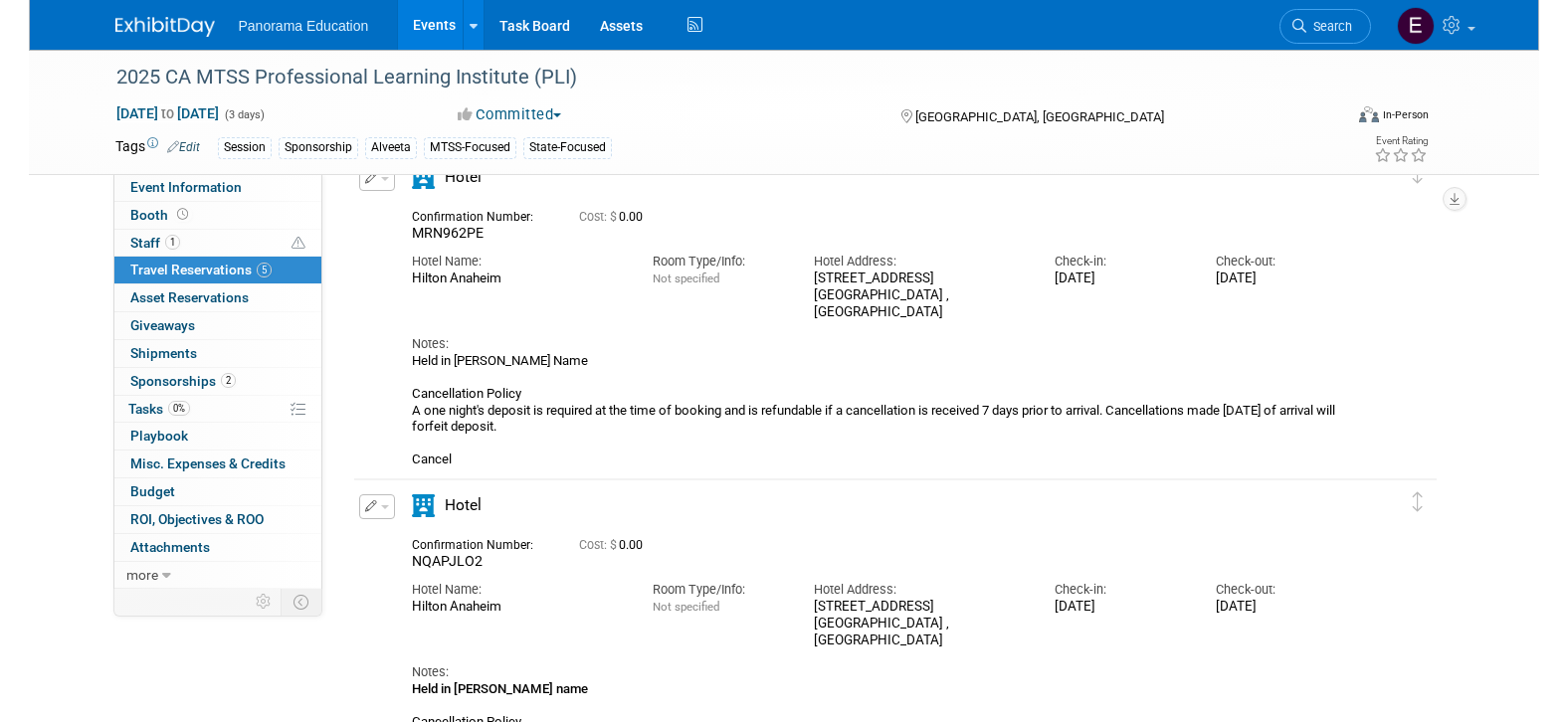 scroll, scrollTop: 1046, scrollLeft: 0, axis: vertical 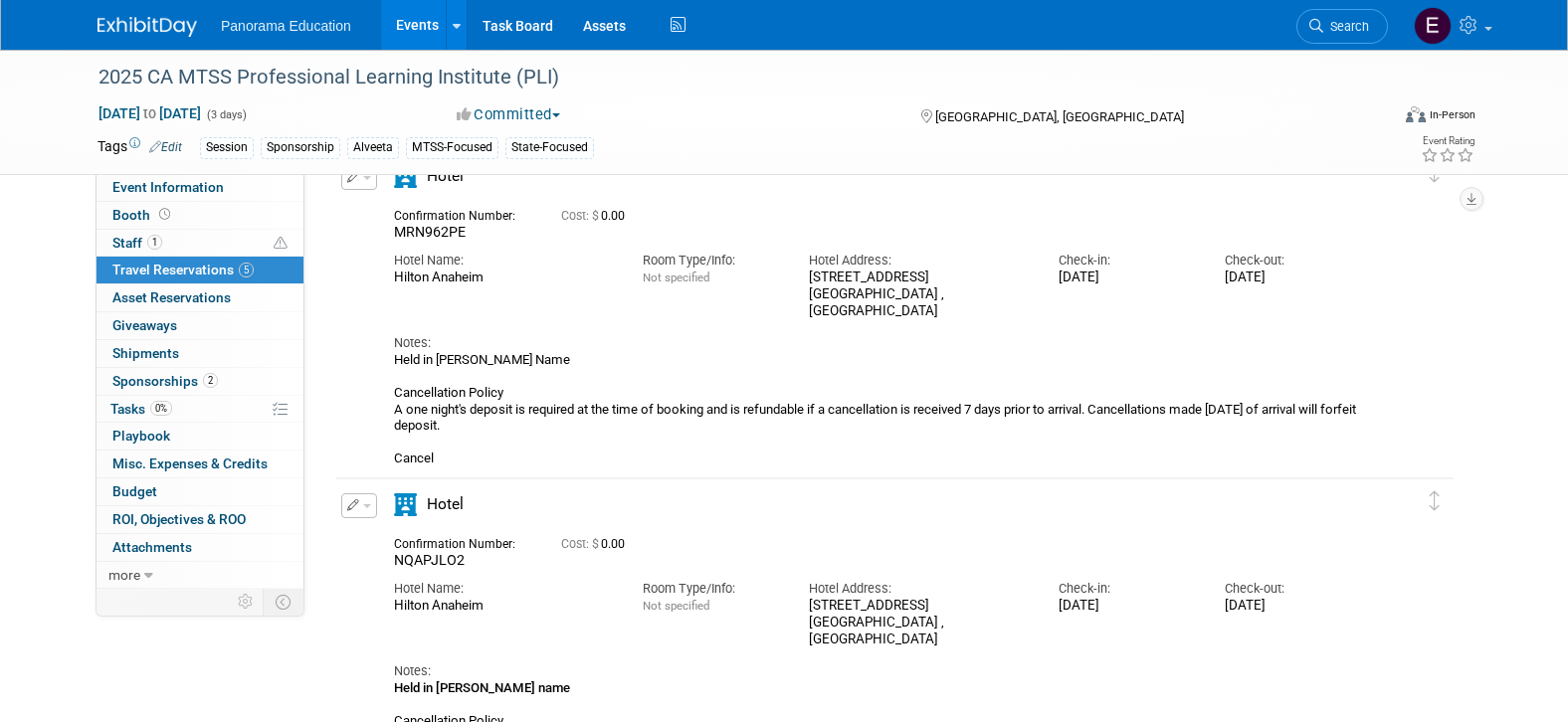 drag, startPoint x: 1138, startPoint y: 408, endPoint x: 1176, endPoint y: 419, distance: 39.56008 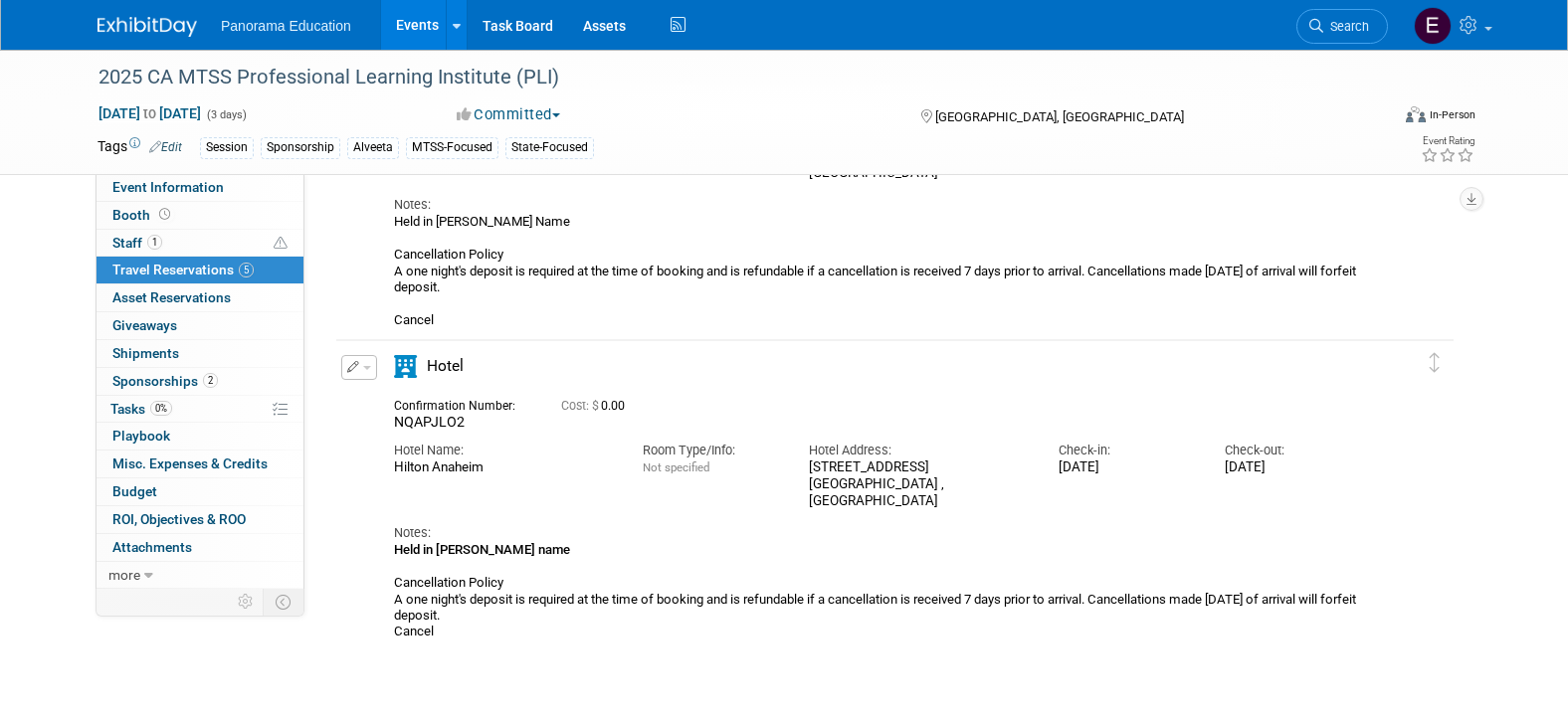 scroll, scrollTop: 1016, scrollLeft: 0, axis: vertical 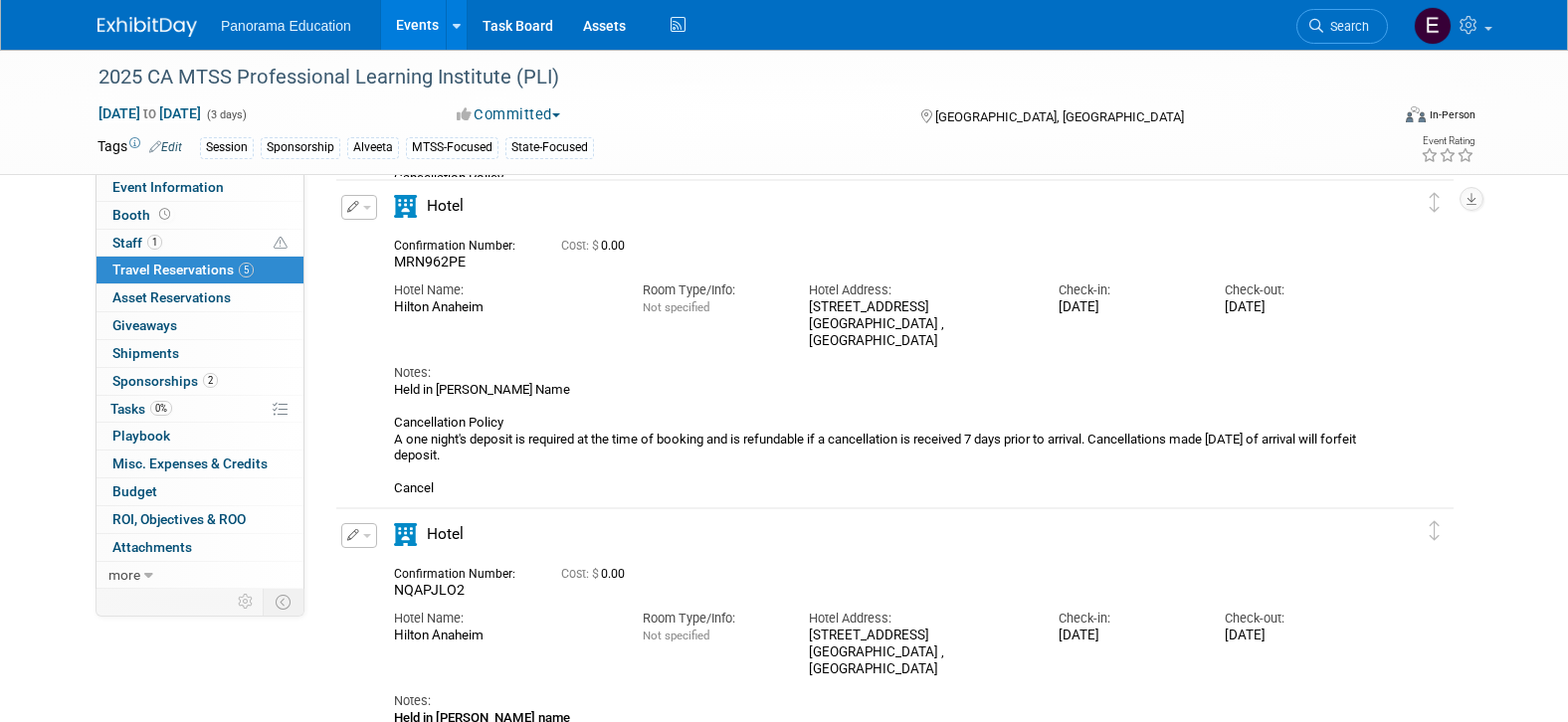 drag, startPoint x: 745, startPoint y: 438, endPoint x: 795, endPoint y: 458, distance: 53.851648 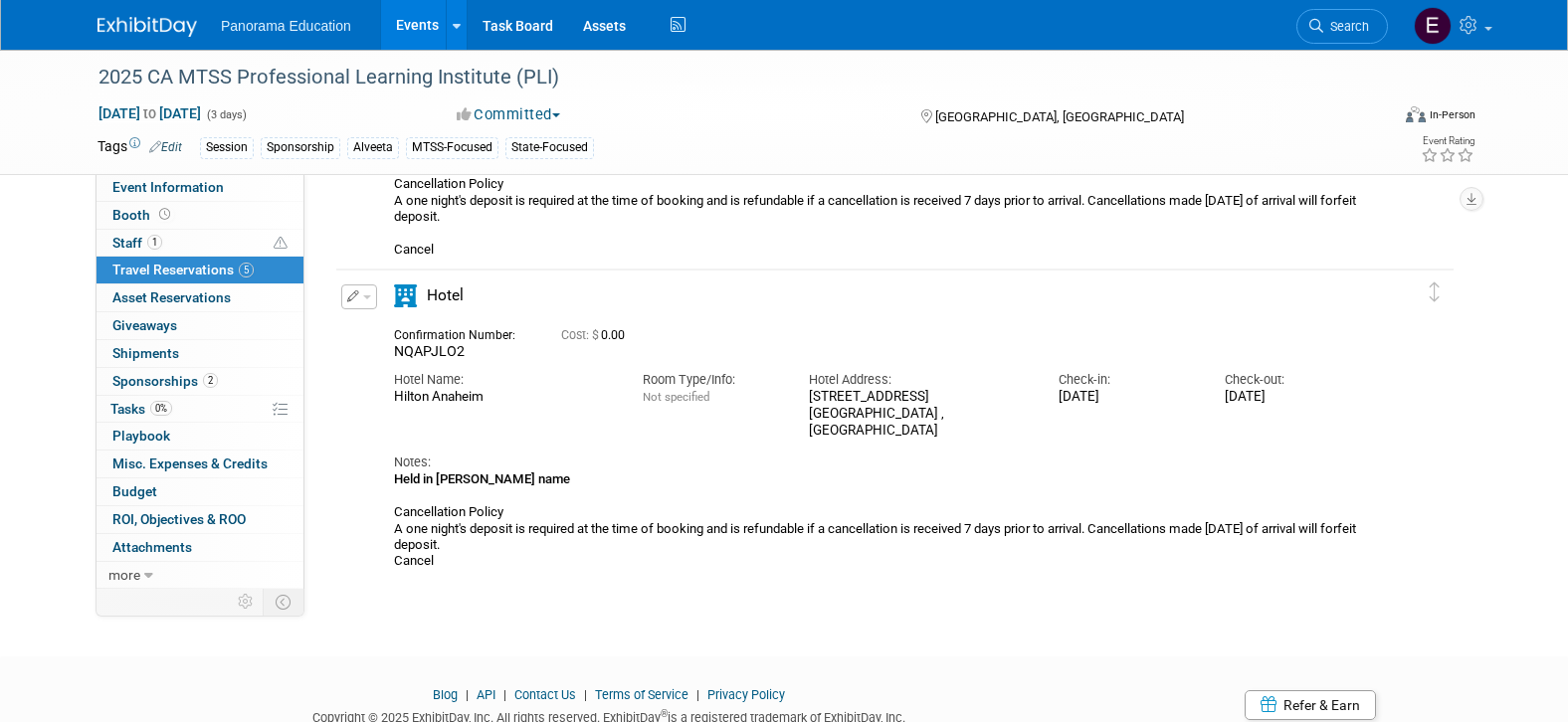 scroll, scrollTop: 1254, scrollLeft: 0, axis: vertical 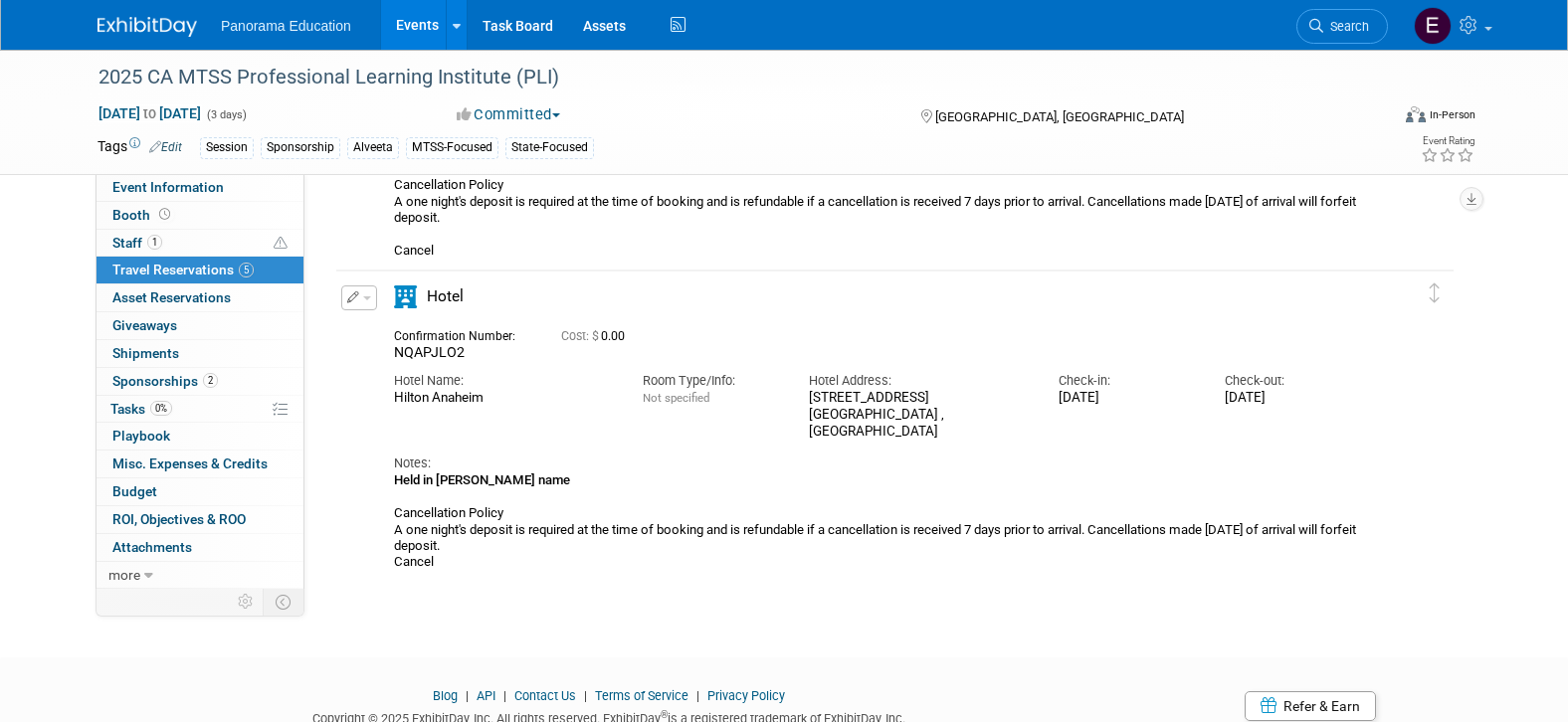 drag, startPoint x: 532, startPoint y: 528, endPoint x: 518, endPoint y: 496, distance: 34.928498 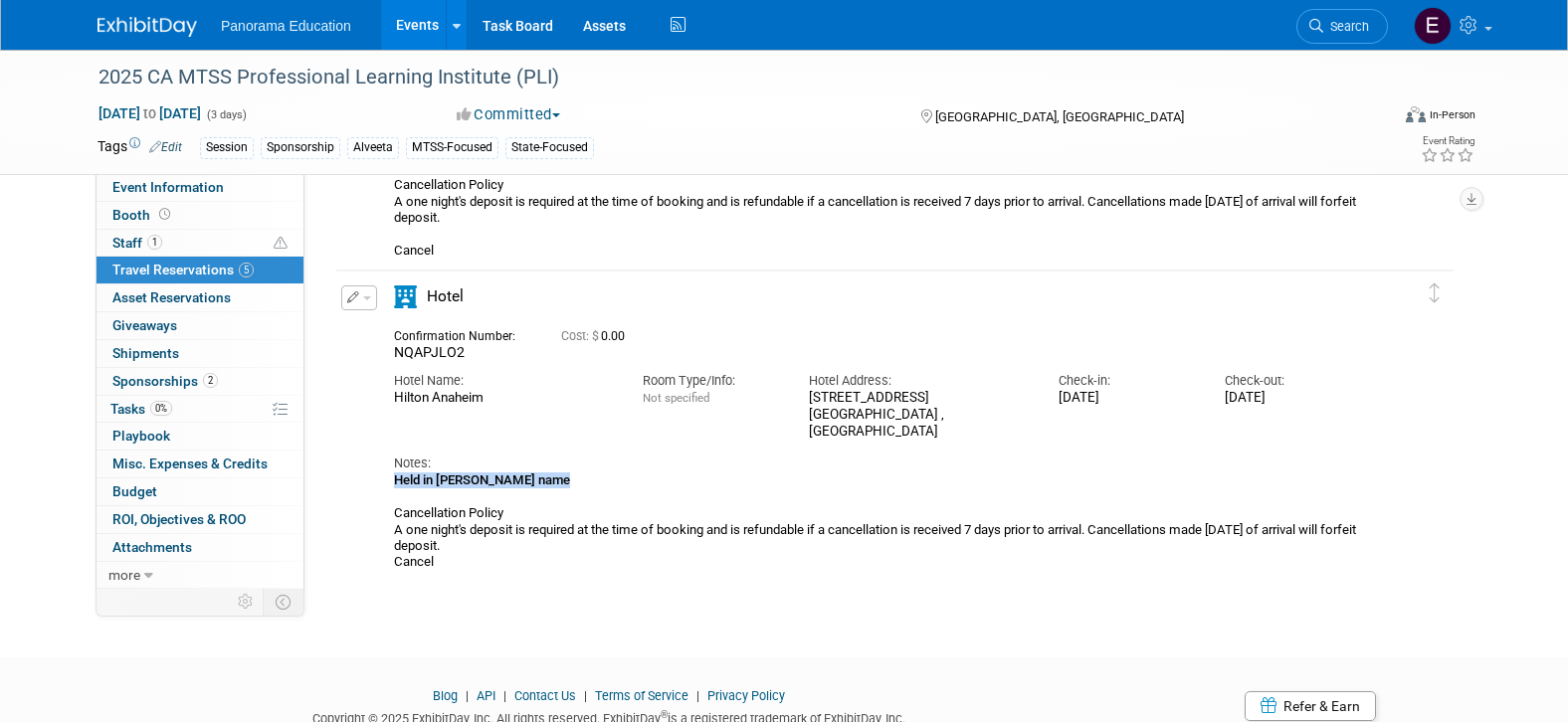 drag, startPoint x: 477, startPoint y: 472, endPoint x: 554, endPoint y: 473, distance: 77.00649 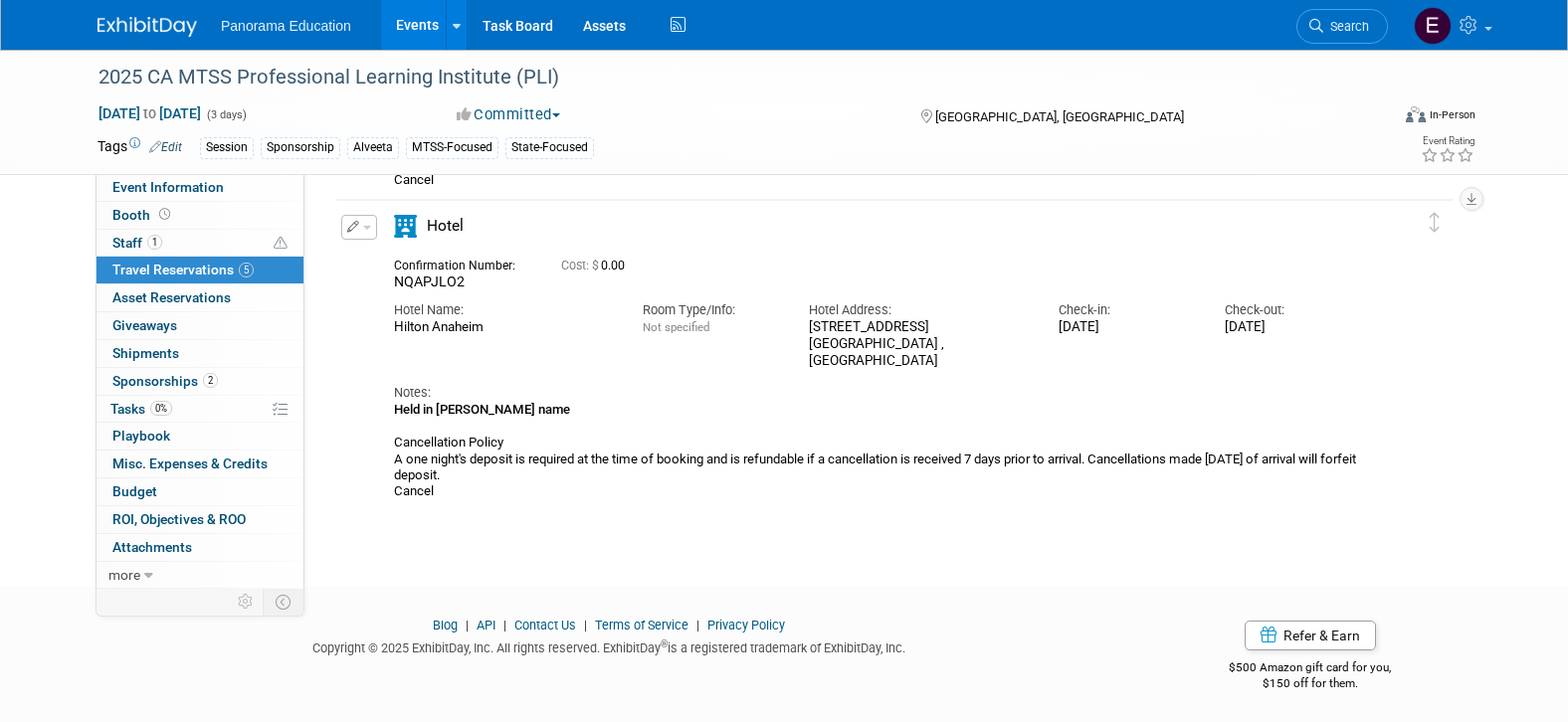 scroll, scrollTop: 1326, scrollLeft: 0, axis: vertical 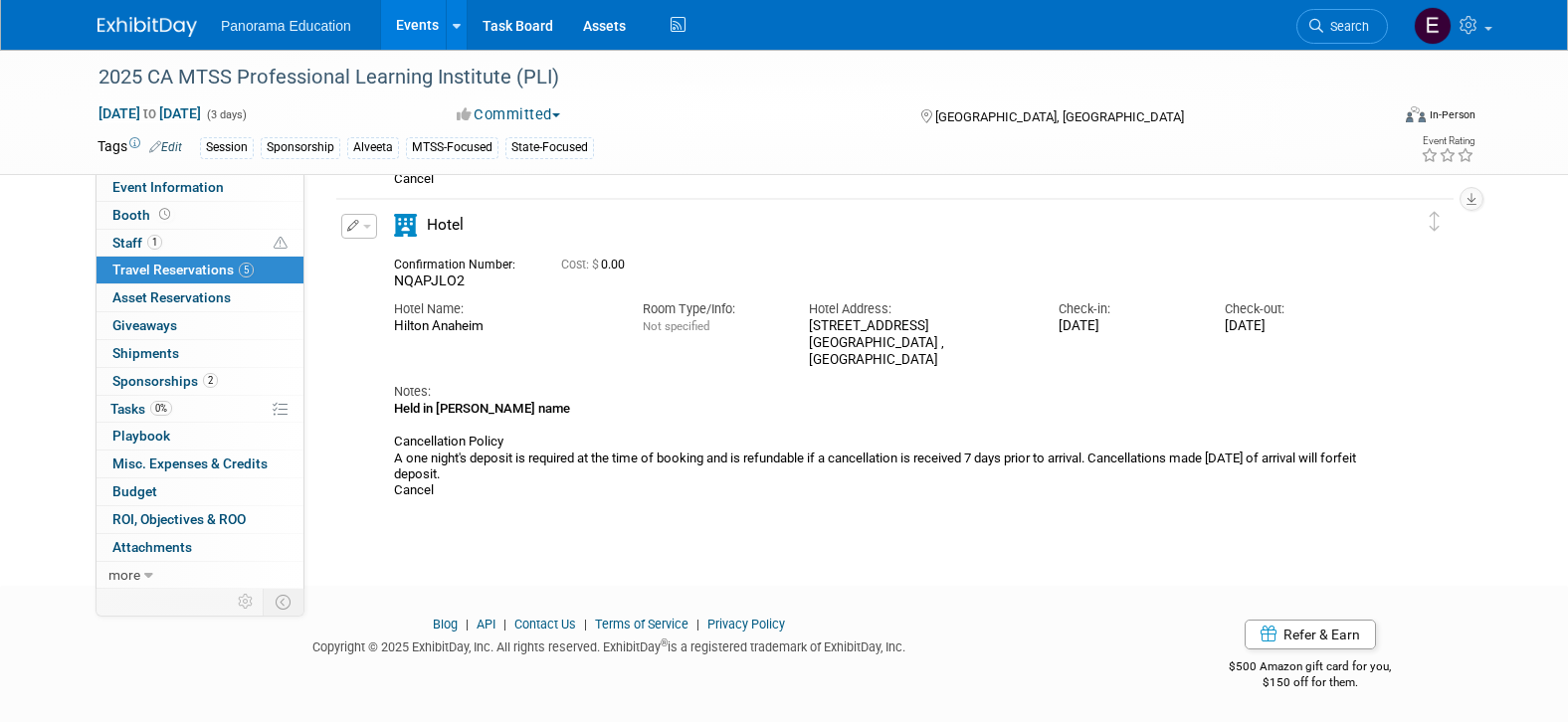 click at bounding box center (359, 226) 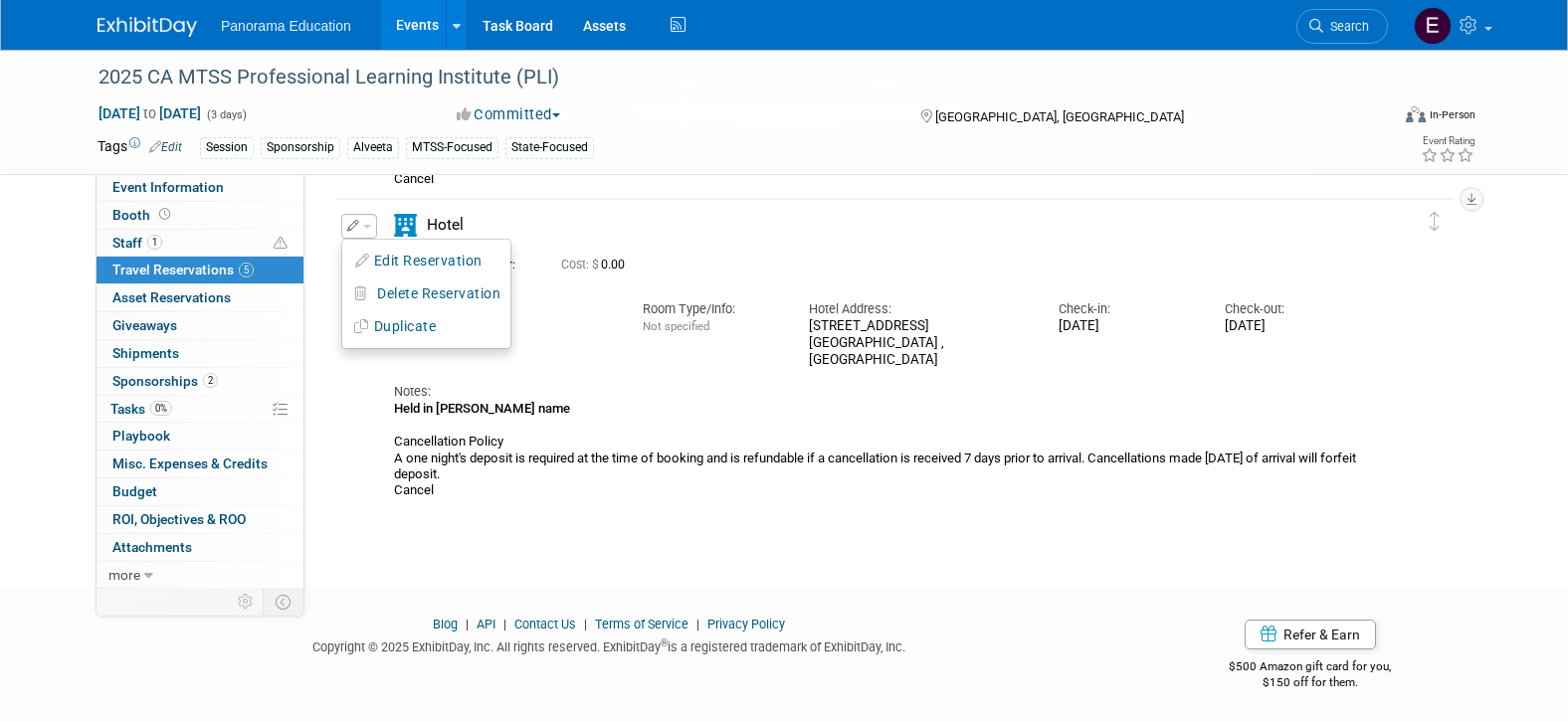 drag, startPoint x: 415, startPoint y: 252, endPoint x: 450, endPoint y: 317, distance: 73.82412 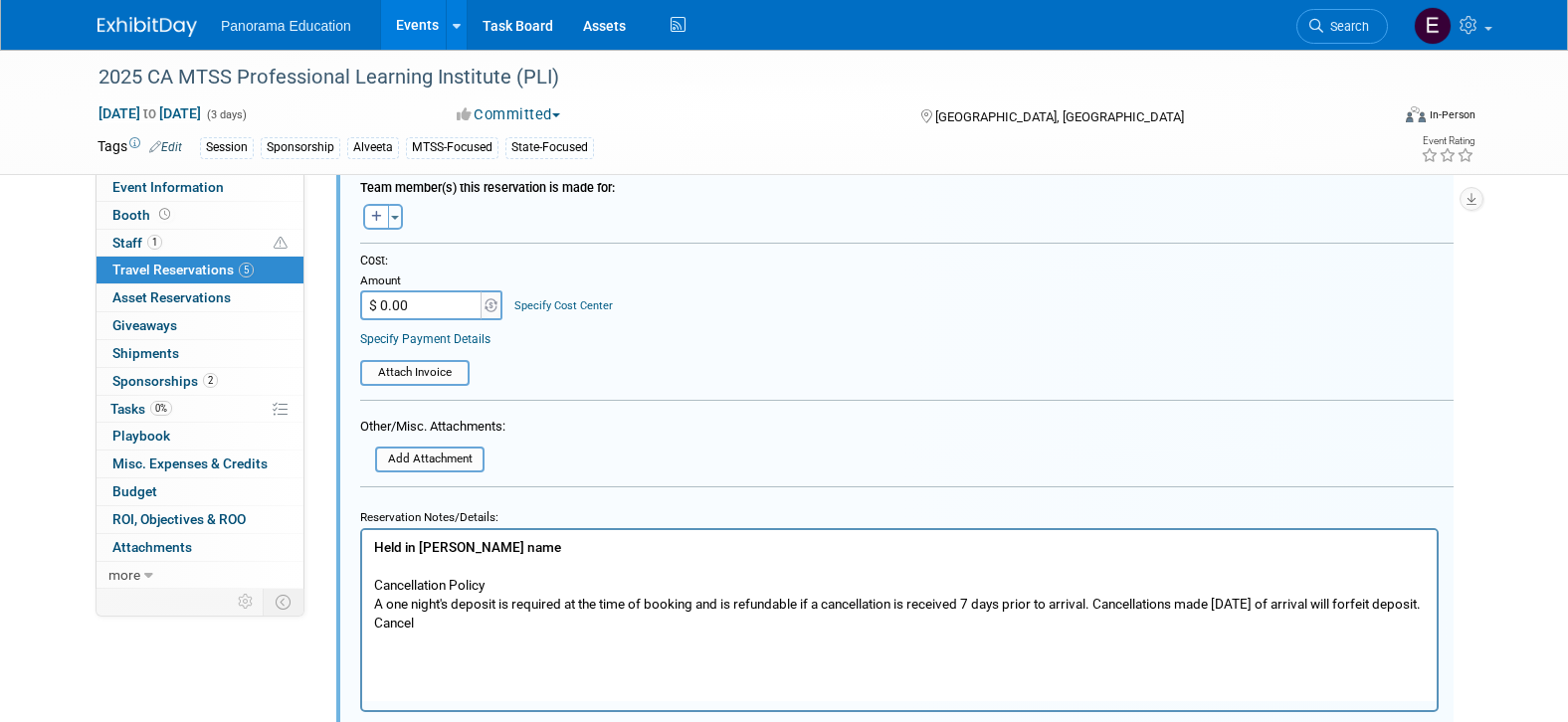 scroll, scrollTop: 1944, scrollLeft: 0, axis: vertical 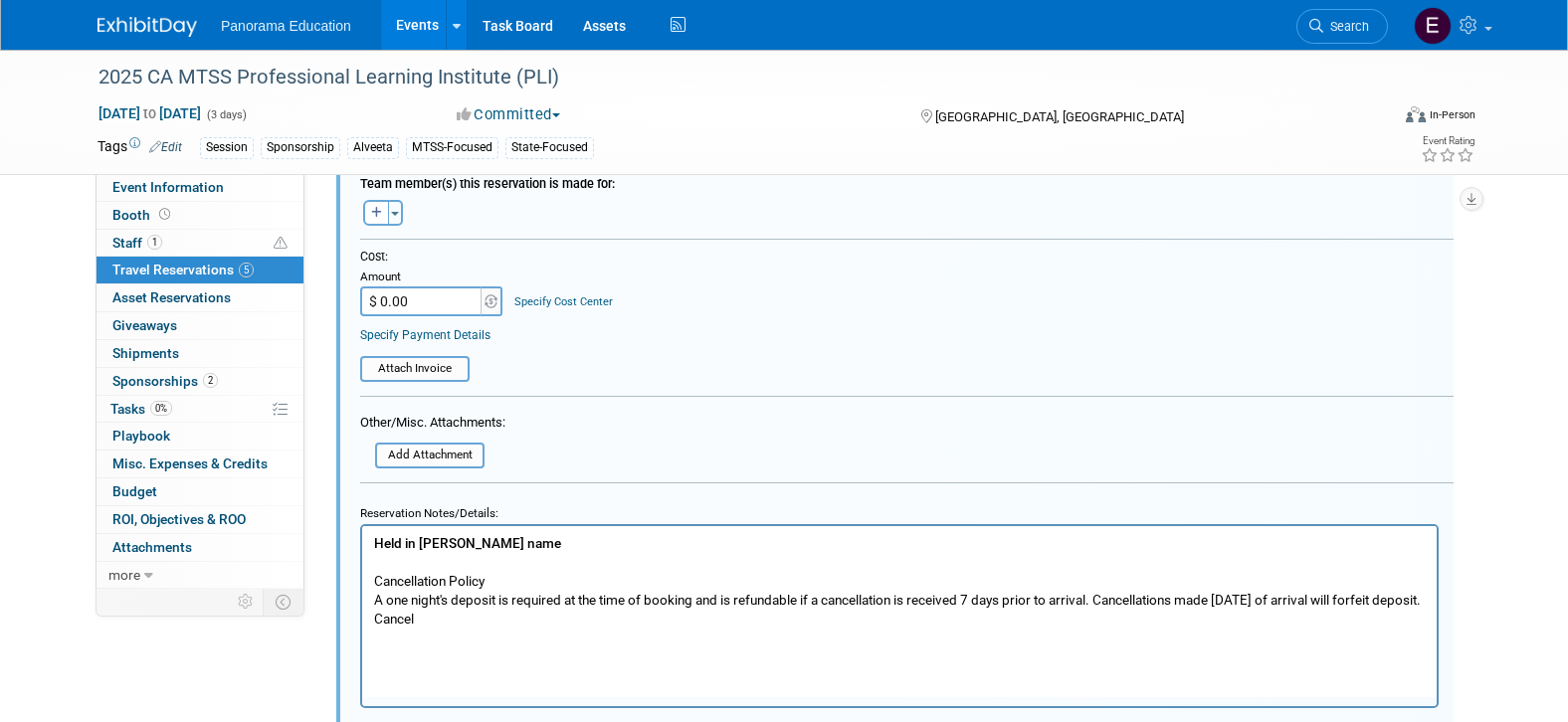 click on "Held in [PERSON_NAME] name Cancellation Policy A one night's deposit is required at the time of booking and is refundable if a cancellation is received 7 days prior to arrival. Cancellations made [DATE] of arrival will forfeit deposit. Cancel" at bounding box center [899, 580] 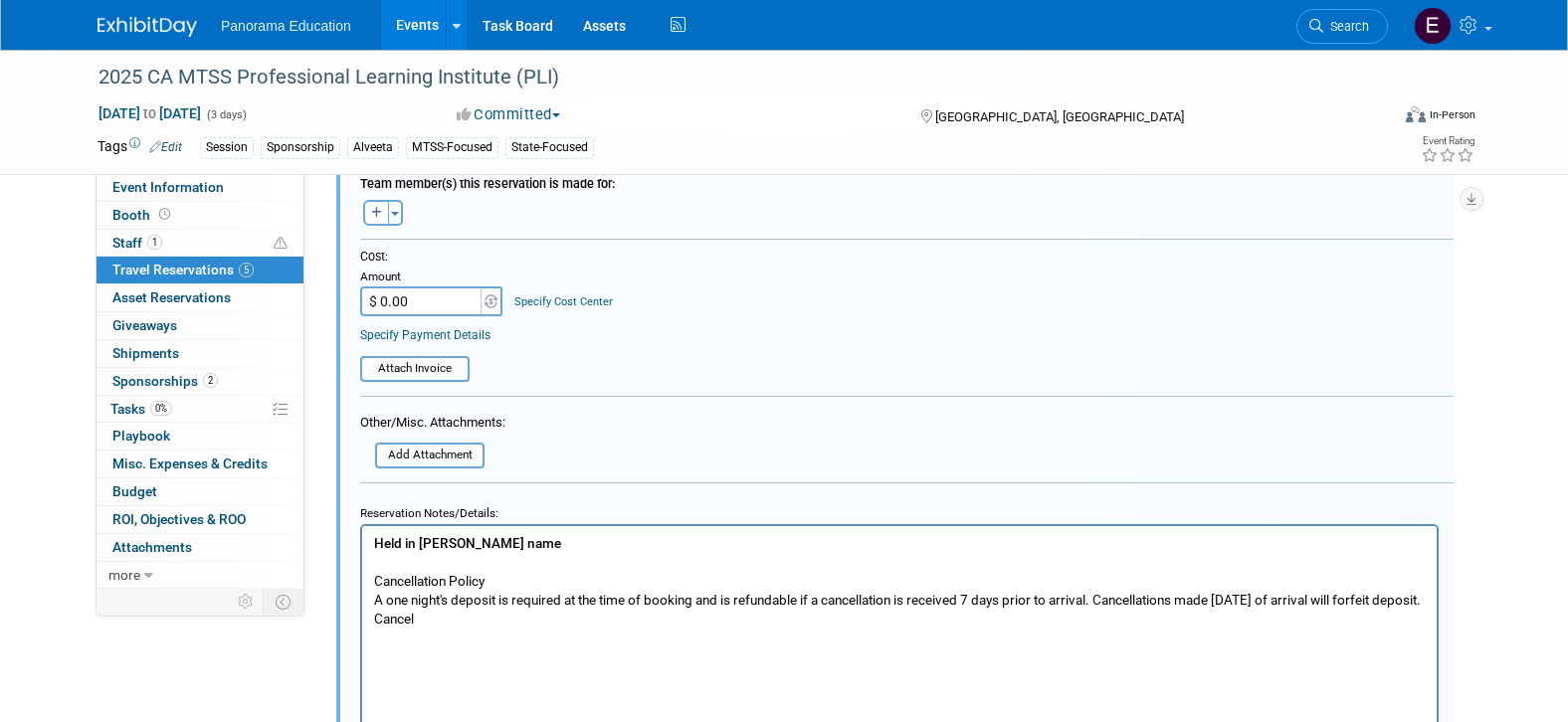 type 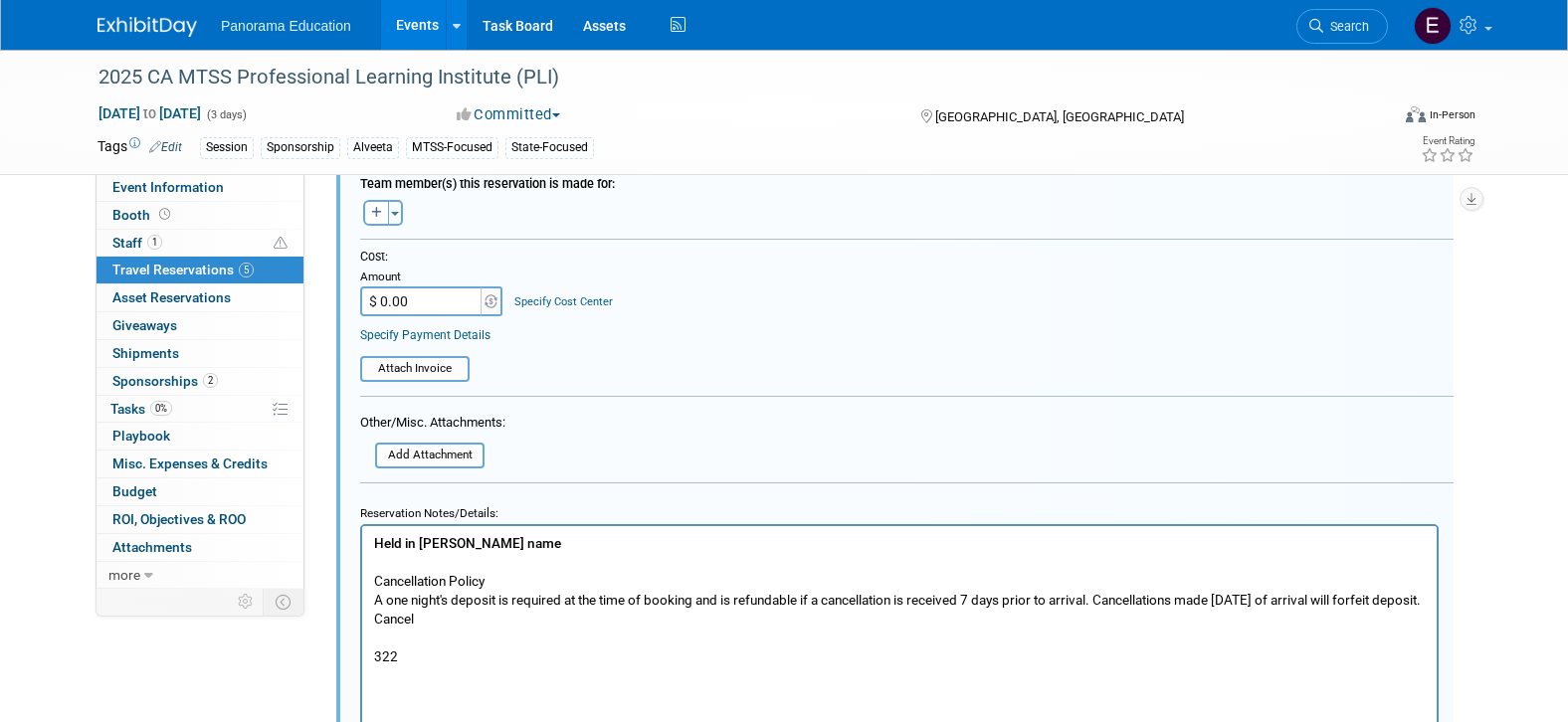 click on "Held in [PERSON_NAME] name Cancellation Policy A one night's deposit is required at the time of booking and is refundable if a cancellation is received 7 days prior to arrival. Cancellations made [DATE] of arrival will forfeit deposit. Cancel 322" at bounding box center (899, 595) 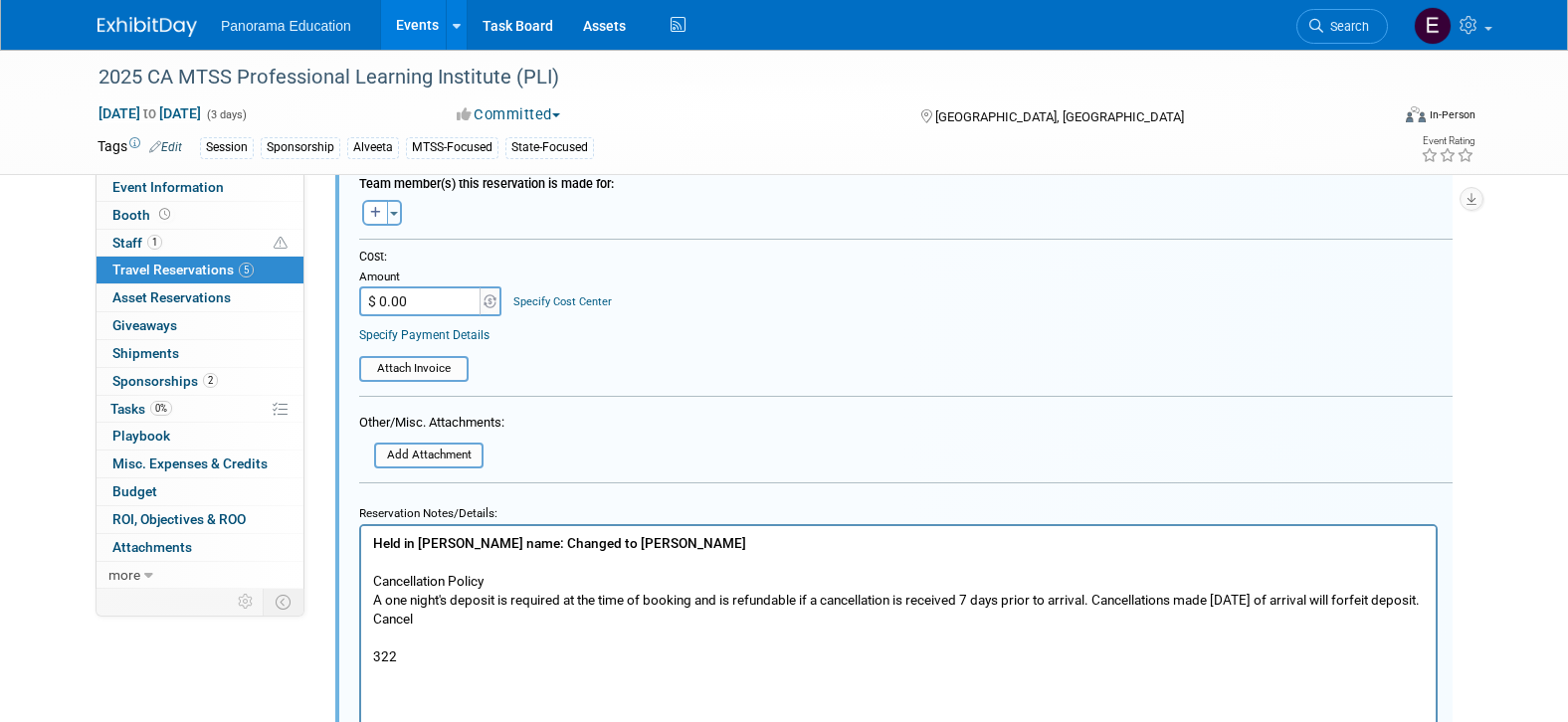 drag, startPoint x: 494, startPoint y: 638, endPoint x: 483, endPoint y: 655, distance: 20.248457 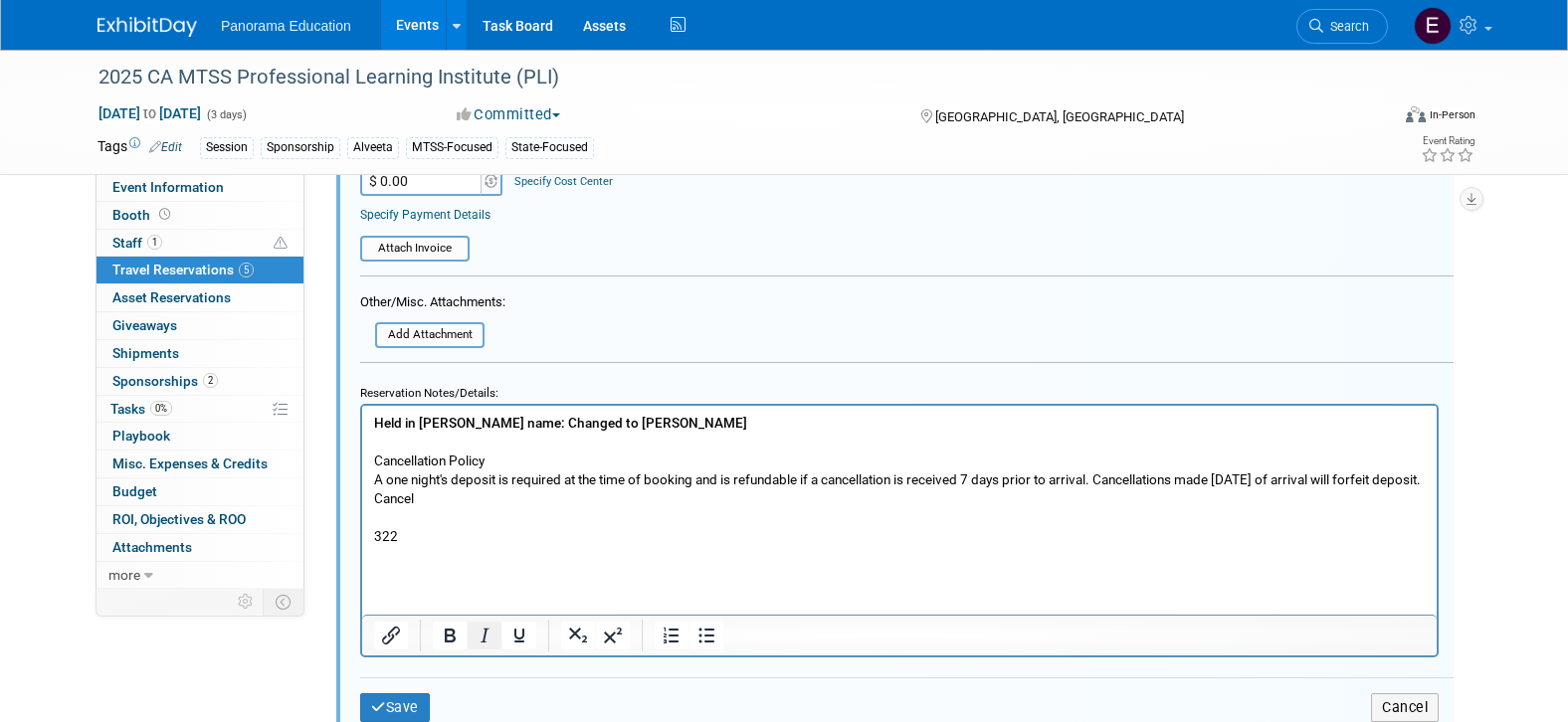 scroll, scrollTop: 2102, scrollLeft: 0, axis: vertical 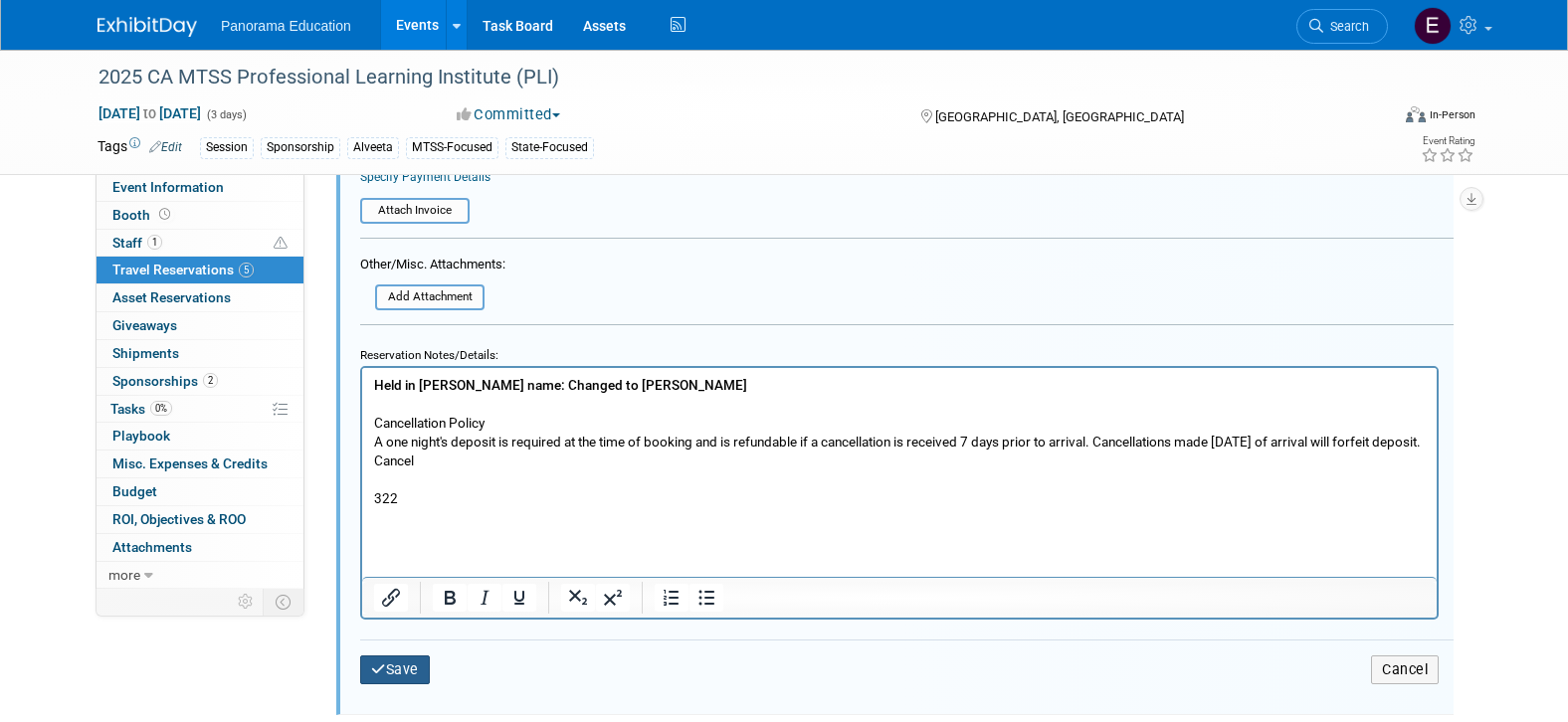 click on "Save" at bounding box center (395, 669) 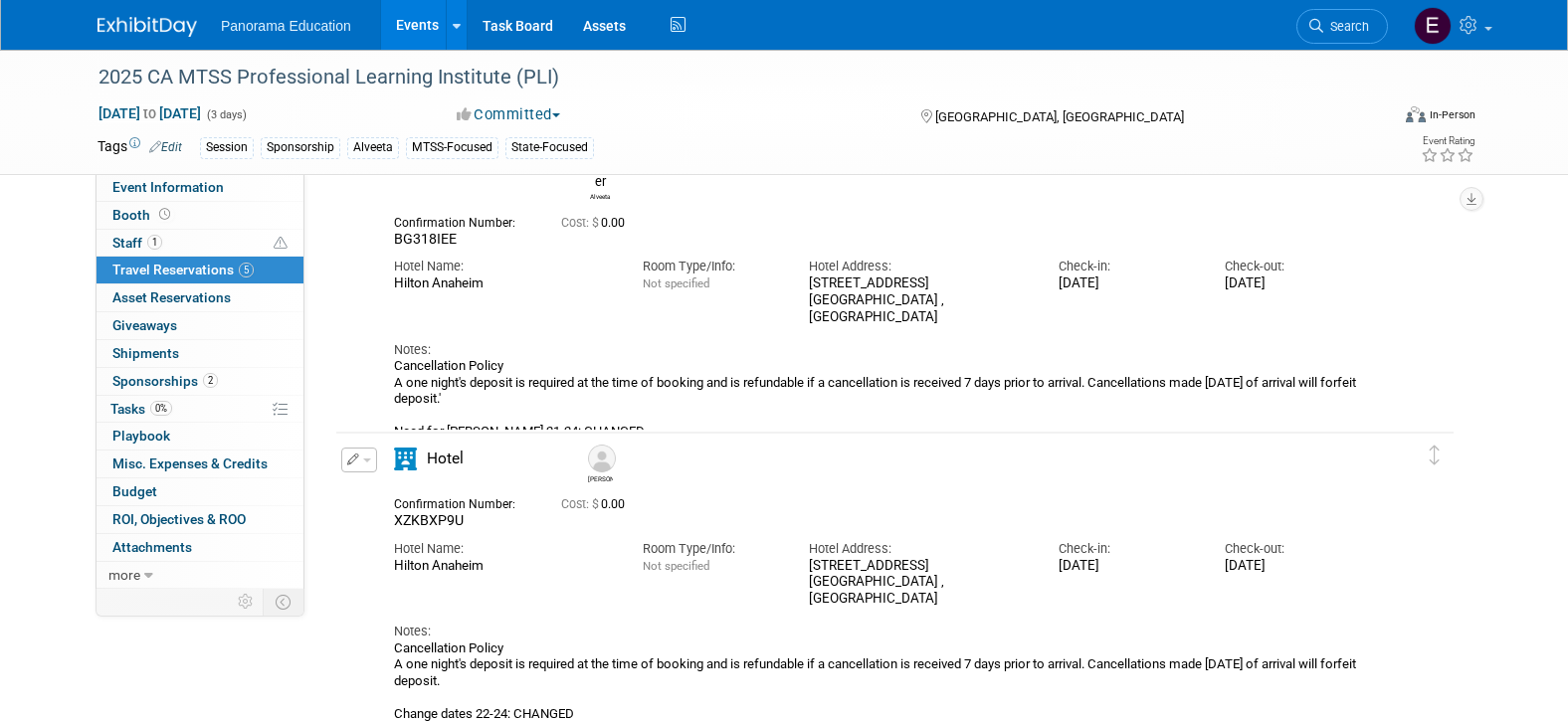 scroll, scrollTop: 189, scrollLeft: 0, axis: vertical 